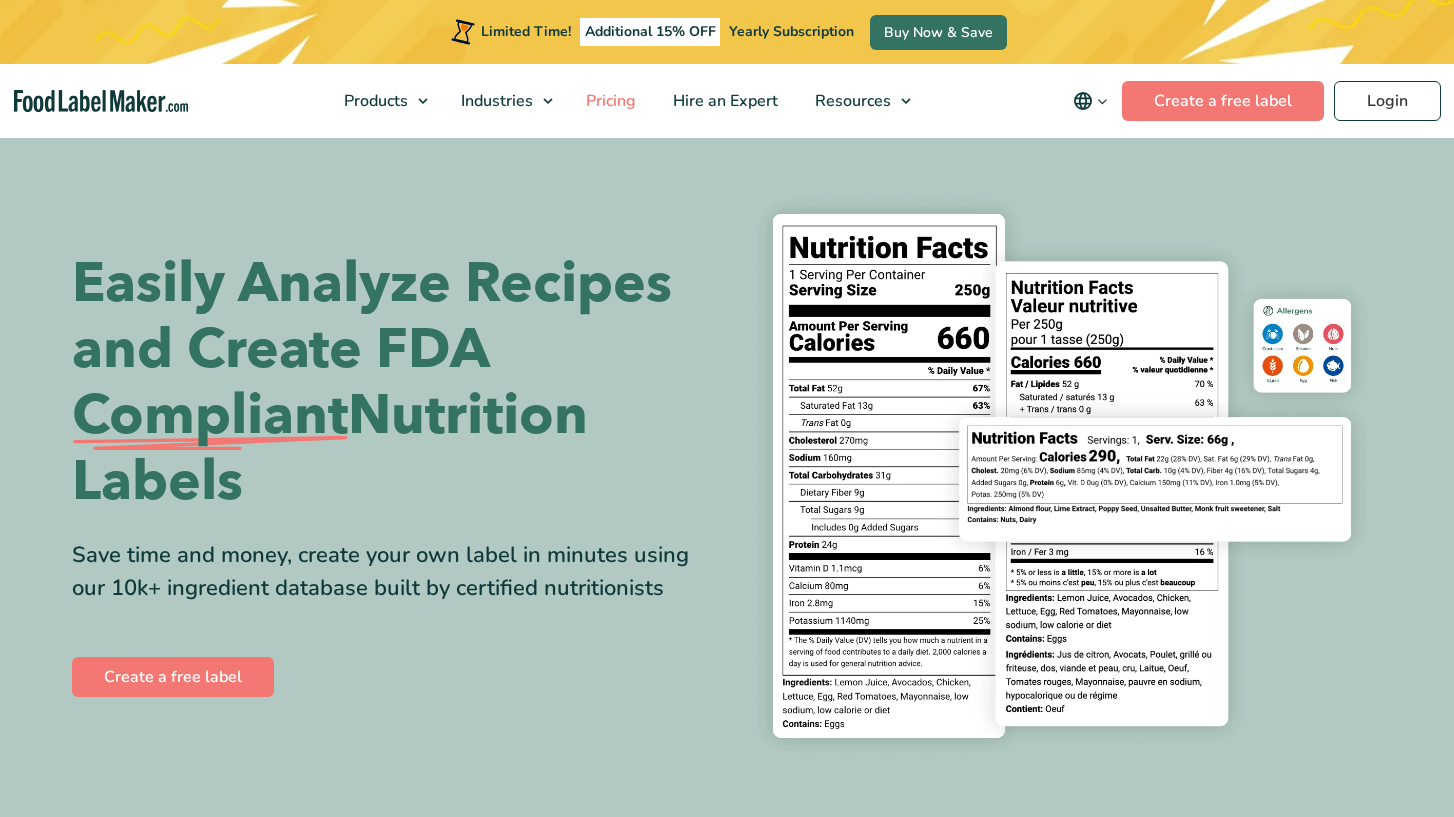 scroll, scrollTop: 0, scrollLeft: 0, axis: both 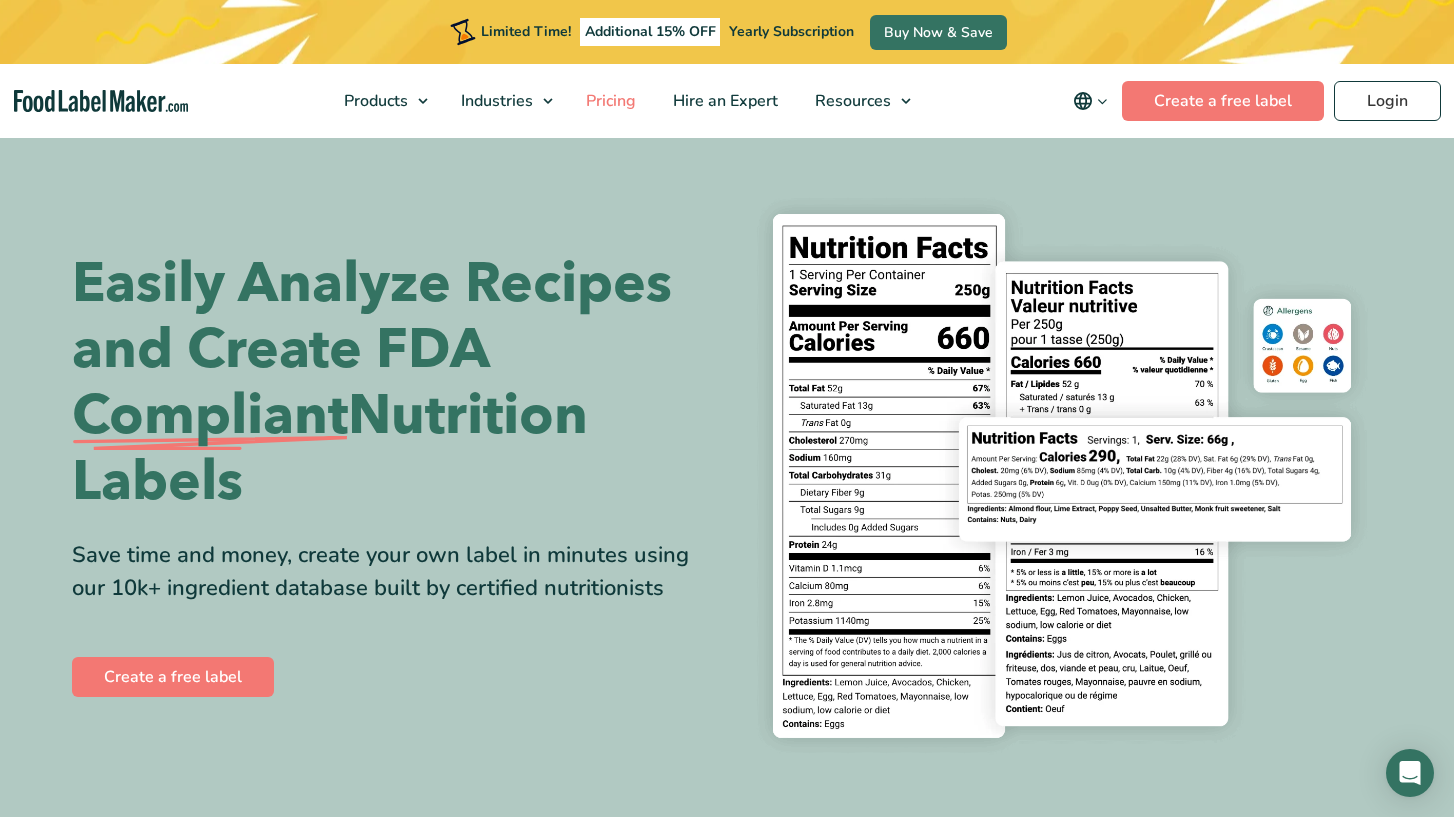 click on "Pricing" at bounding box center (609, 101) 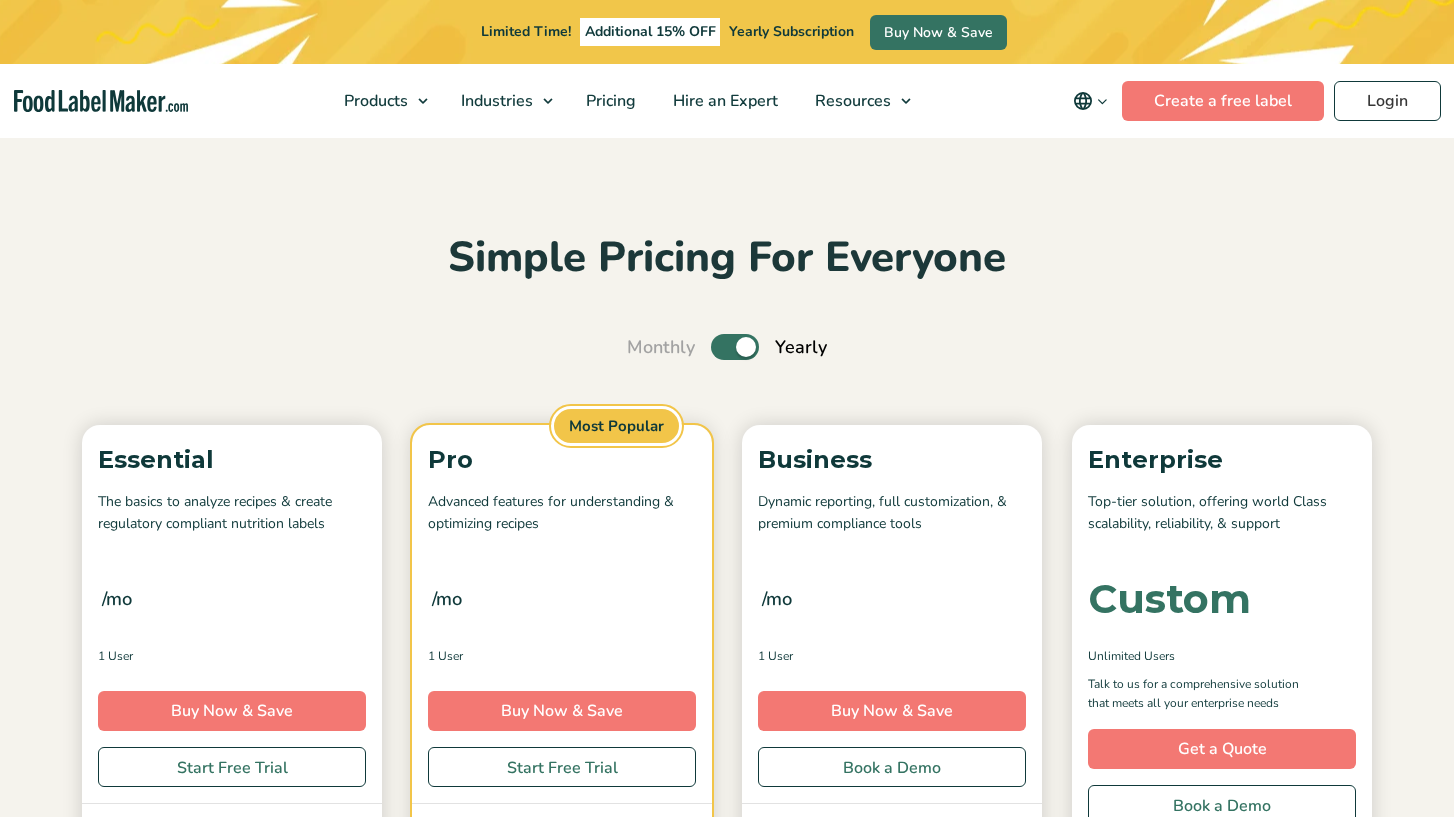 scroll, scrollTop: 0, scrollLeft: 0, axis: both 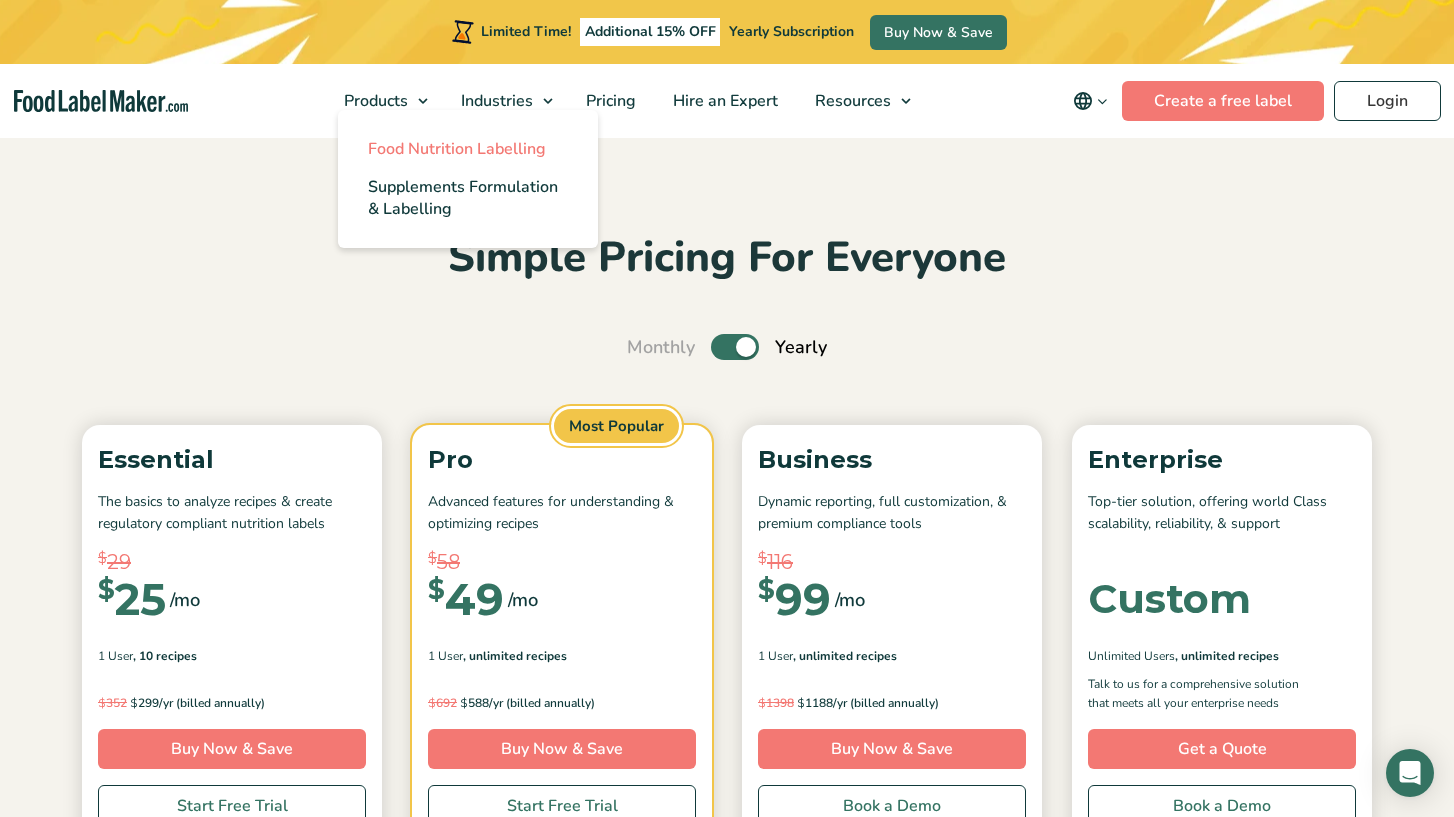 click on "Food Nutrition Labelling" at bounding box center [457, 149] 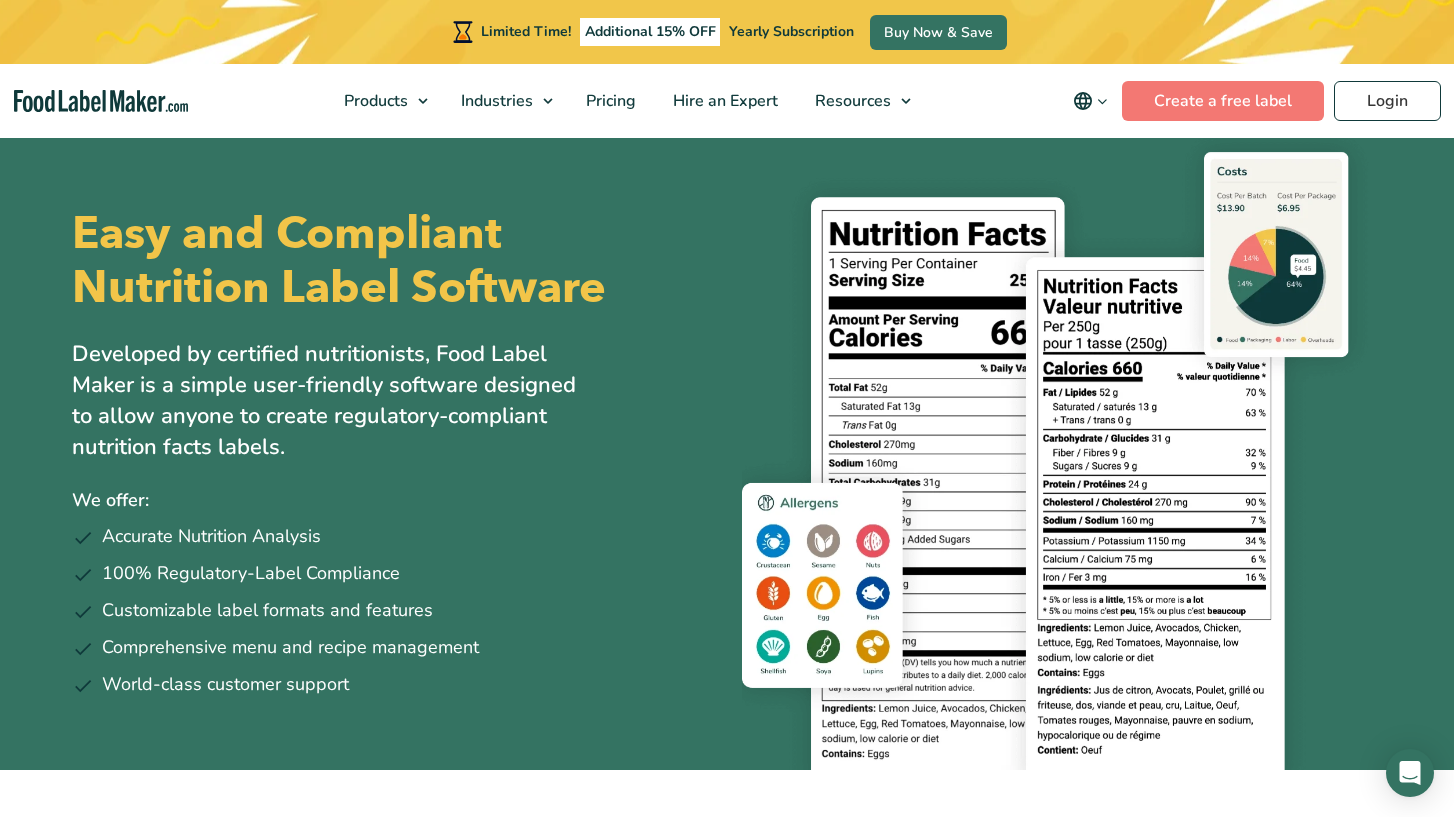 scroll, scrollTop: 746, scrollLeft: 0, axis: vertical 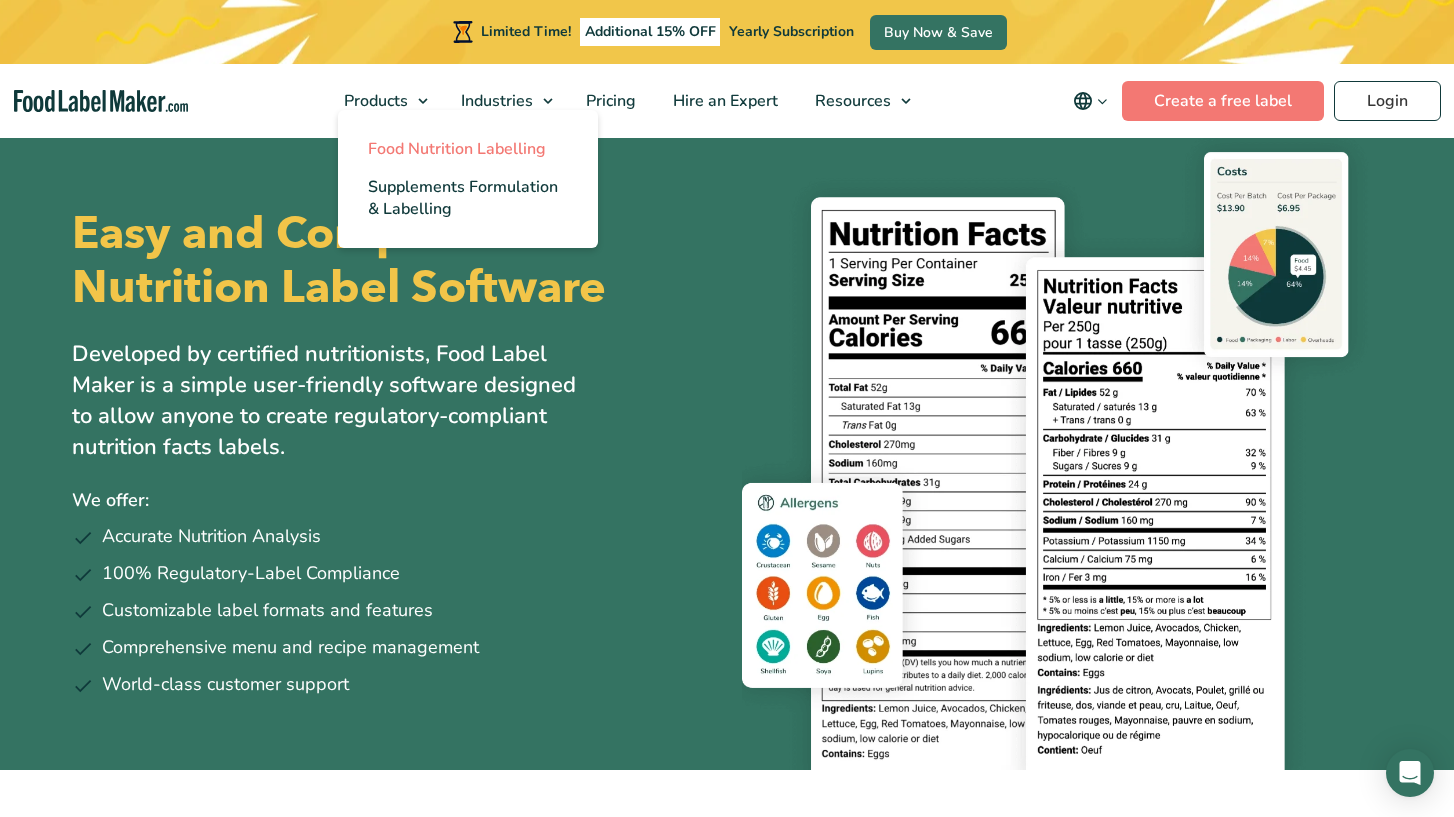 click on "Food Nutrition Labelling" at bounding box center [457, 149] 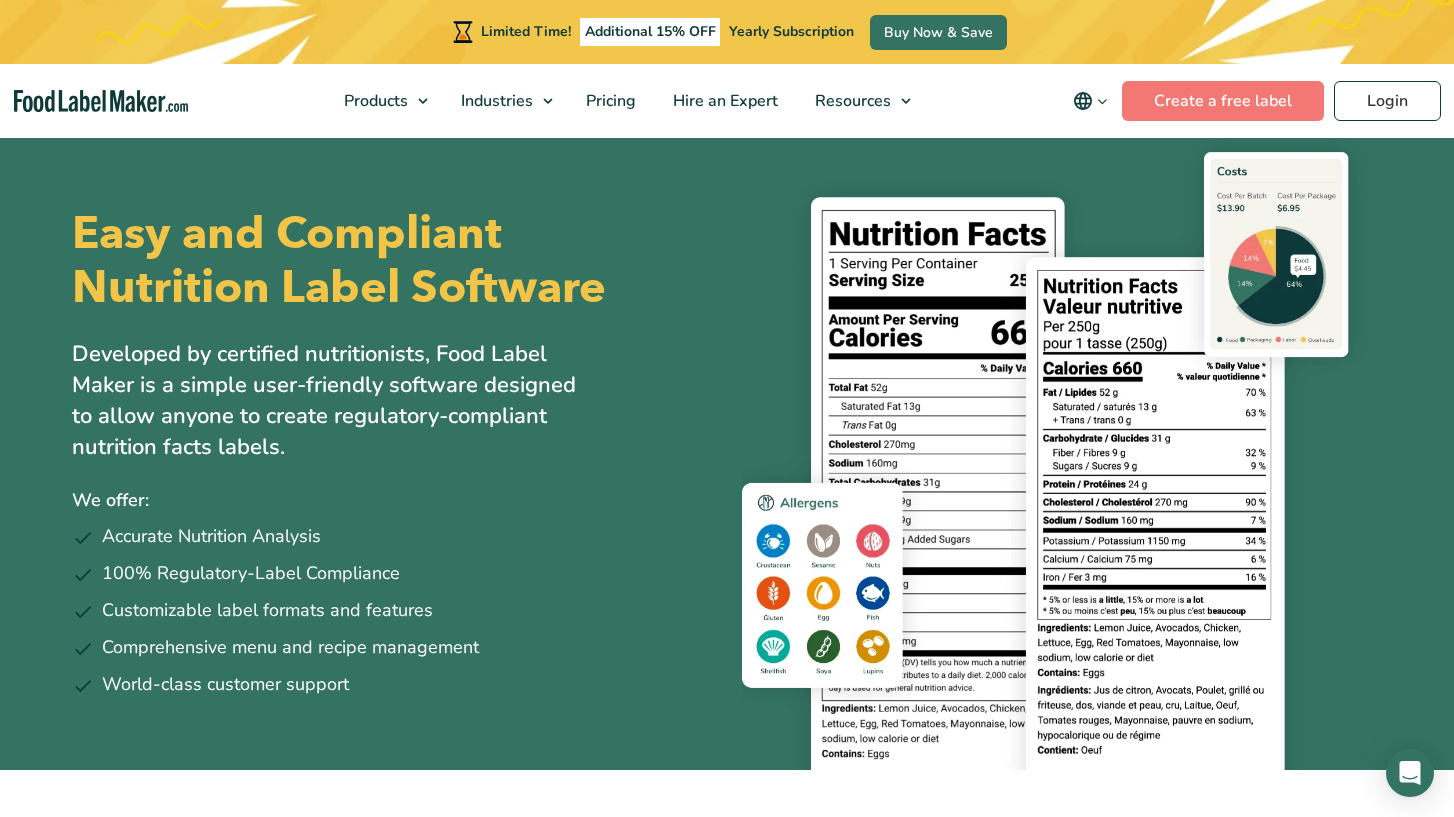 scroll, scrollTop: 0, scrollLeft: 0, axis: both 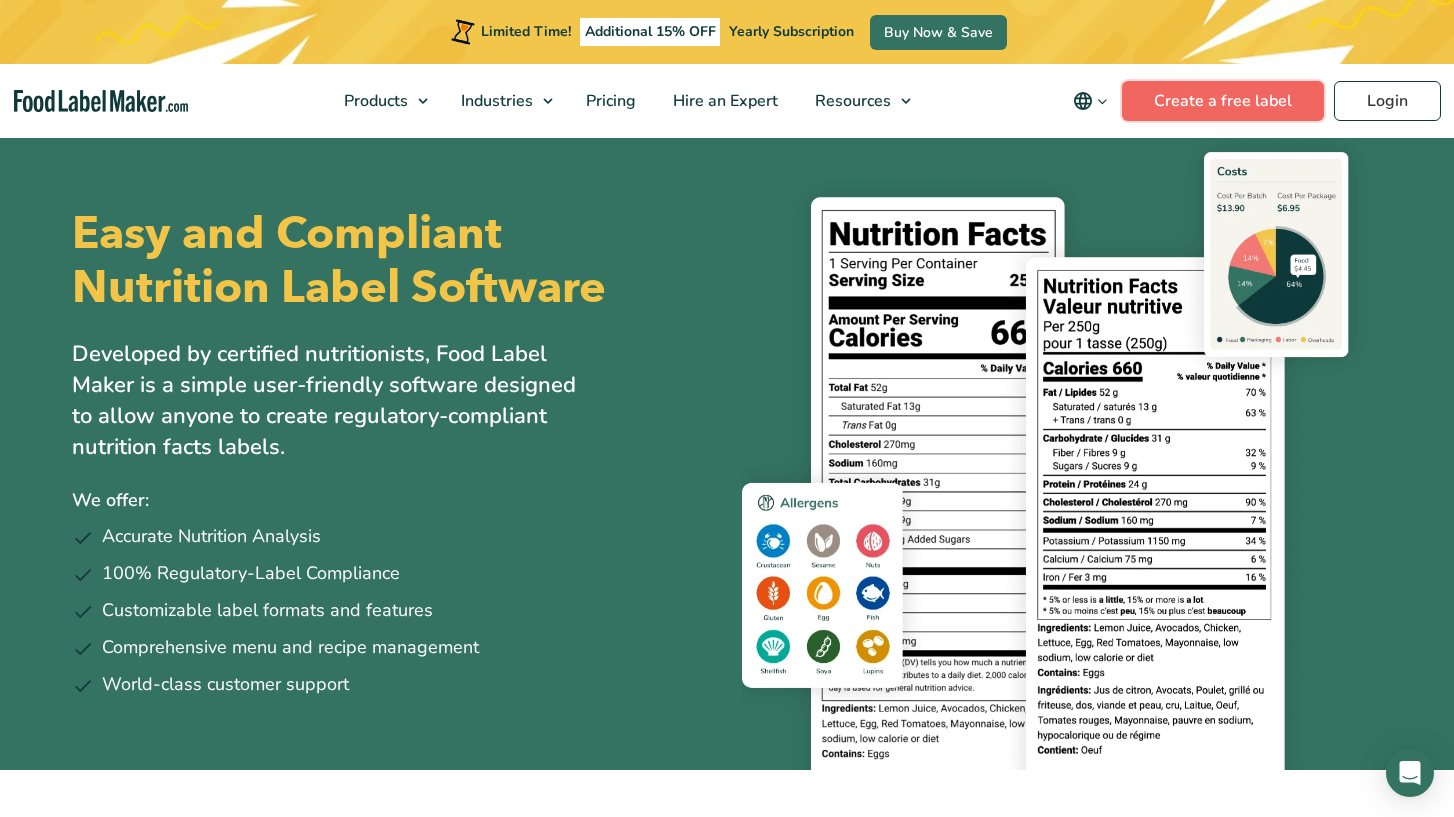 click on "Create a free label" at bounding box center [1223, 101] 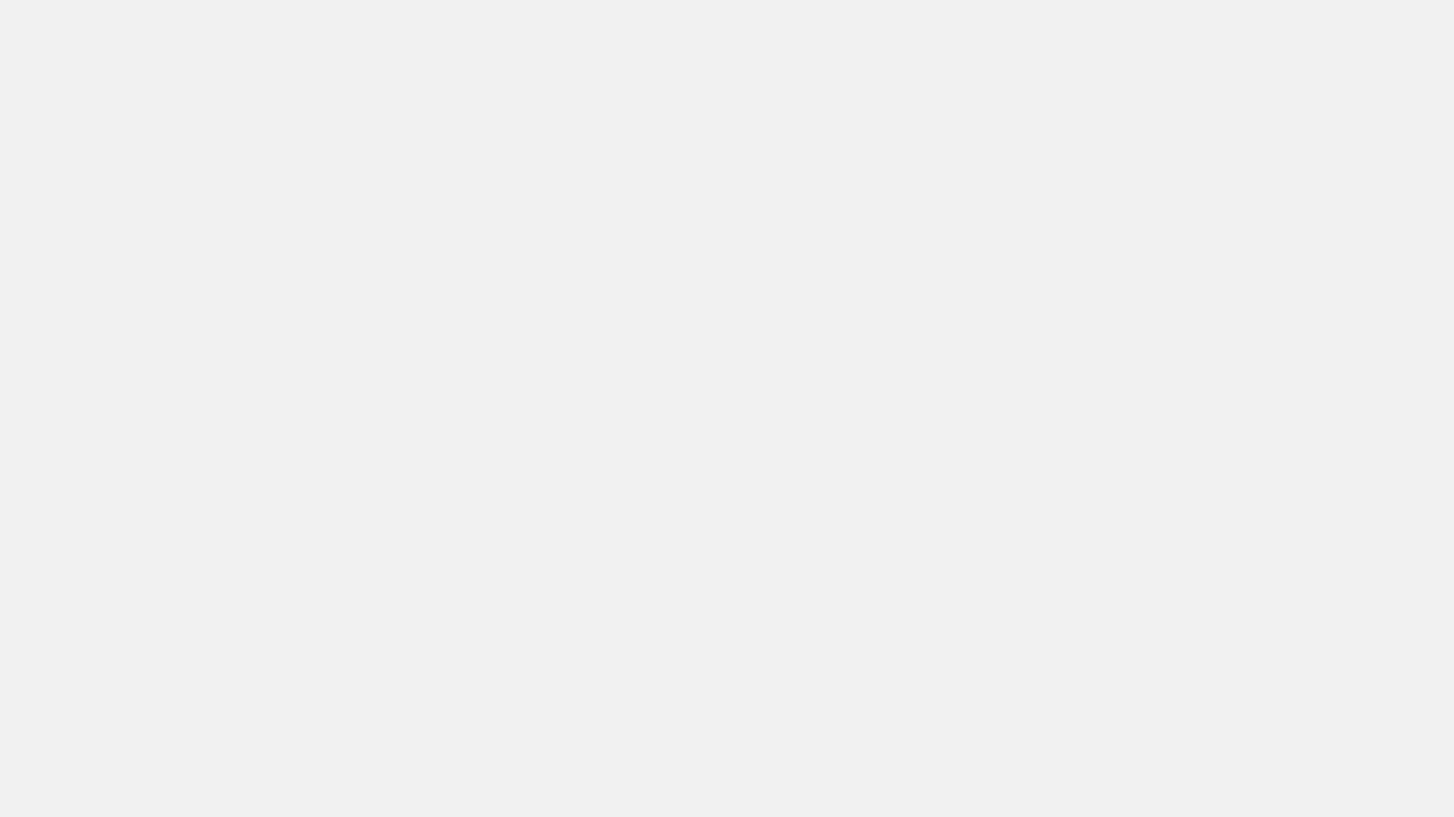 scroll, scrollTop: 0, scrollLeft: 0, axis: both 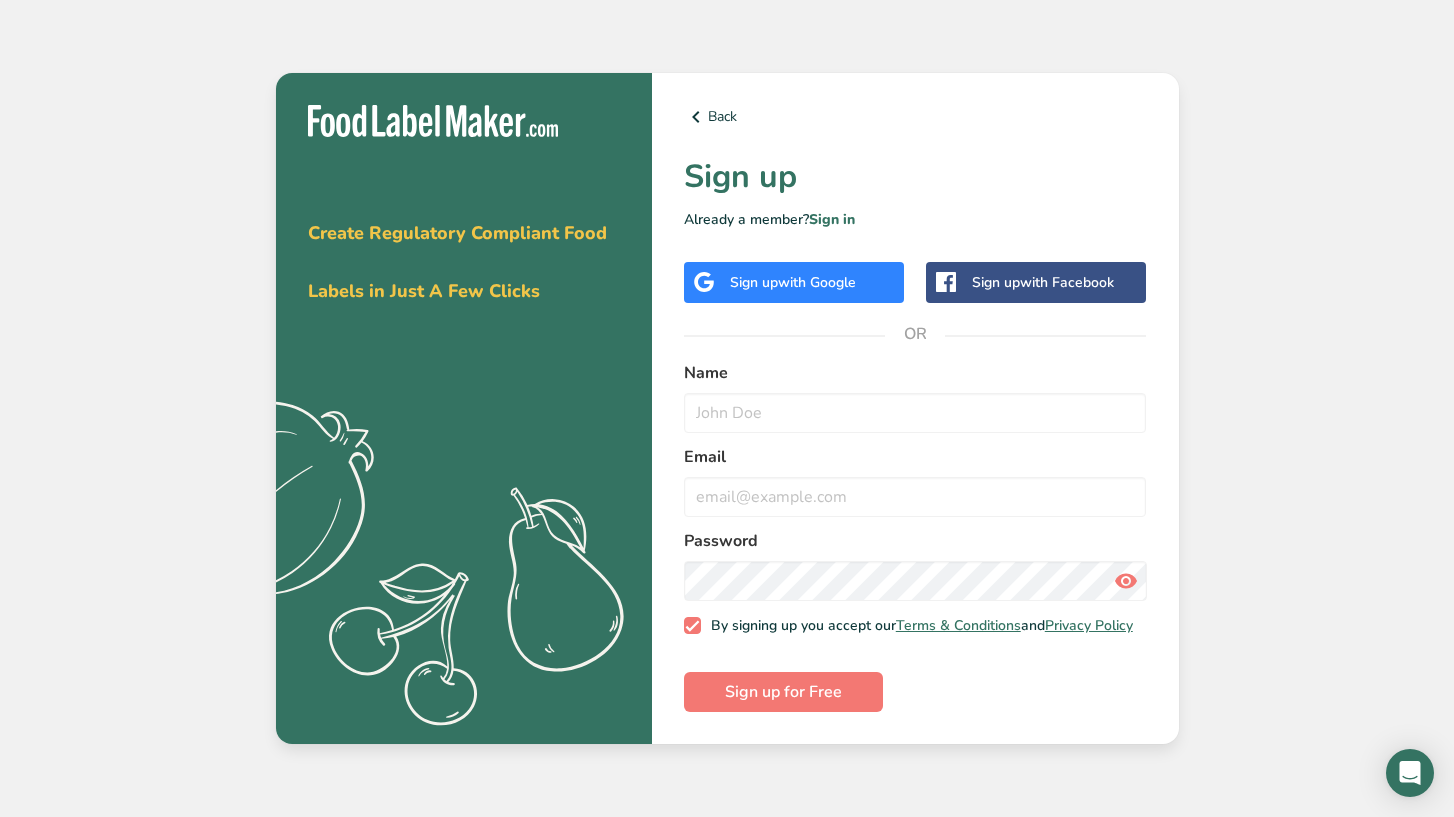 click on "Sign up  with Google" at bounding box center [794, 282] 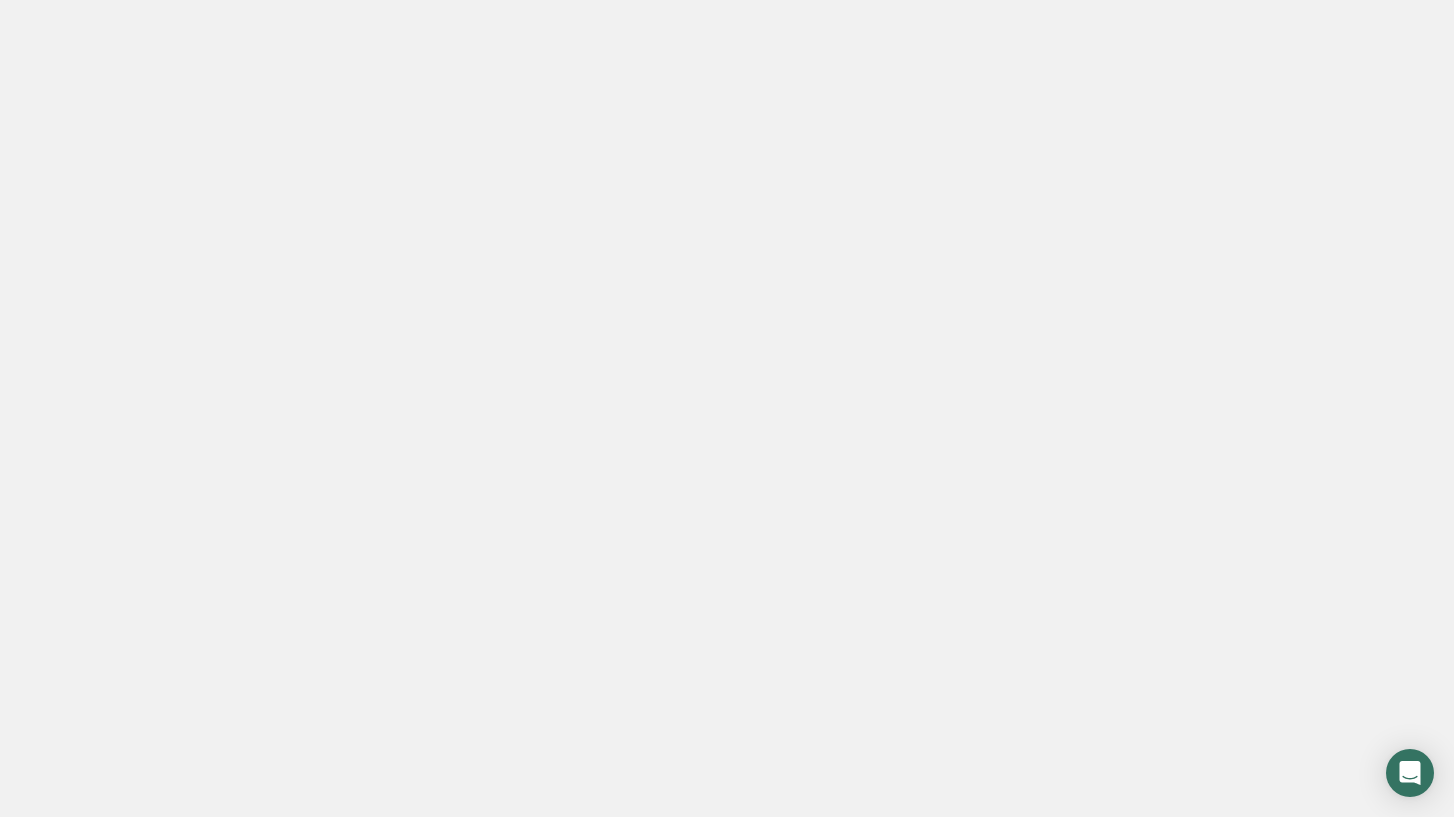 scroll, scrollTop: 0, scrollLeft: 0, axis: both 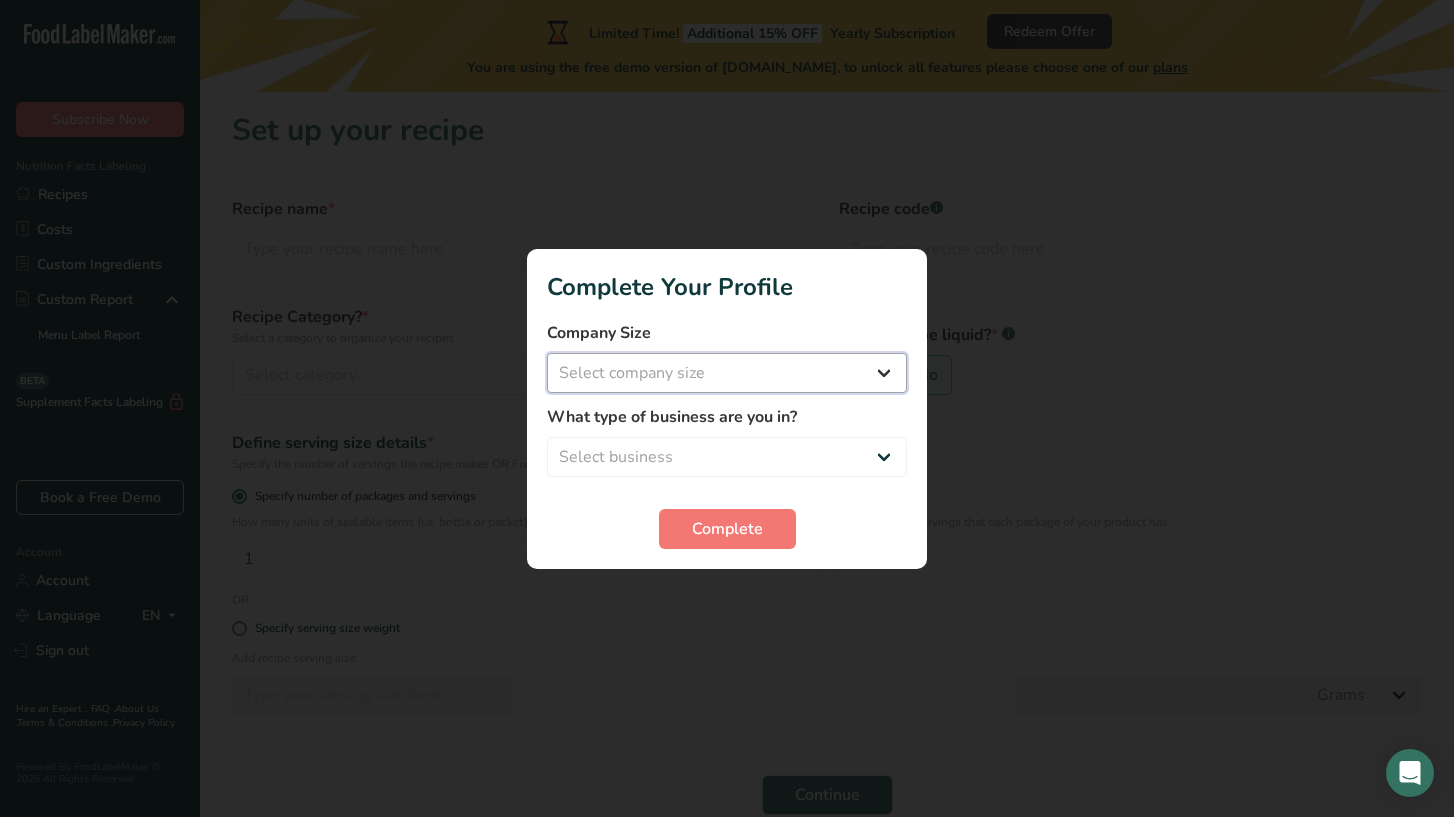 click on "Select company size
Fewer than 10 Employees
10 to 50 Employees
51 to 500 Employees
Over 500 Employees" at bounding box center (727, 373) 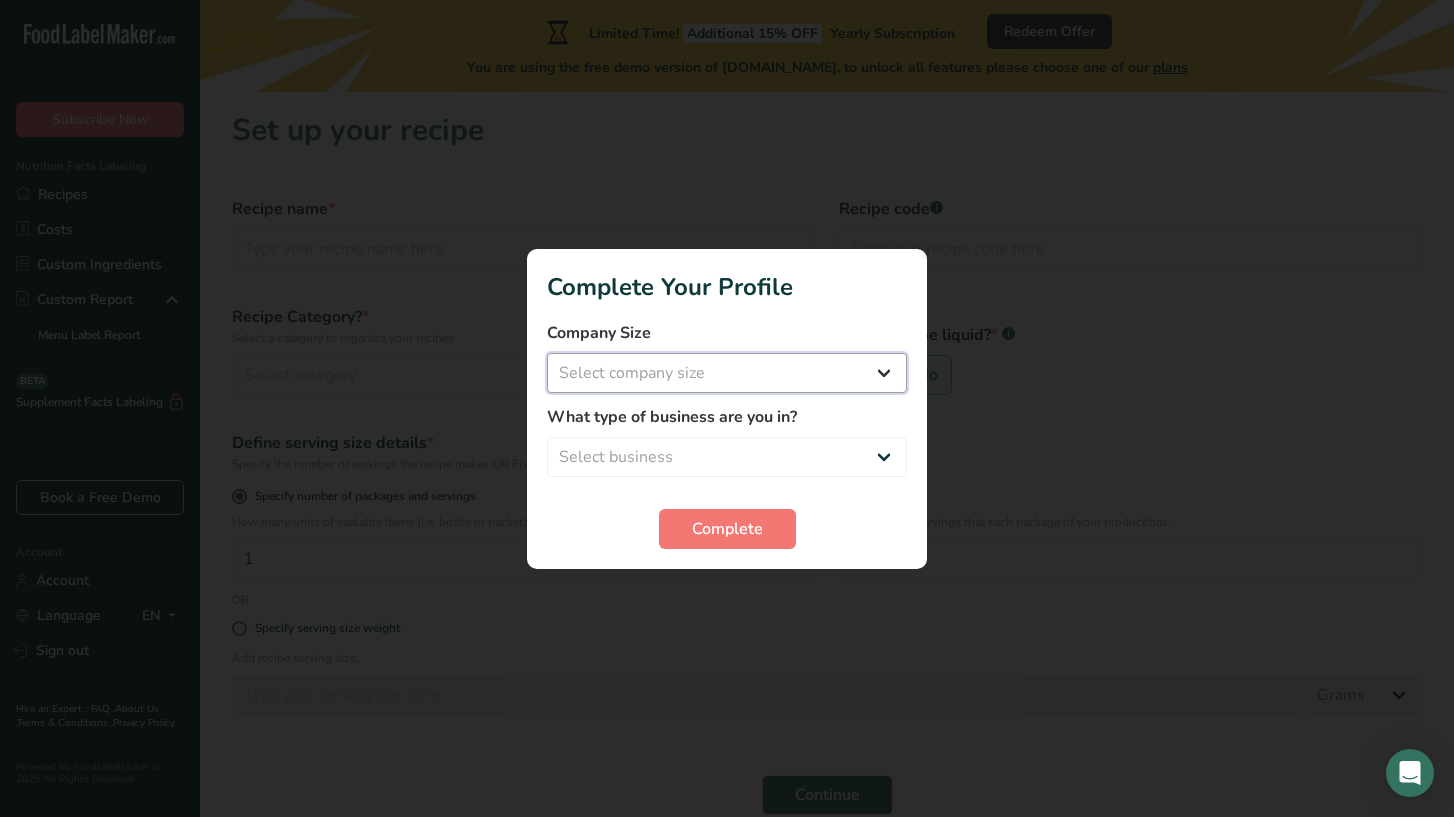 select on "1" 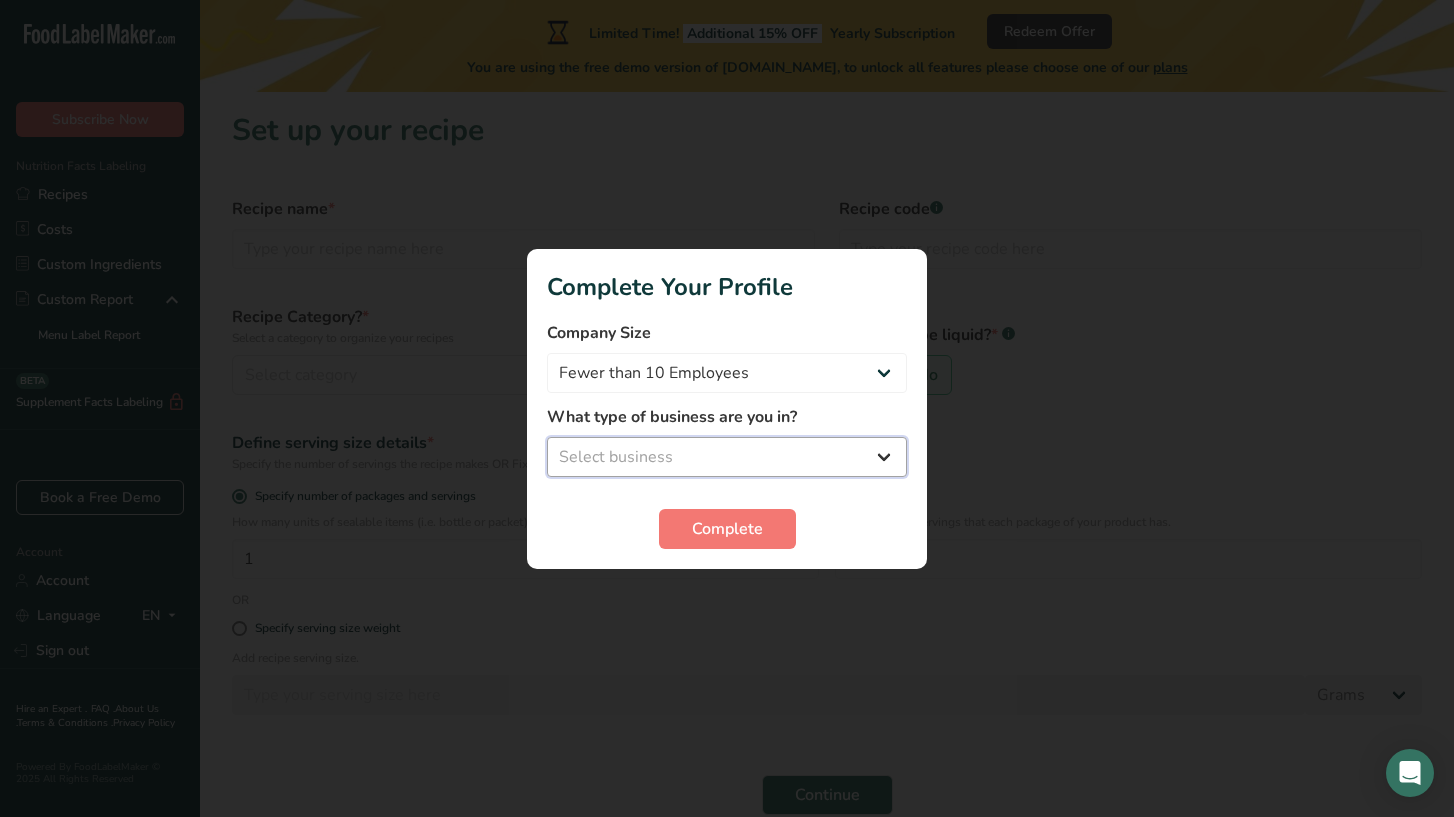click on "Select business
Packaged Food Manufacturer
Restaurant & Cafe
Bakery
Meal Plans & Catering Company
Nutritionist
Food Blogger
Personal Trainer
Other" at bounding box center [727, 457] 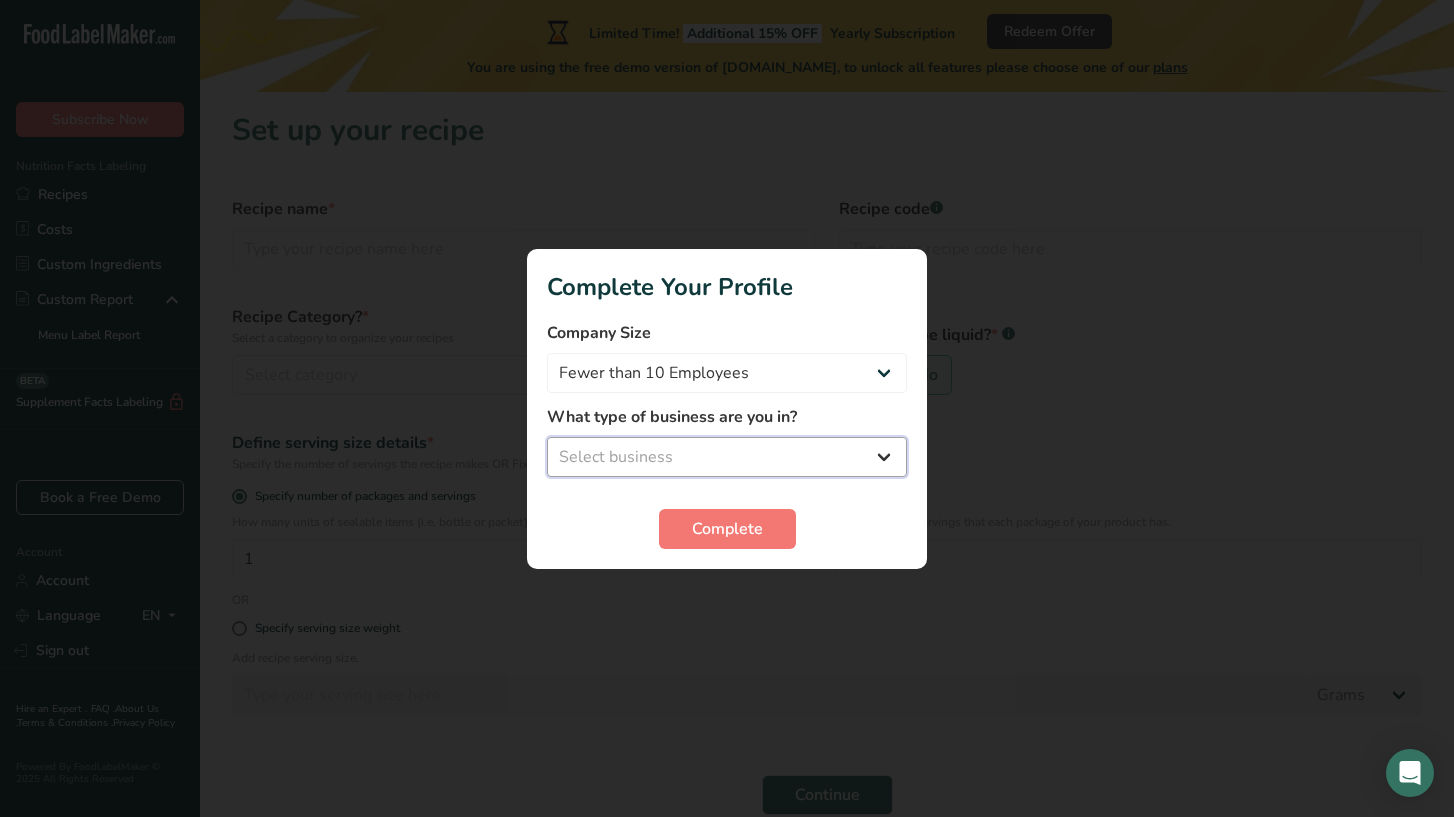 select on "1" 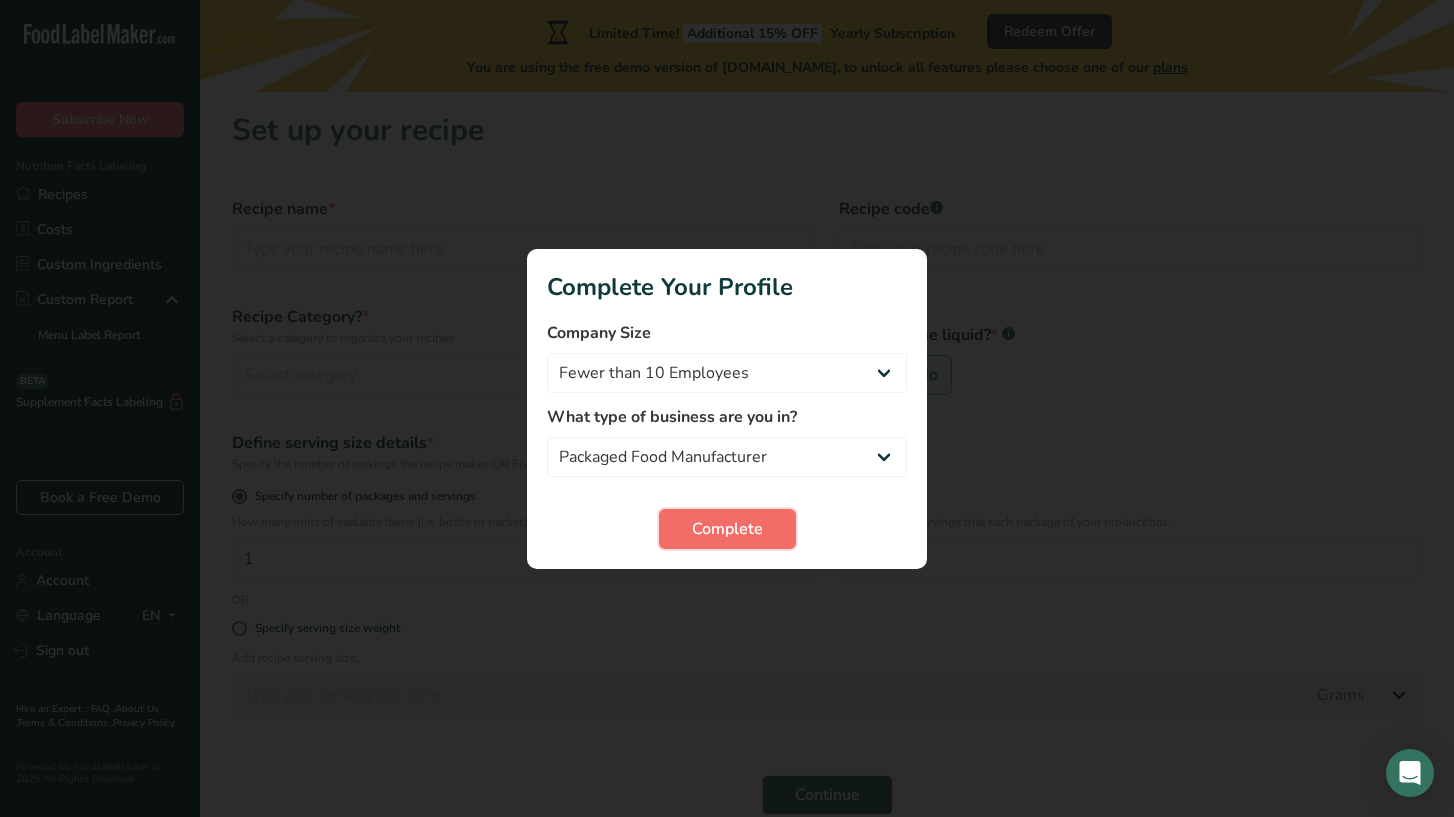 click on "Complete" at bounding box center [727, 529] 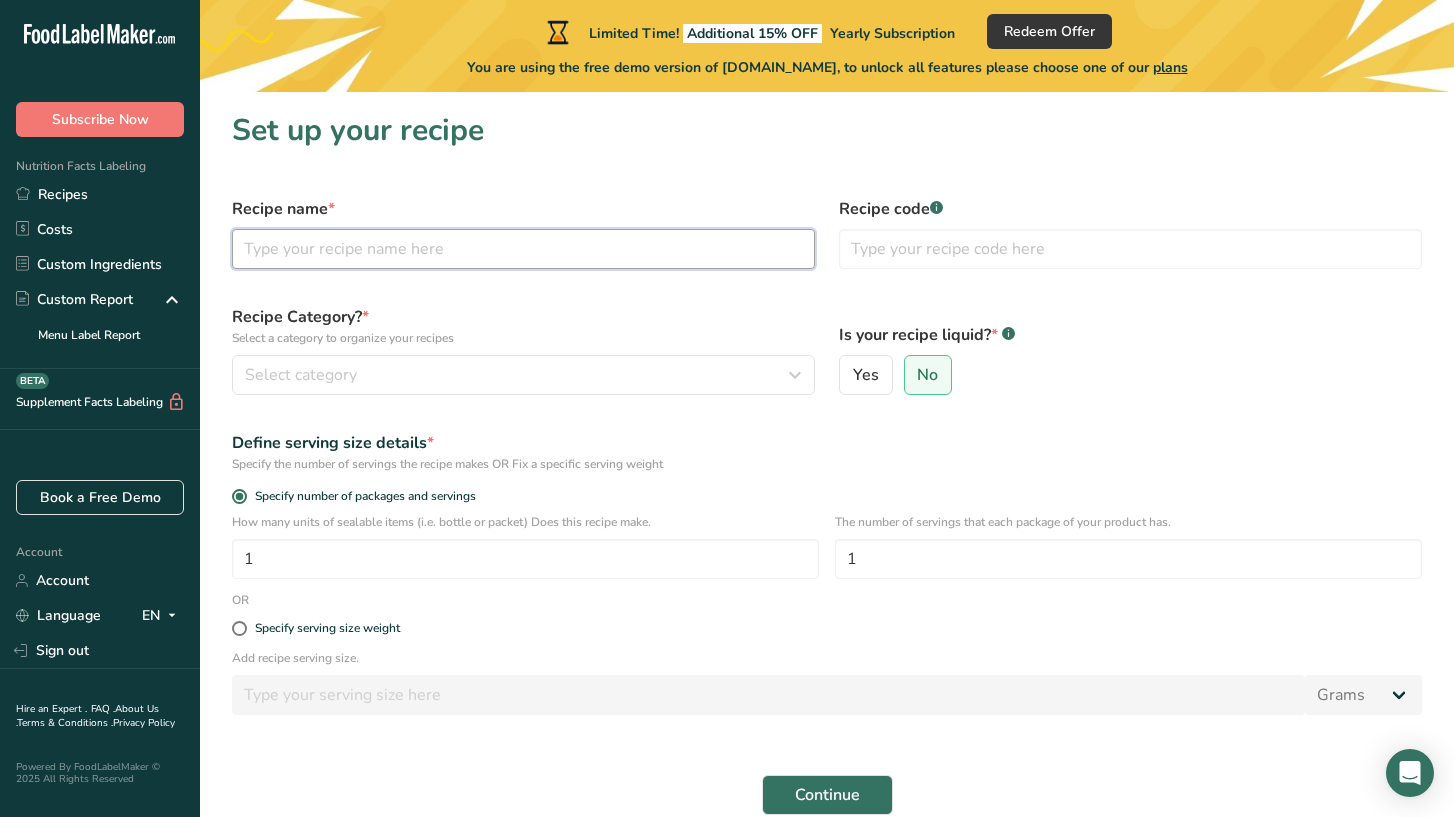 click at bounding box center [523, 249] 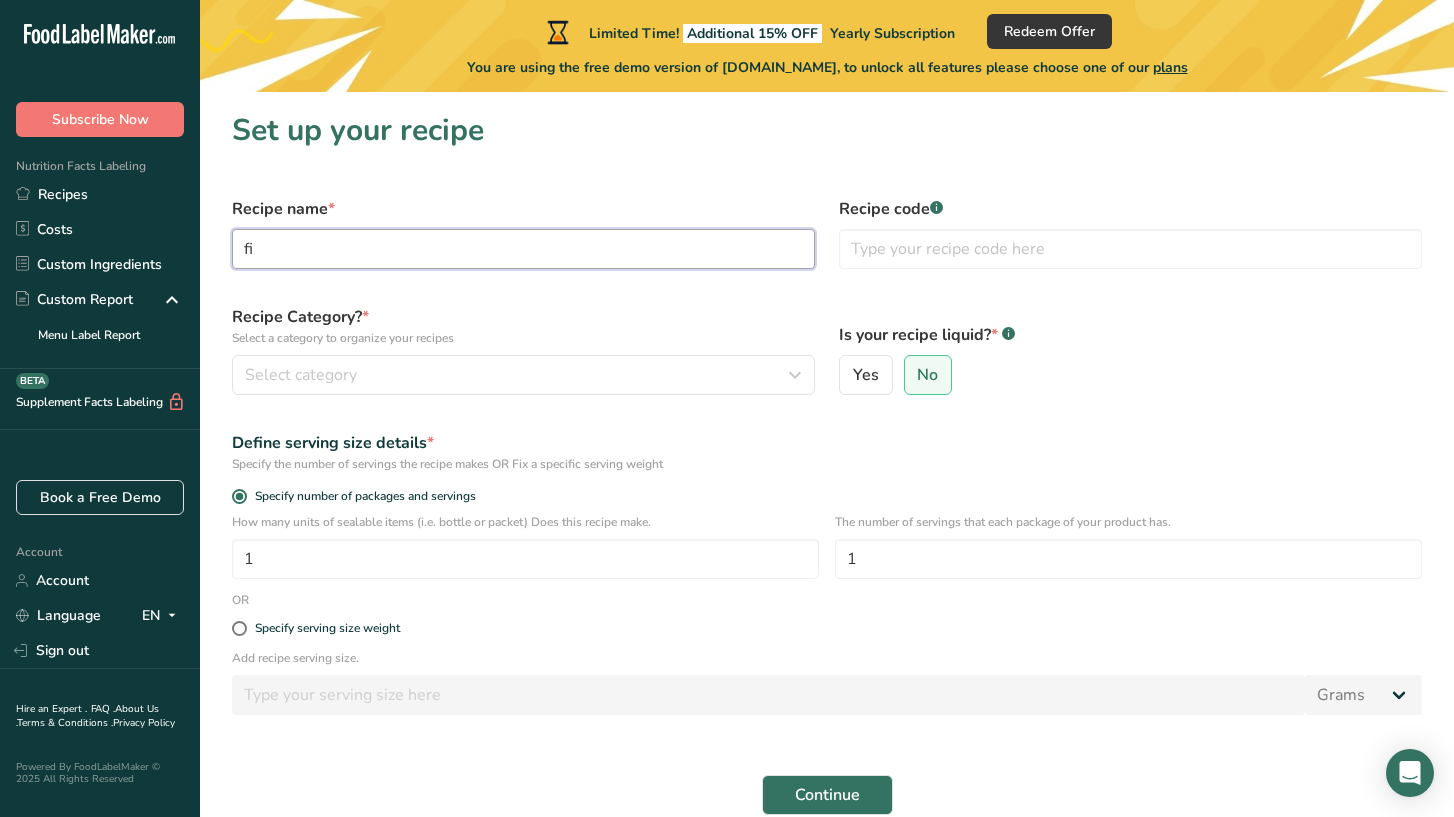 type on "f" 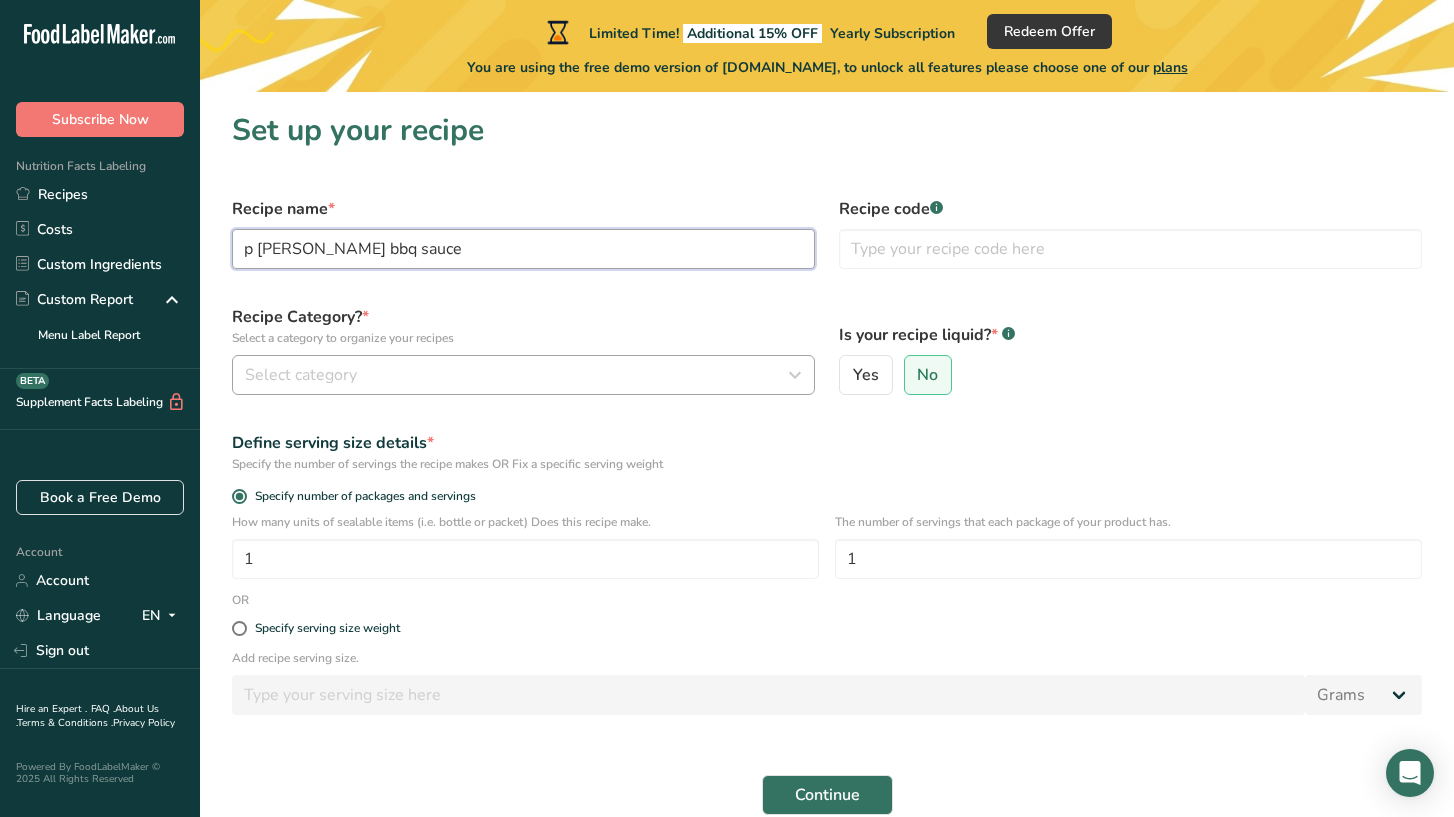 type on "p [PERSON_NAME] bbq sauce" 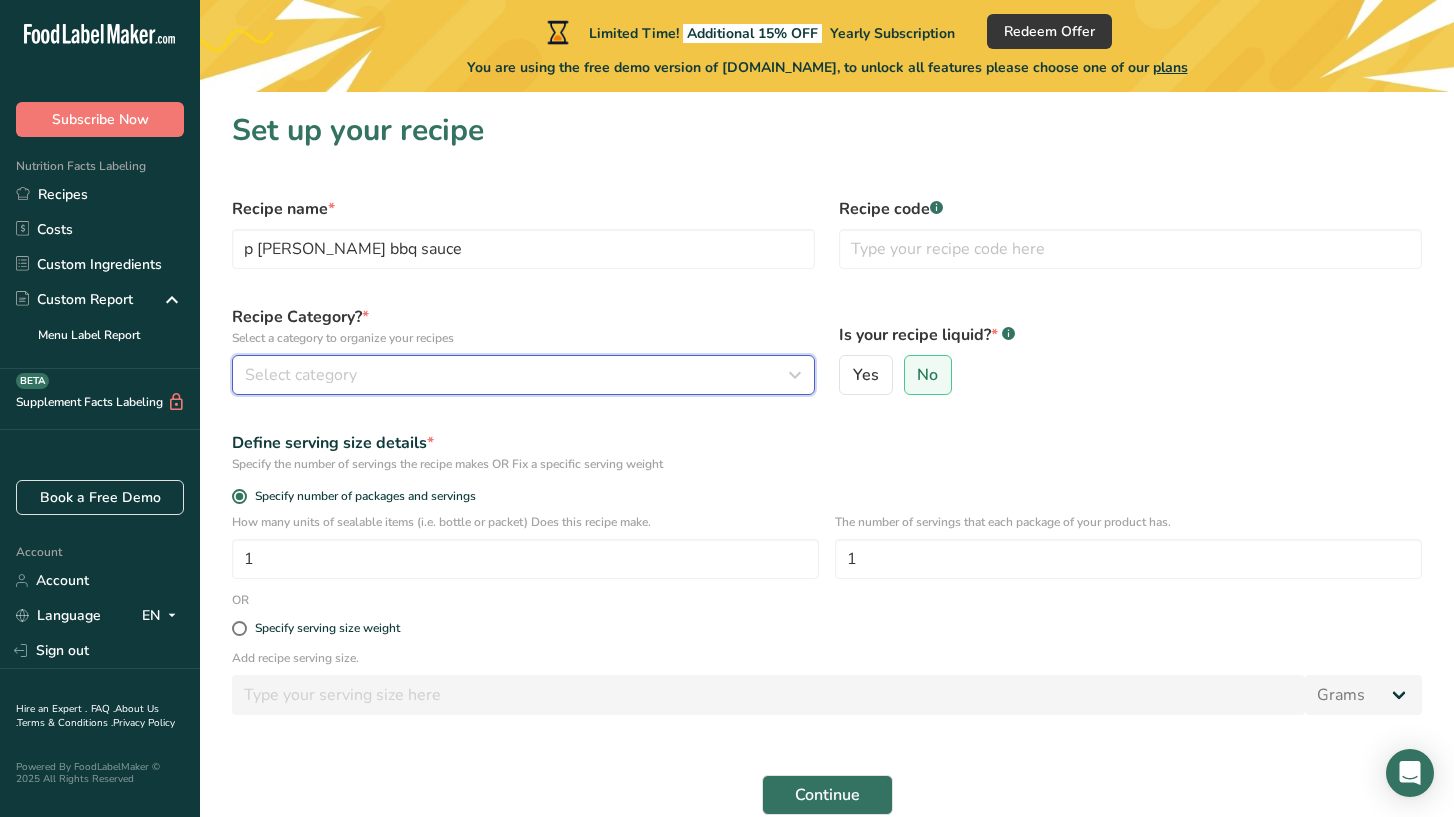 click on "Select category" at bounding box center (517, 375) 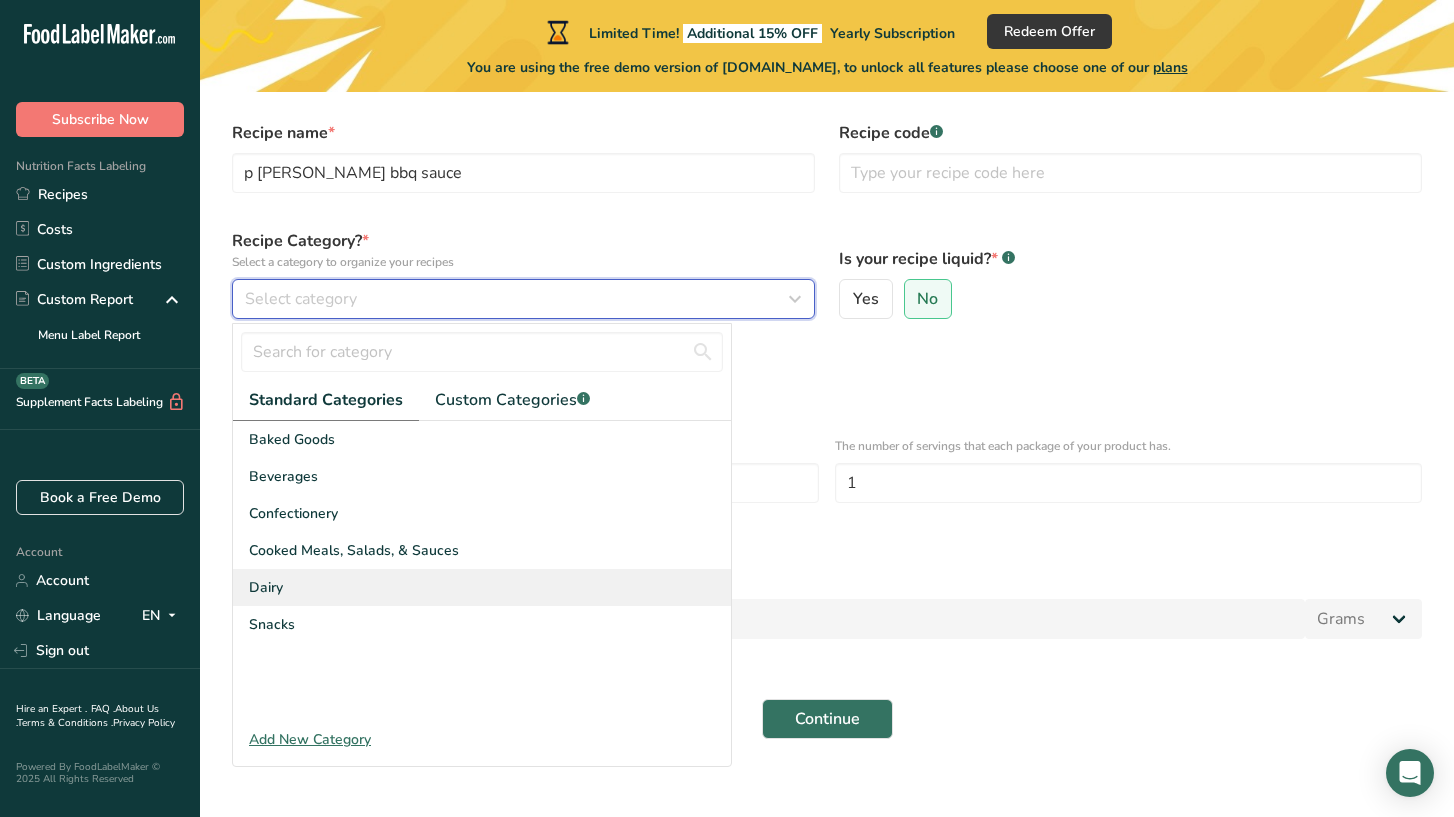 scroll, scrollTop: 94, scrollLeft: 0, axis: vertical 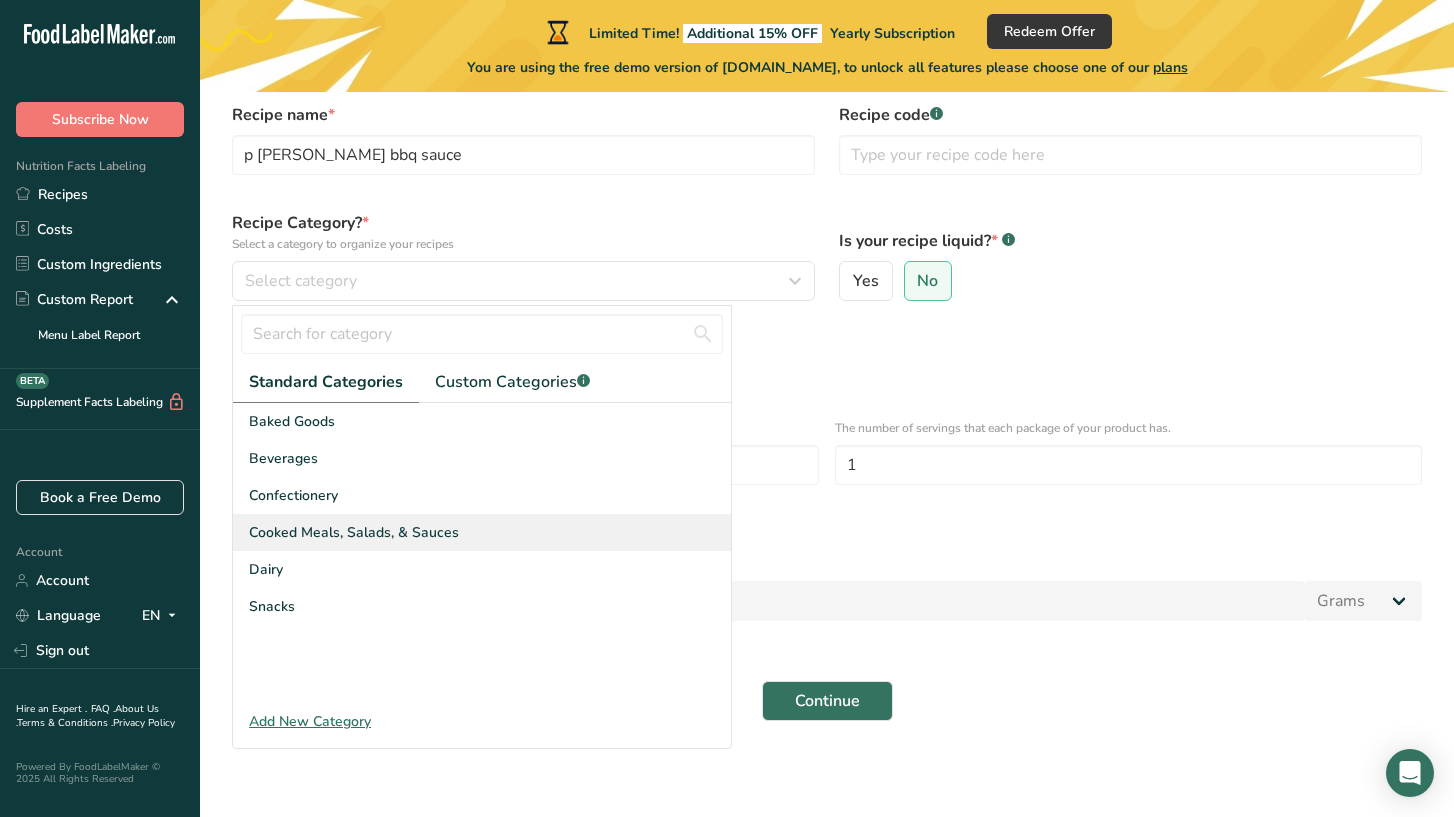 click on "Cooked Meals, Salads, & Sauces" at bounding box center (354, 532) 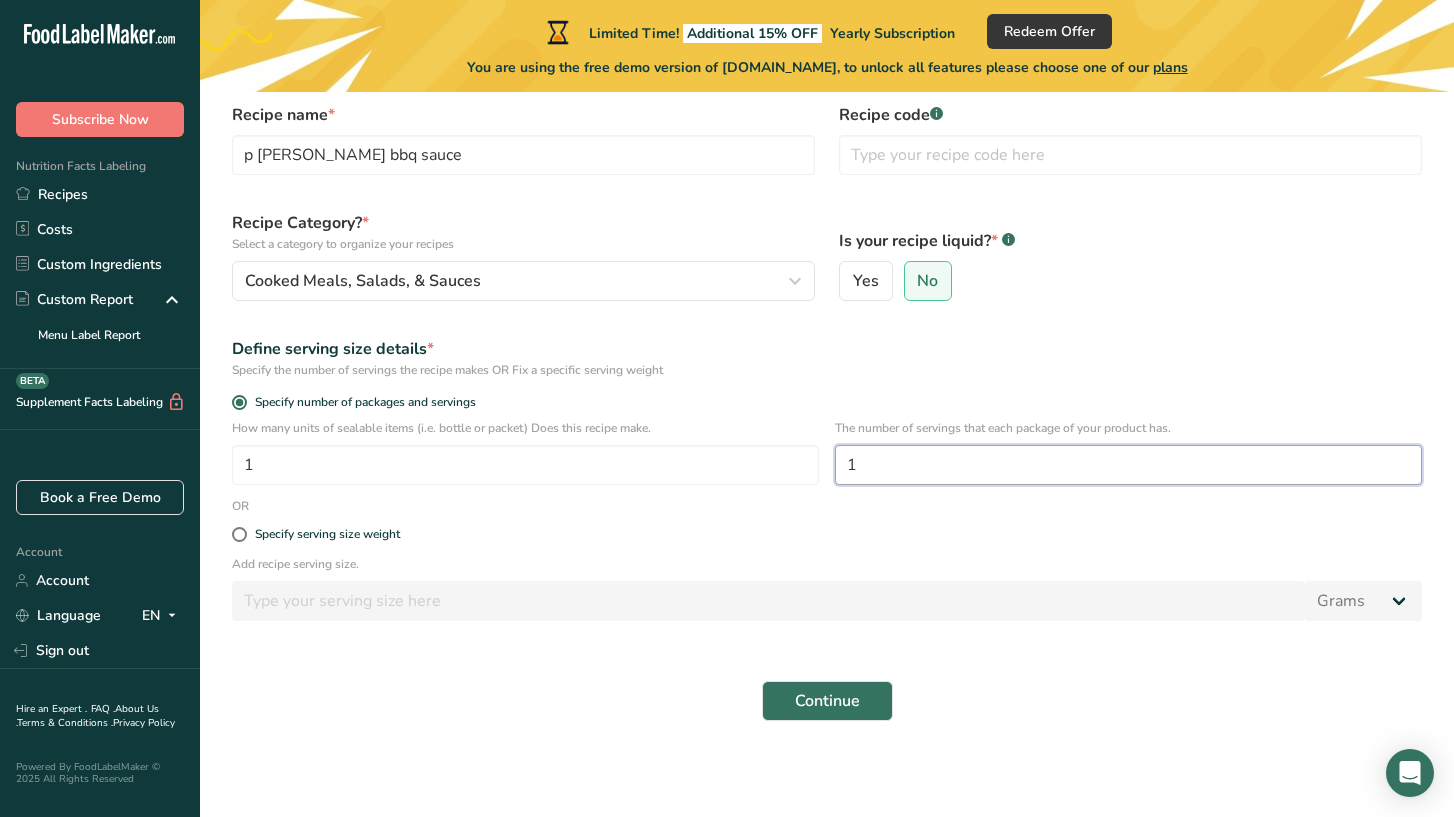 click on "1" at bounding box center [1128, 465] 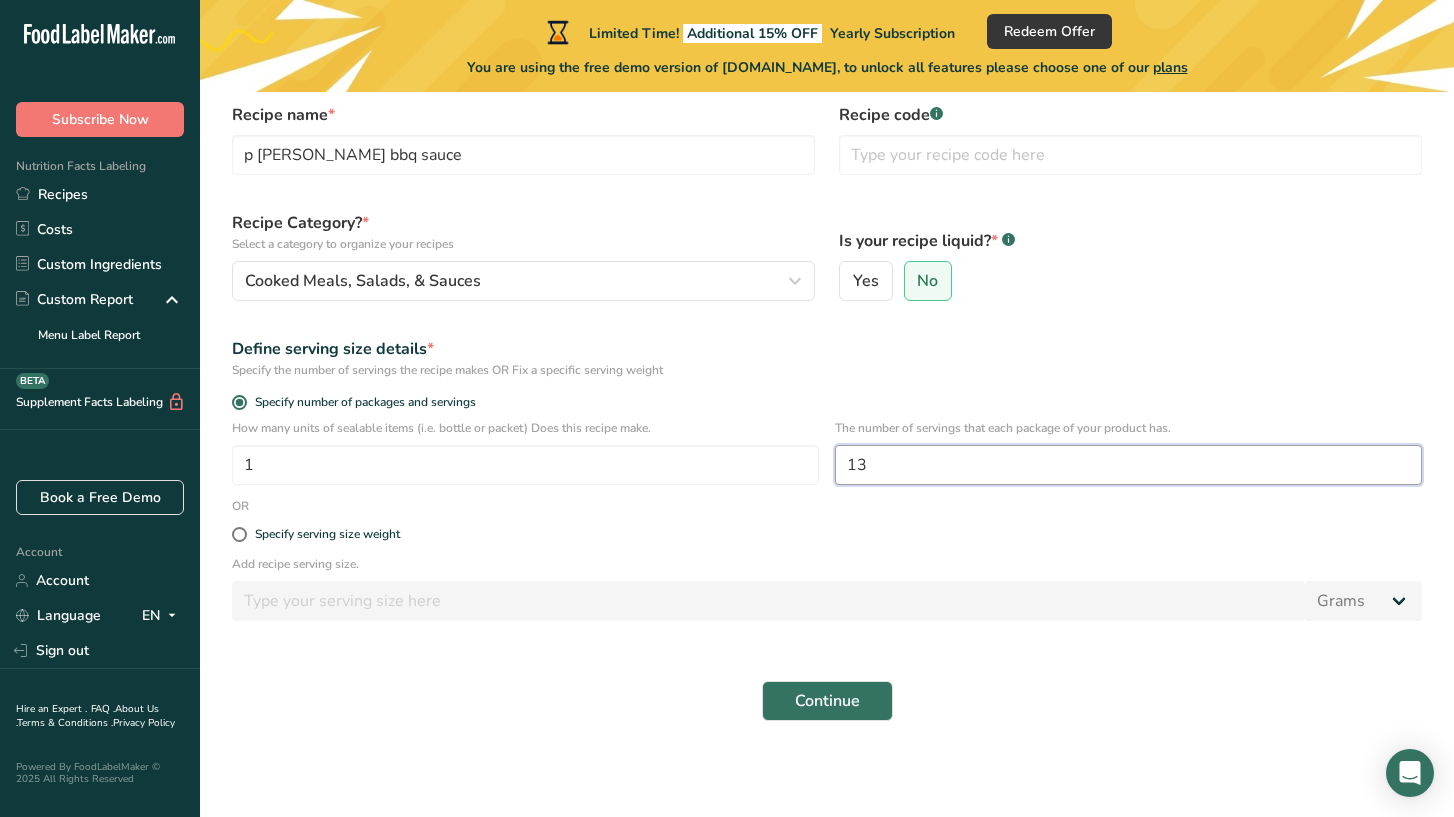 type on "1" 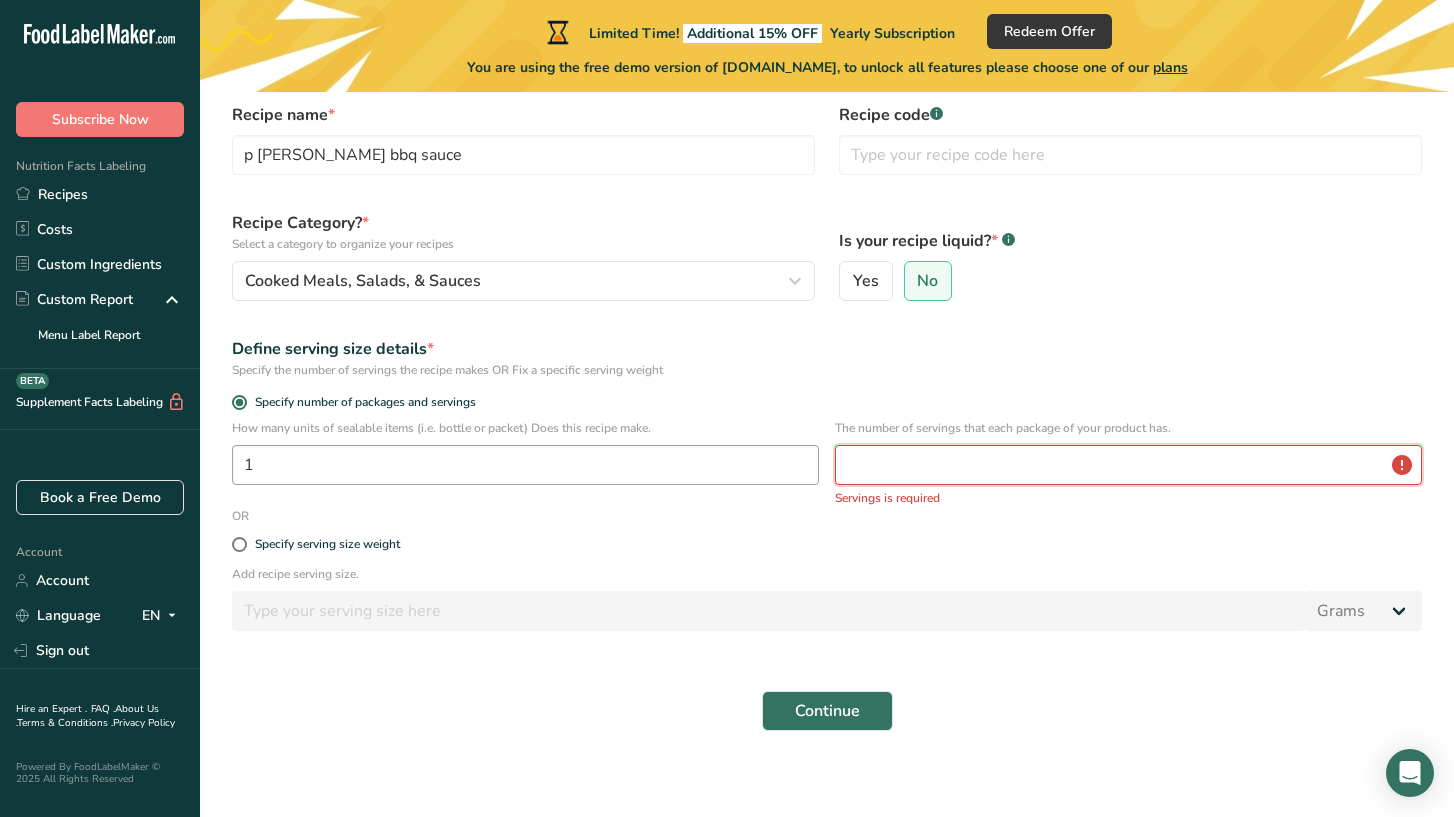 type 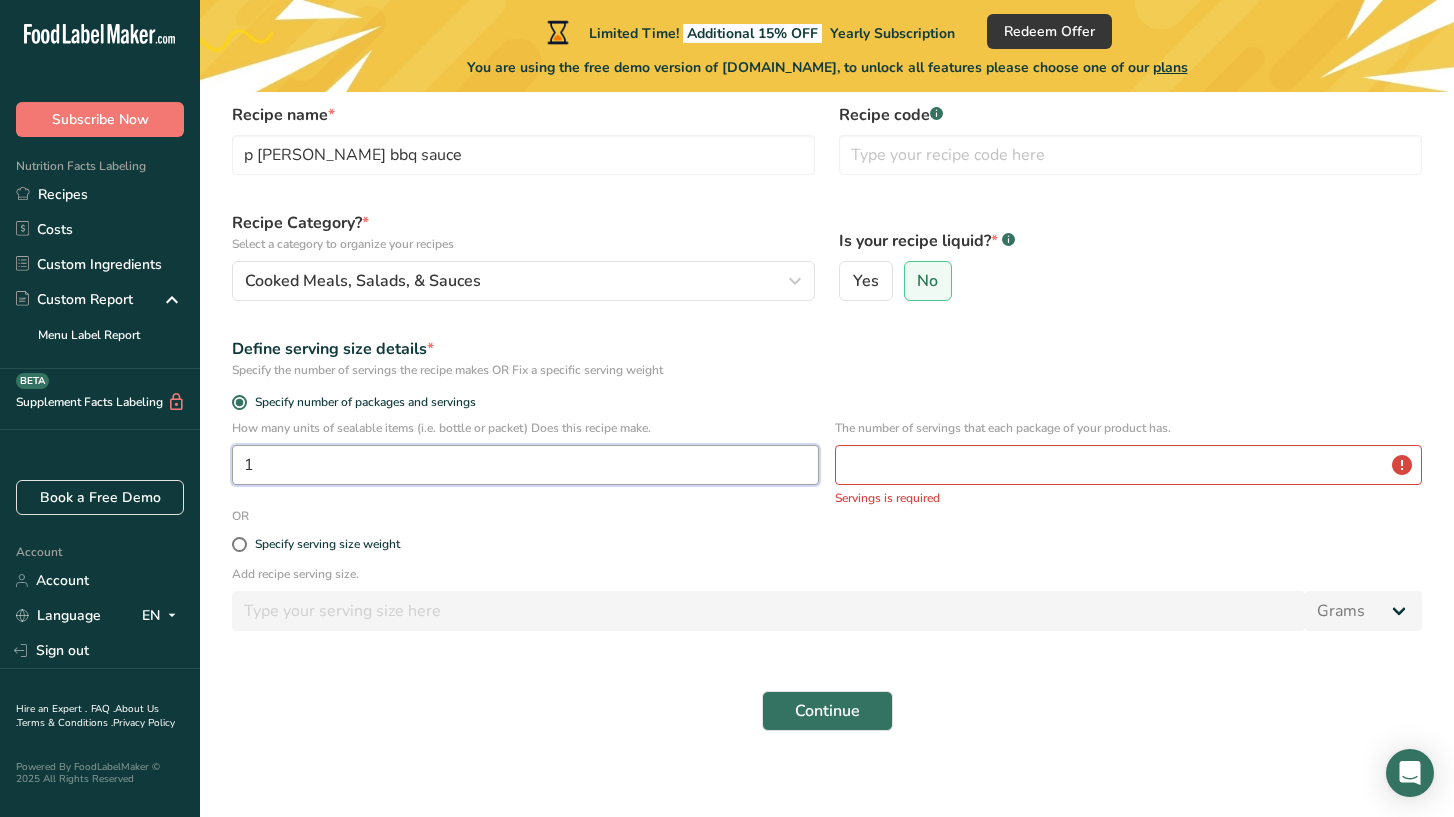 drag, startPoint x: 517, startPoint y: 462, endPoint x: 418, endPoint y: 432, distance: 103.44564 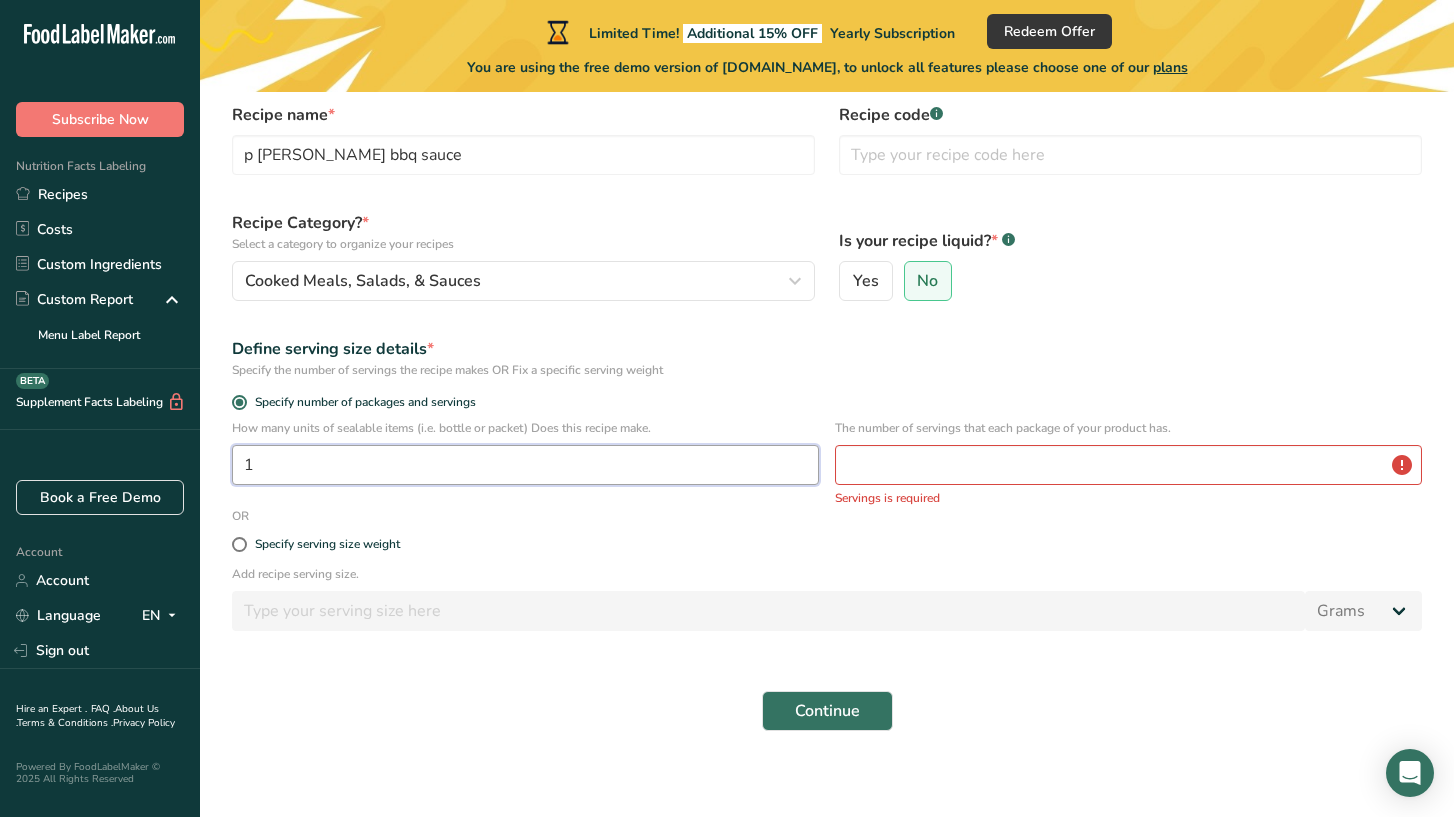 click on "How many units of sealable items (i.e. bottle or packet) Does this recipe make.
1" at bounding box center (525, 457) 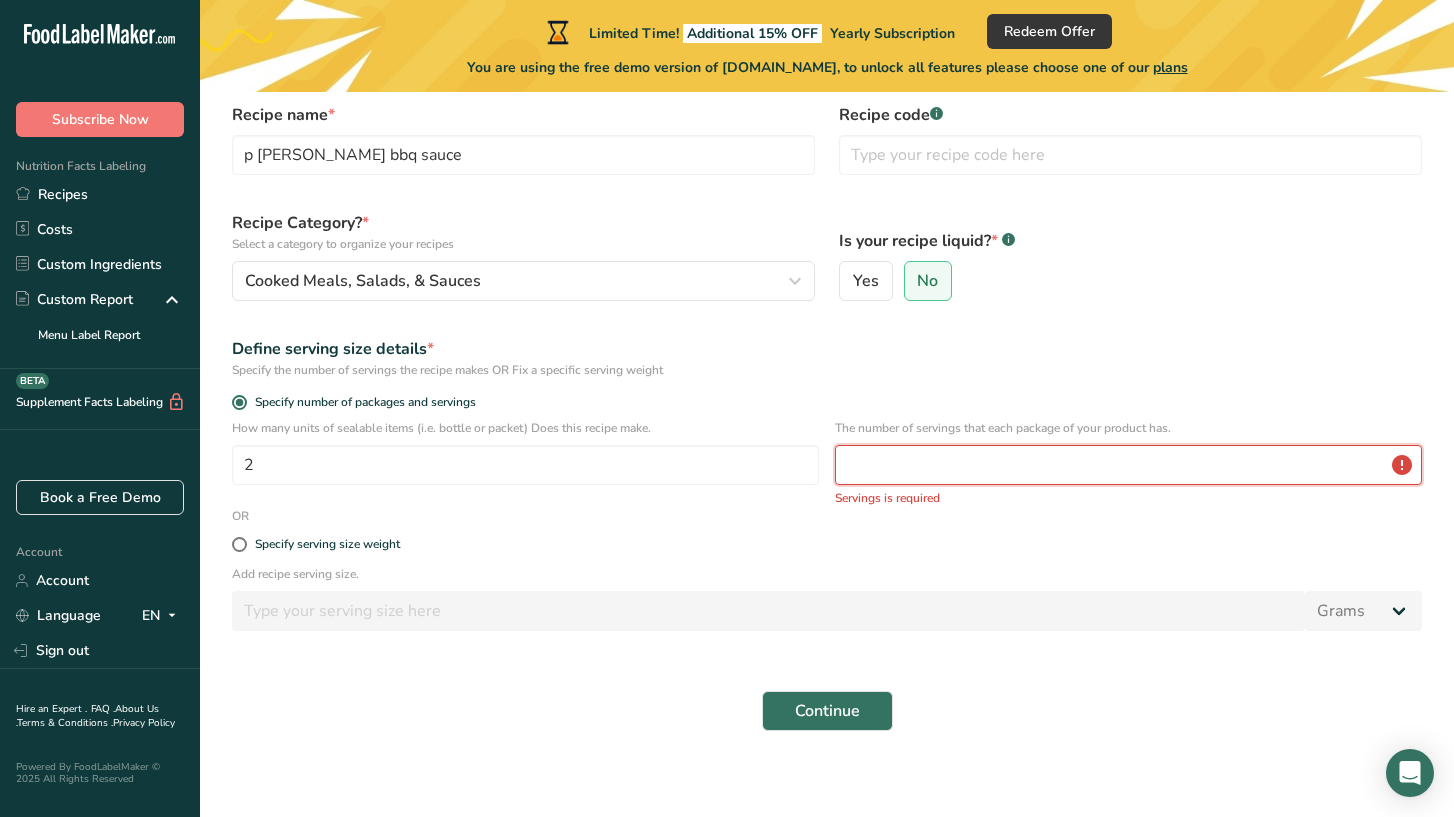 click at bounding box center (1128, 465) 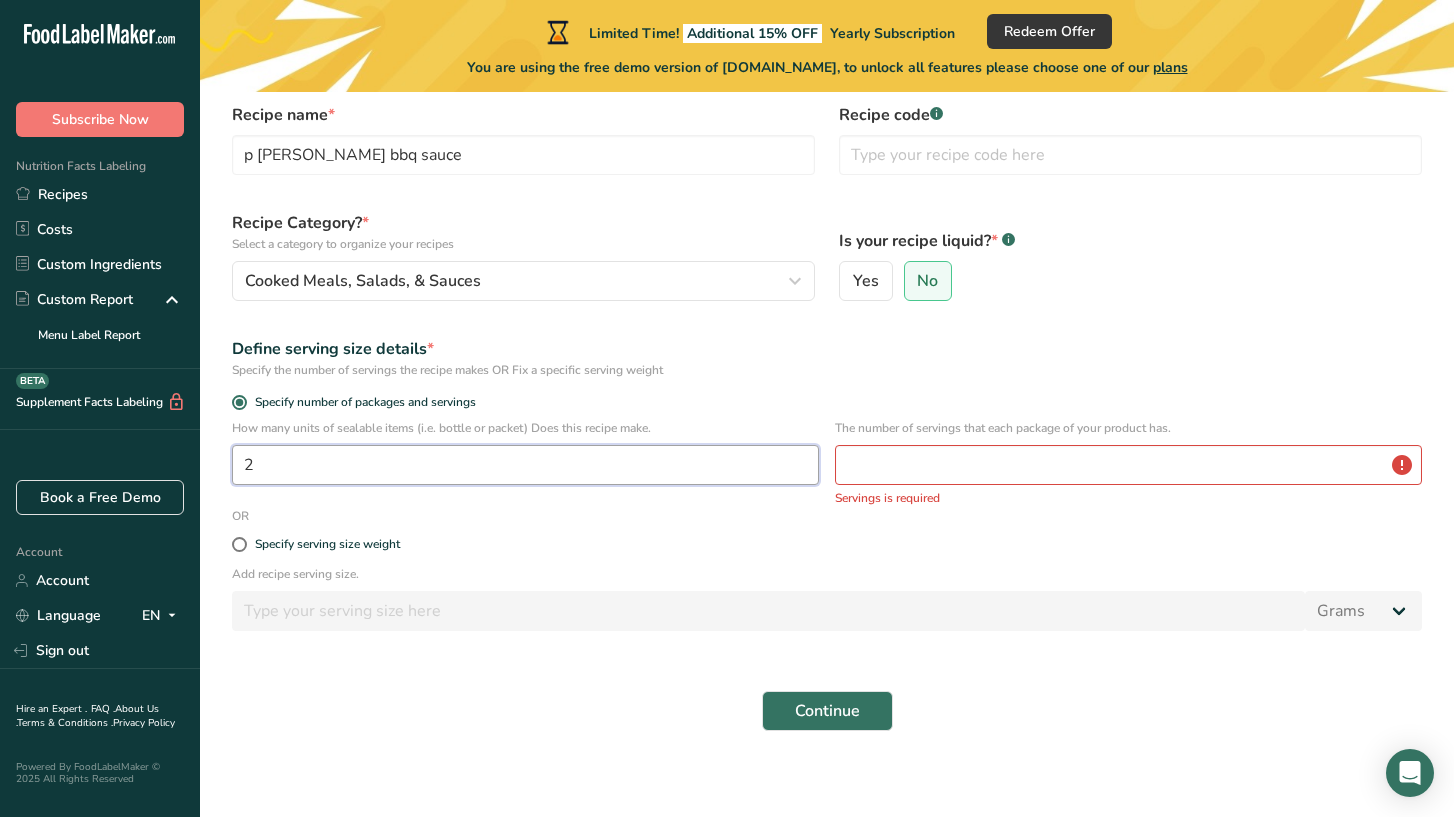 drag, startPoint x: 587, startPoint y: 483, endPoint x: 495, endPoint y: 457, distance: 95.60335 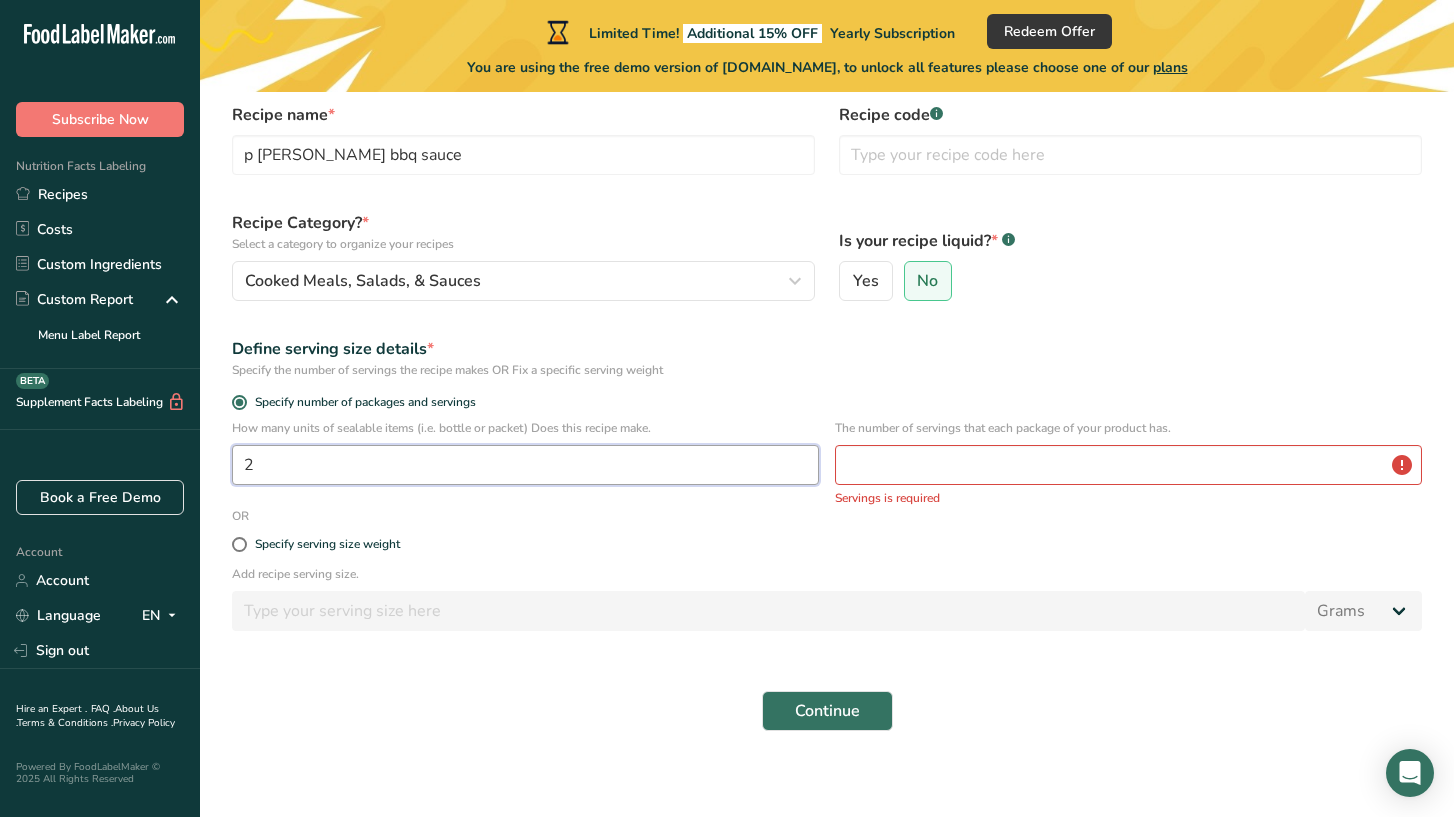 click on "2" at bounding box center [525, 465] 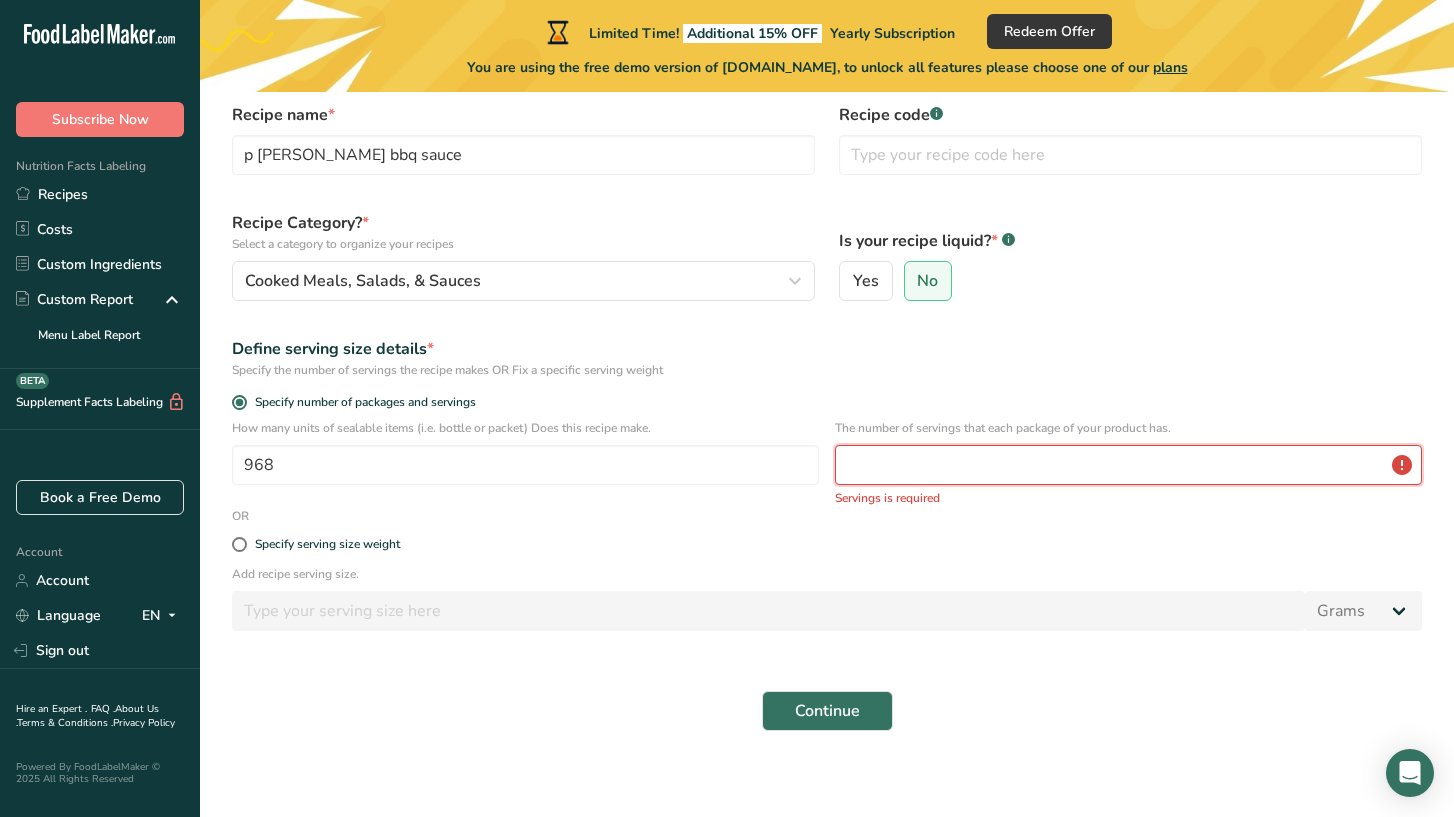 click at bounding box center (1128, 465) 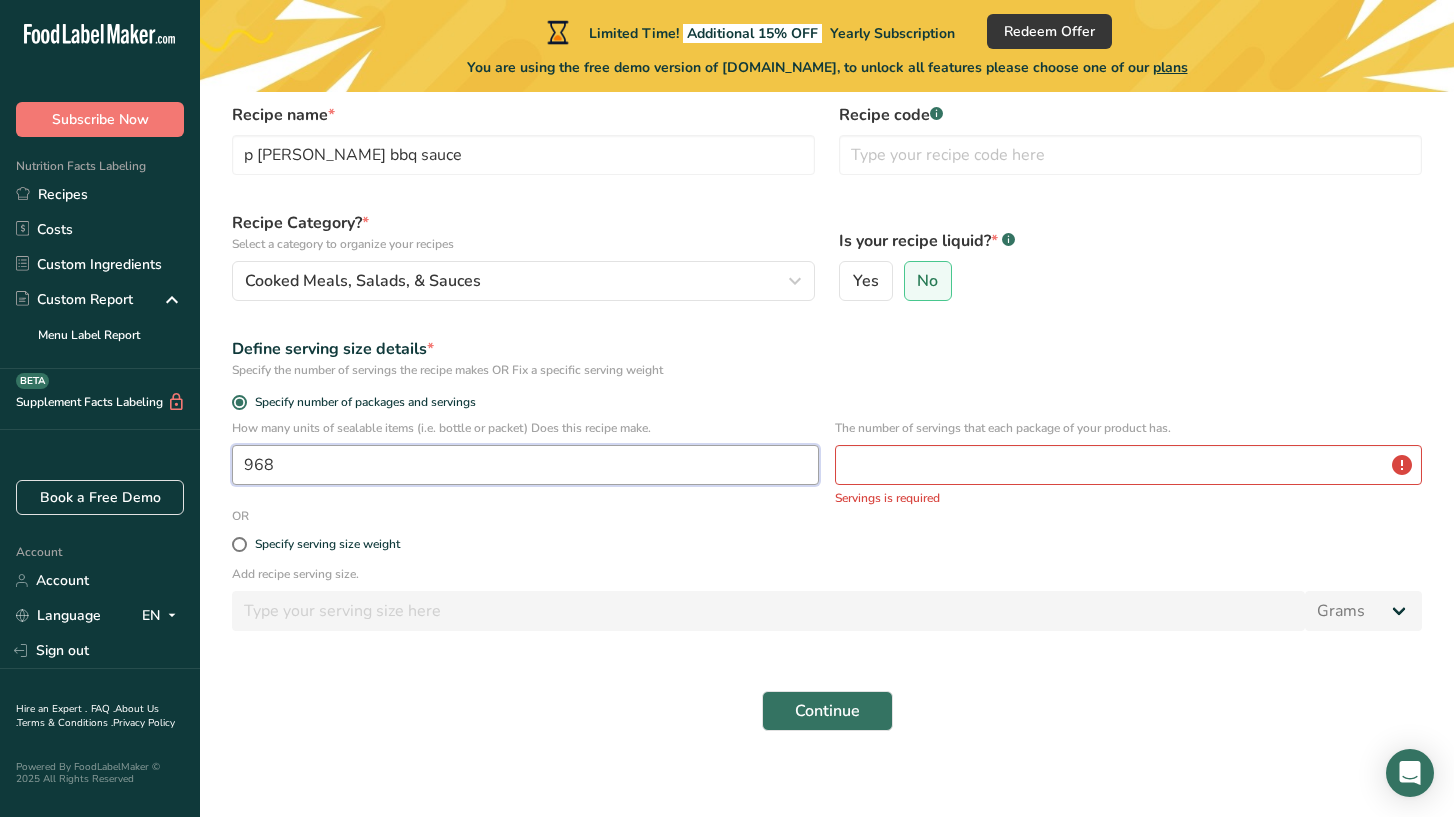 drag, startPoint x: 330, startPoint y: 463, endPoint x: 216, endPoint y: 462, distance: 114.00439 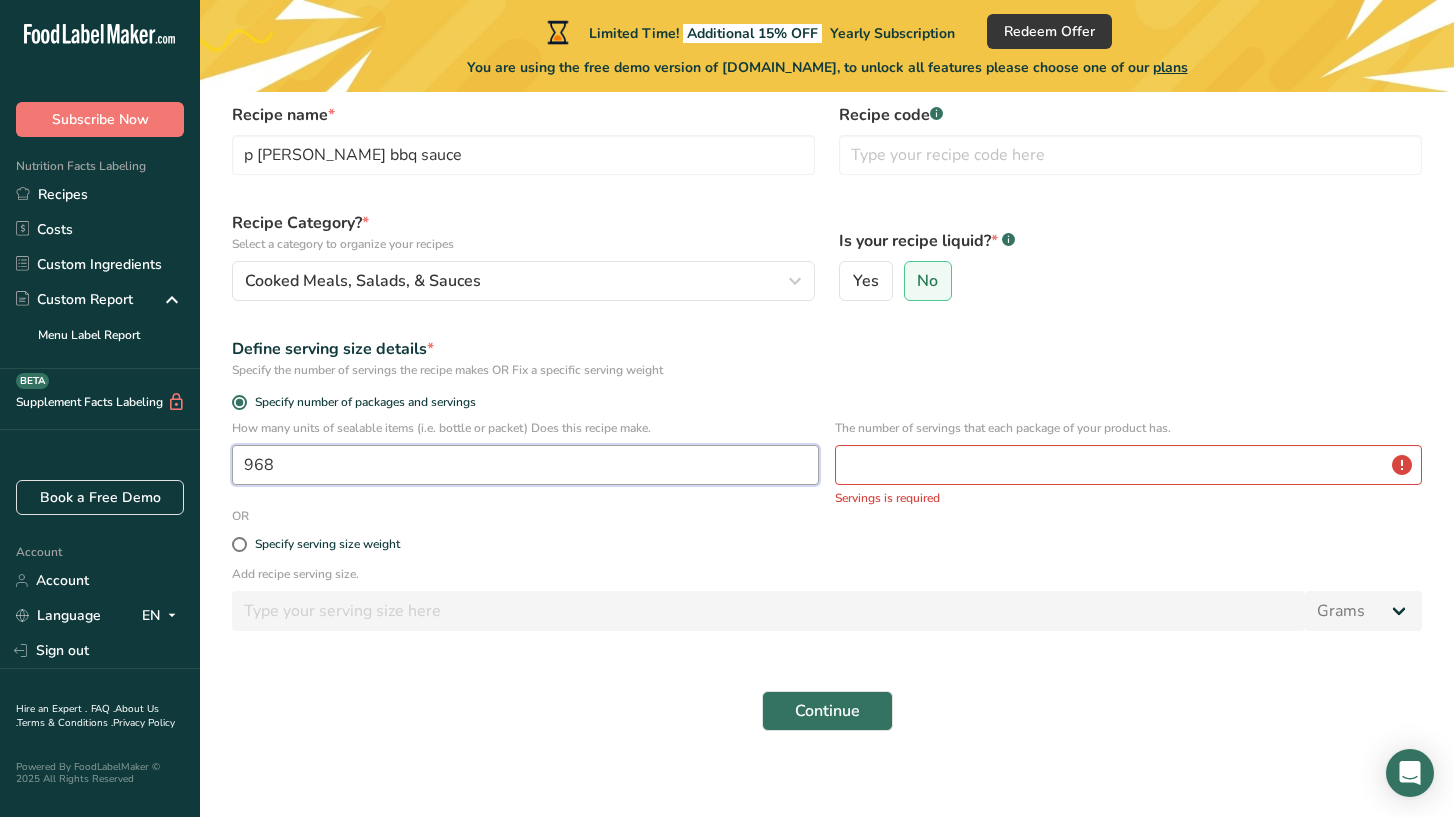 click on "Set up your recipe
Recipe name *   p [PERSON_NAME] bbq sauce
Recipe code
.a-a{fill:#347362;}.b-a{fill:#fff;}
Recipe Category? *
Select a category to organize your recipes
Cooked Meals, Salads, & Sauces
Standard Categories
Custom Categories
.a-a{fill:#347362;}.b-a{fill:#fff;}
Baked Goods
[GEOGRAPHIC_DATA]
Confectionery
Cooked Meals, Salads, & Sauces
[GEOGRAPHIC_DATA]
Snacks
Add New Category
Is your recipe liquid? *   .a-a{fill:#347362;}.b-a{fill:#fff;}           Yes   No
Define serving size details *
Specify the number of servings the recipe makes OR Fix a specific serving weight
968      Servings is required
OR" at bounding box center (827, 380) 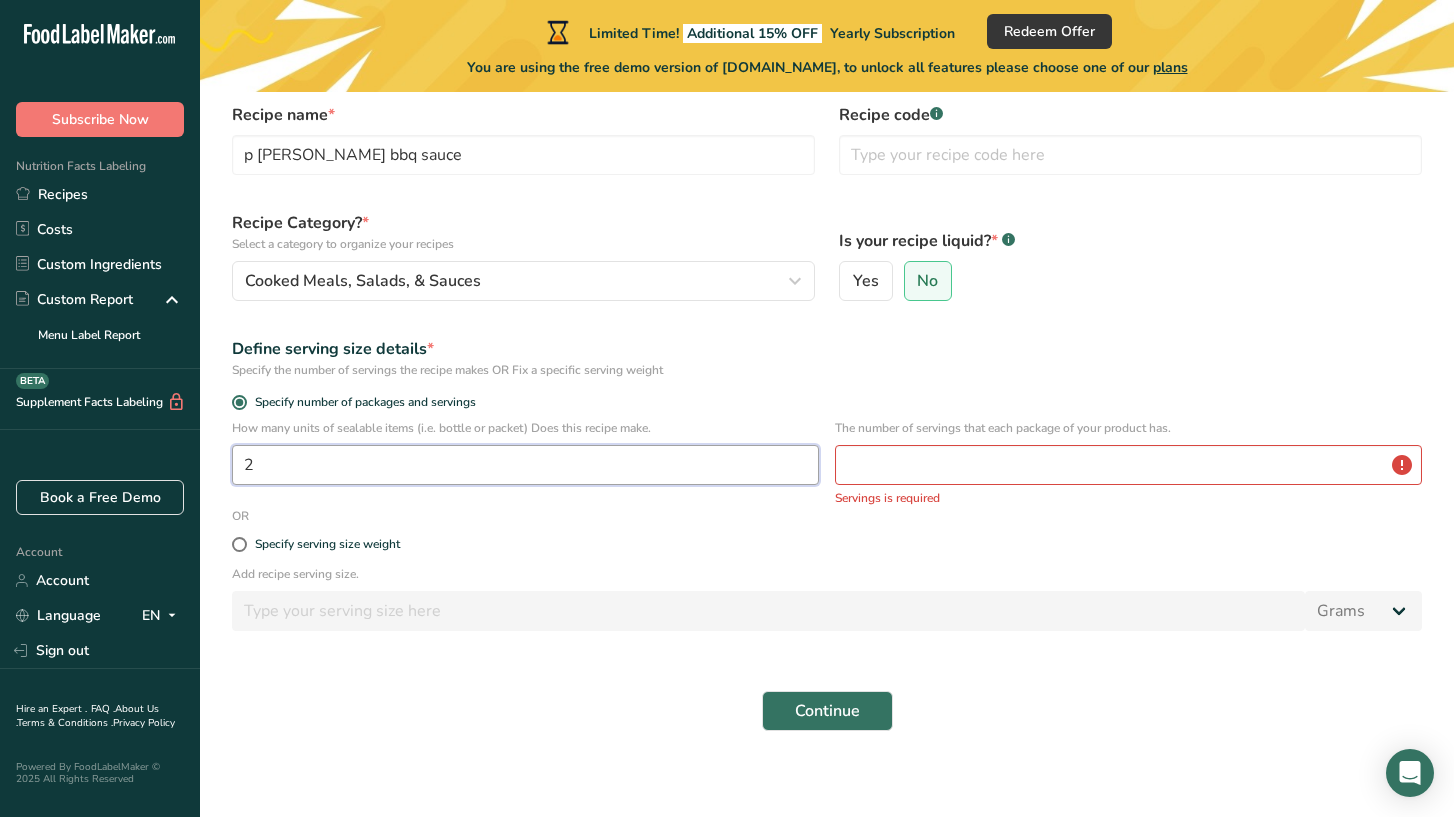 type on "2" 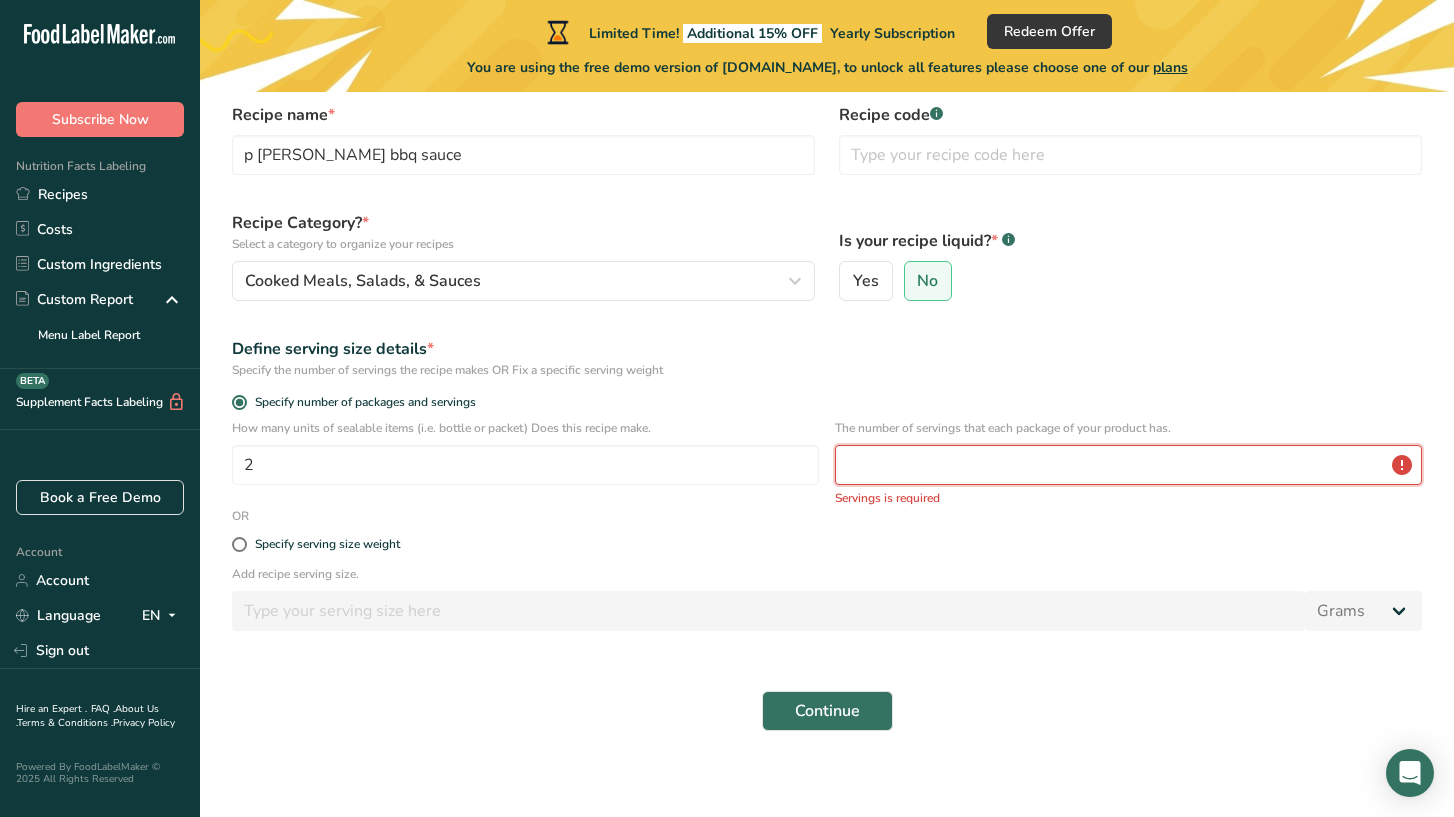 click at bounding box center (1128, 465) 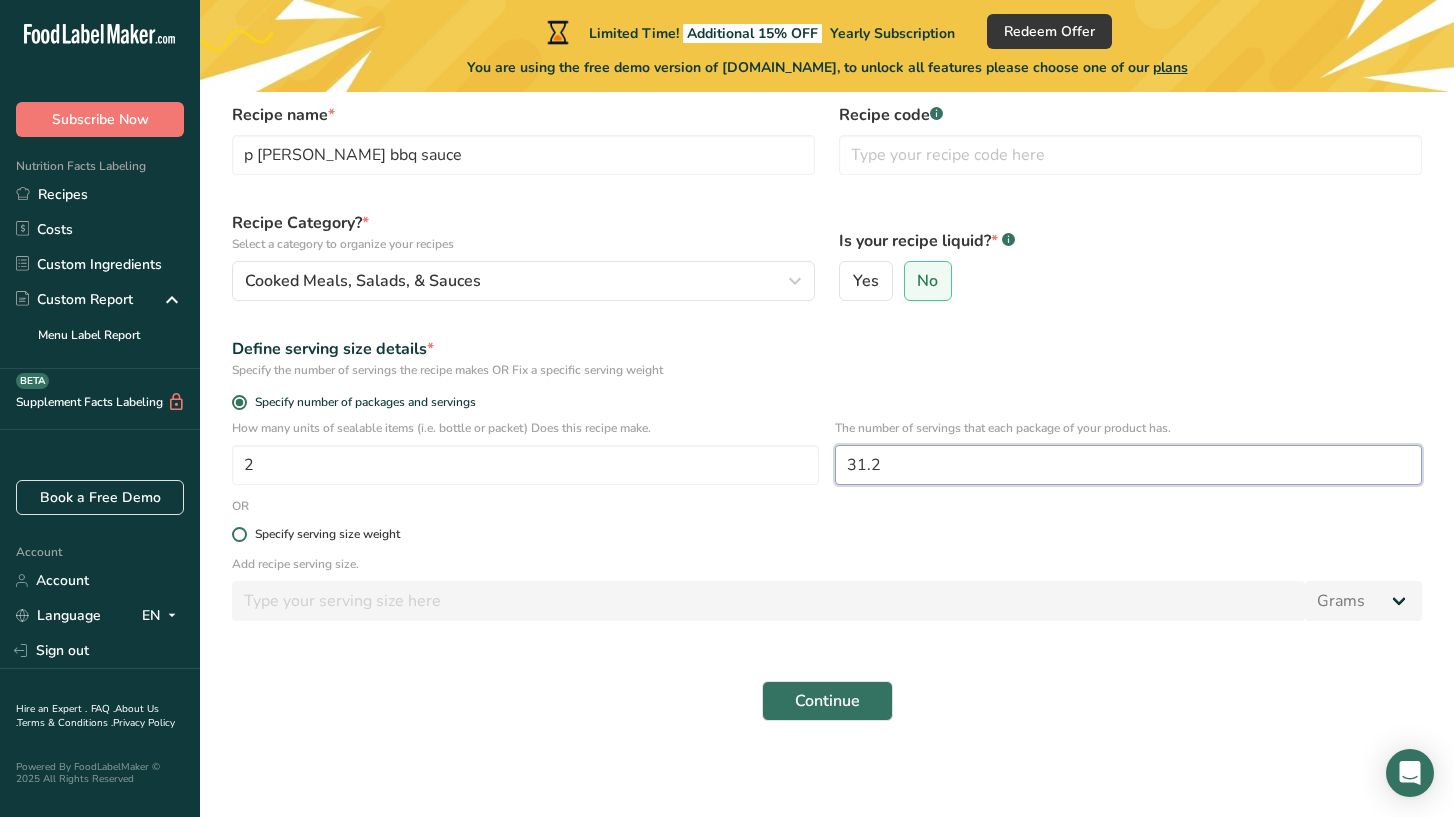 type on "31.2" 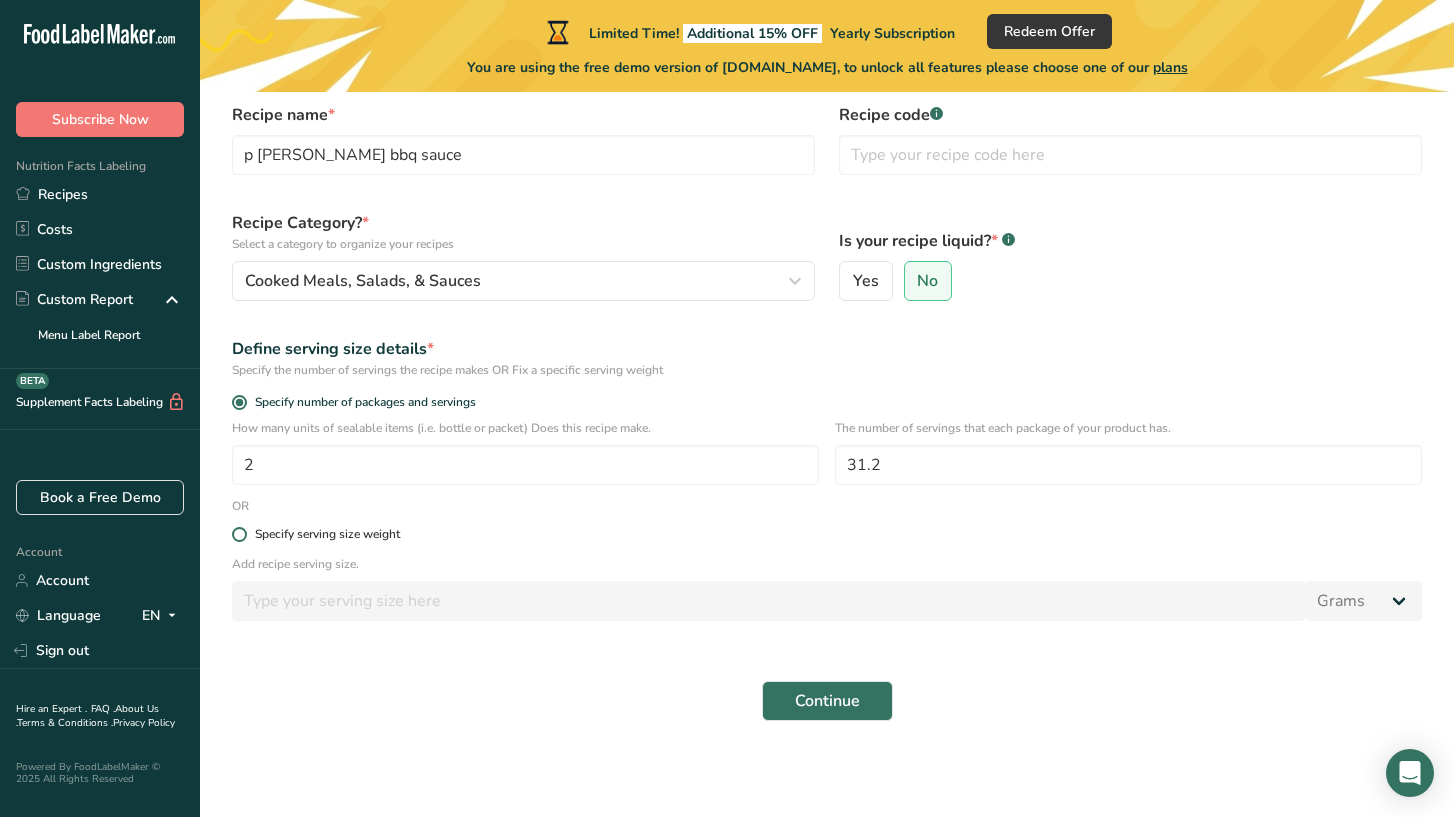 click at bounding box center [239, 534] 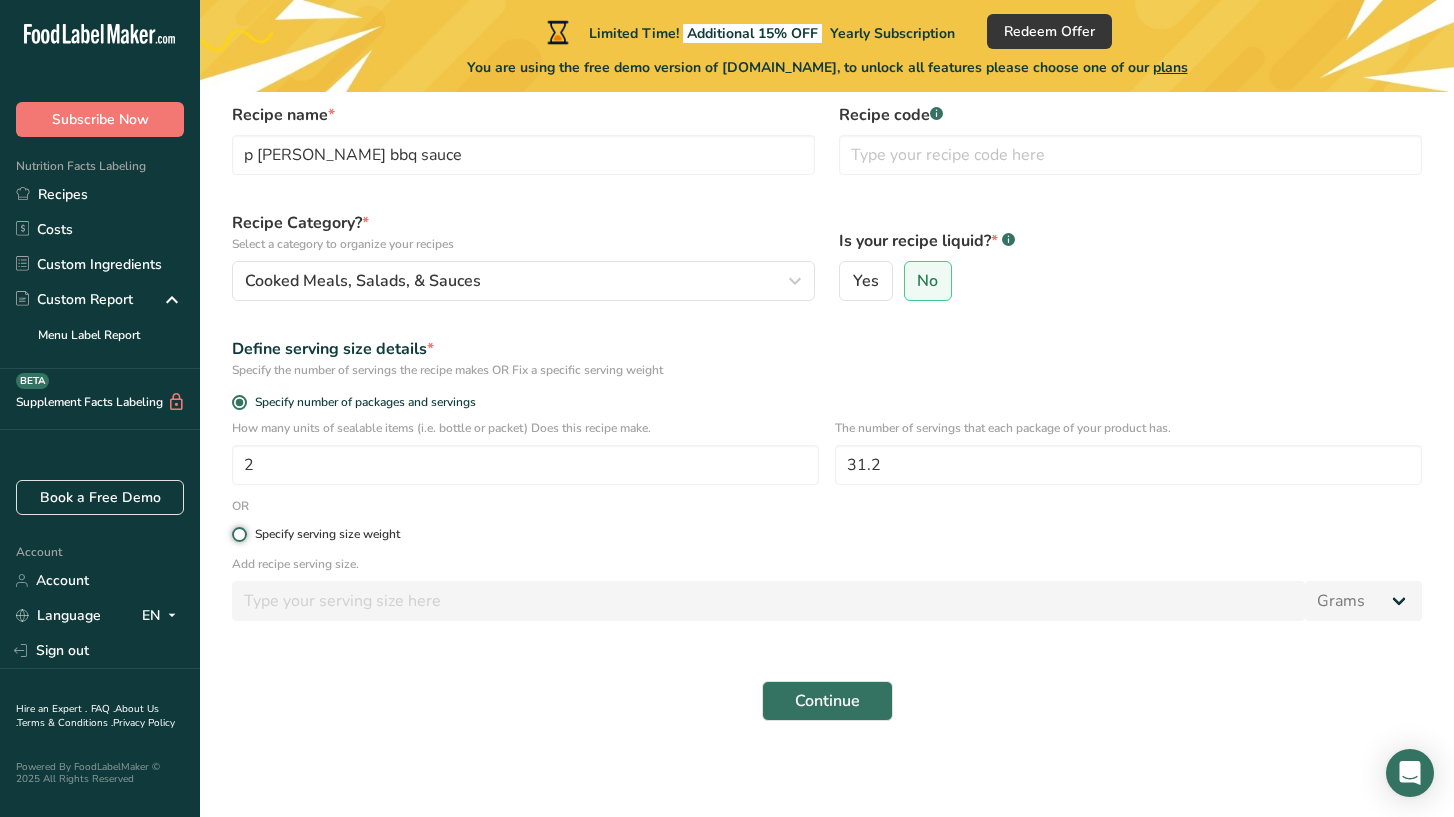 radio on "true" 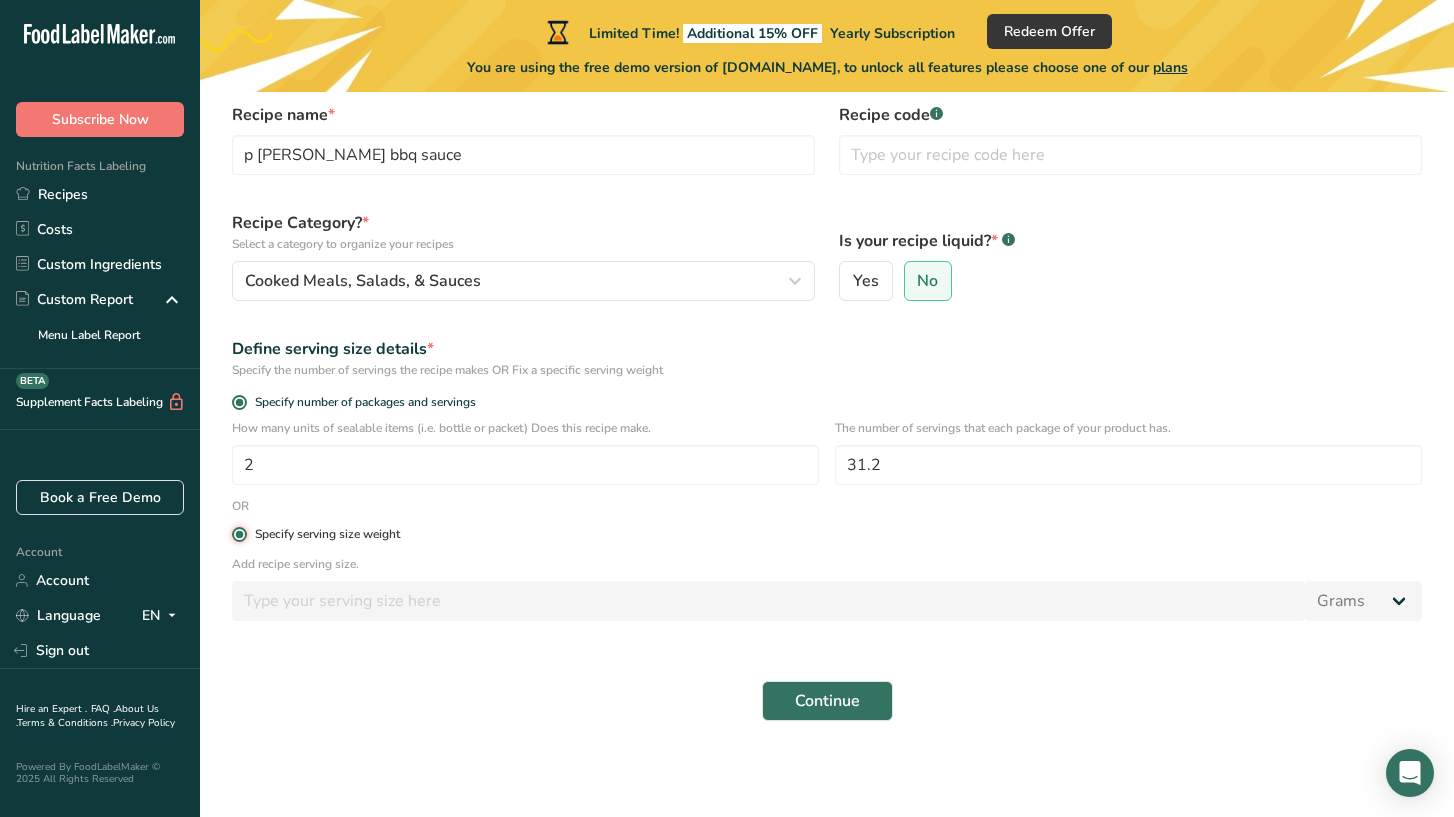 radio on "false" 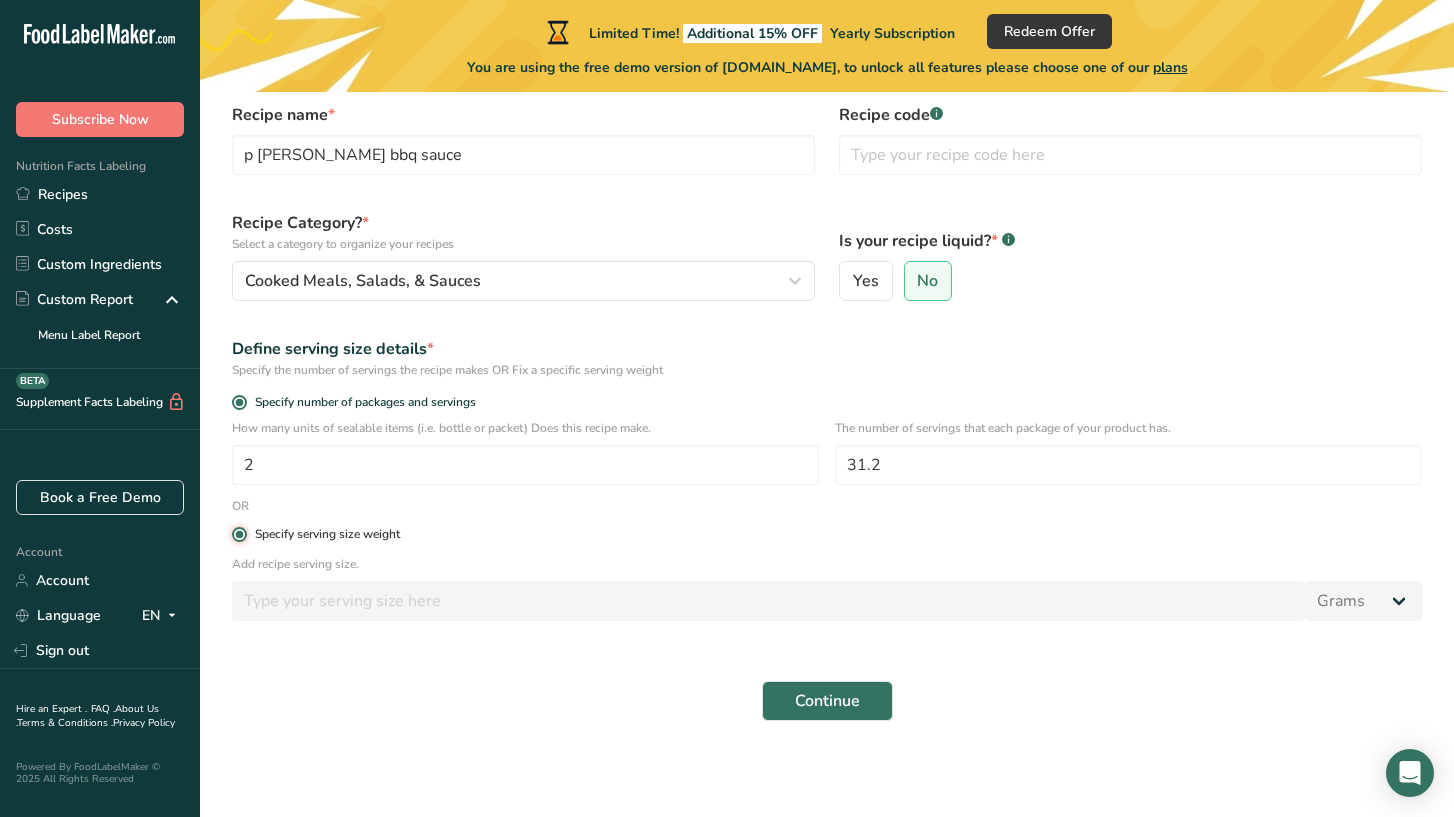 type 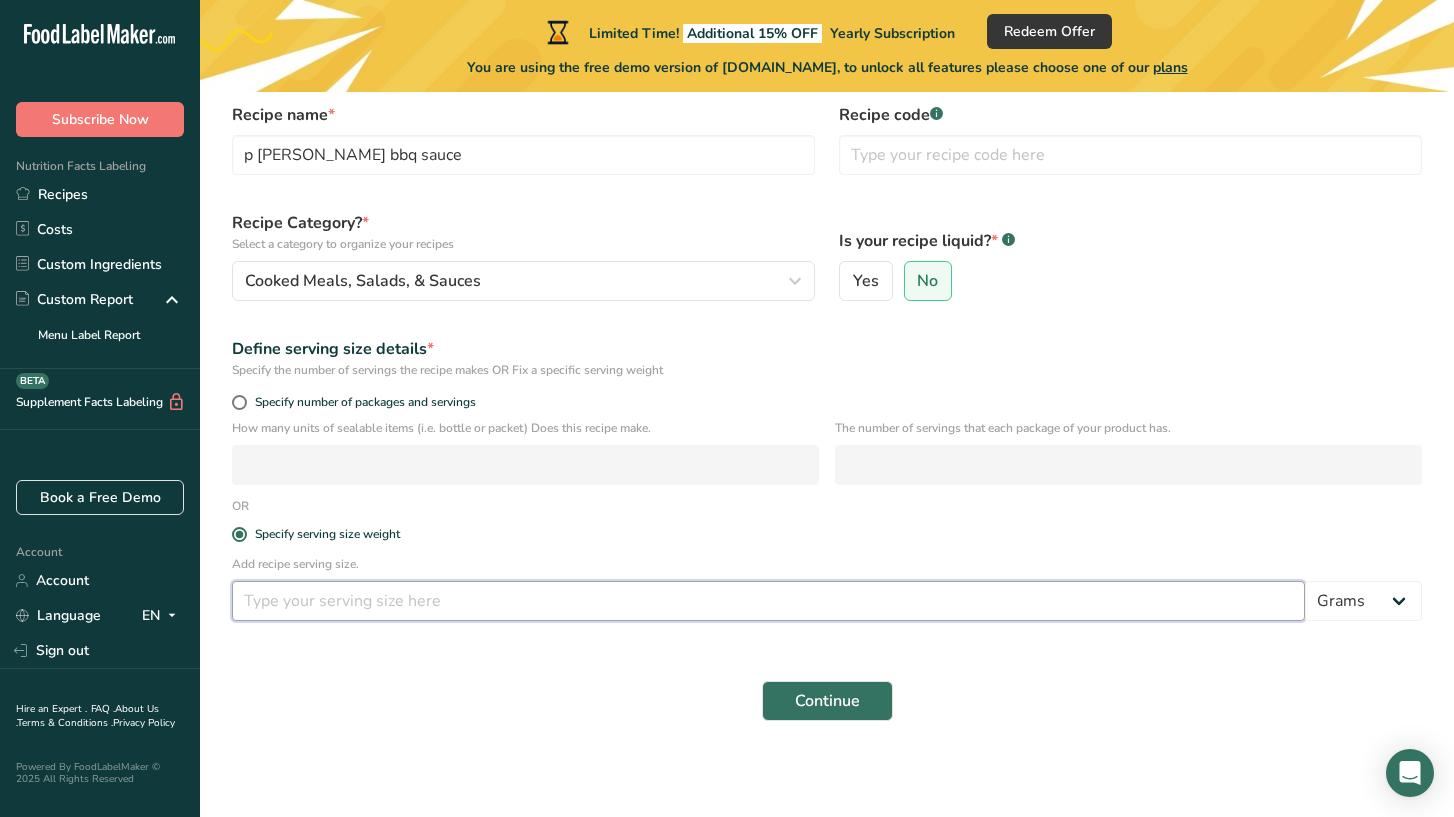 click at bounding box center (768, 601) 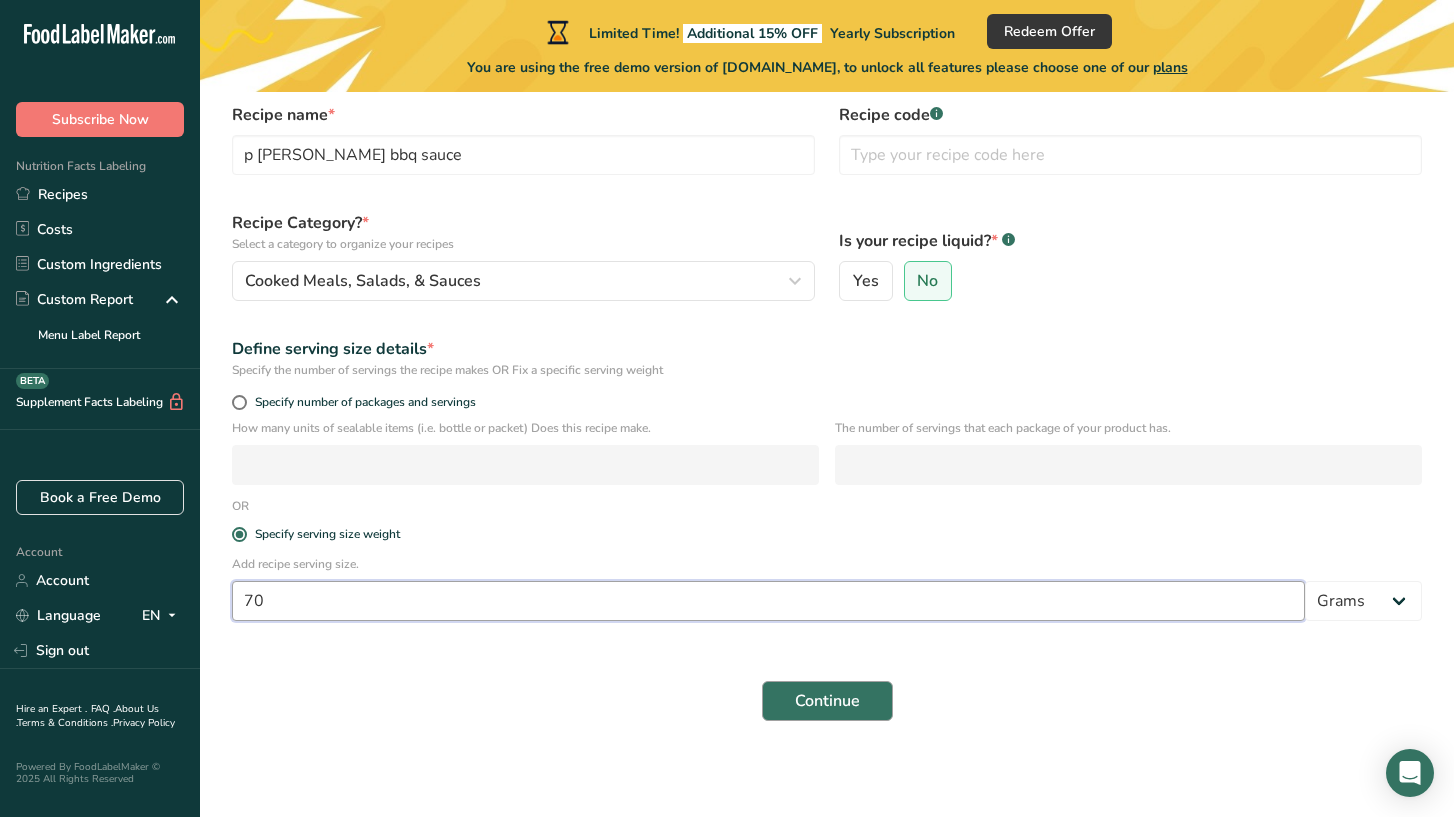 type on "70" 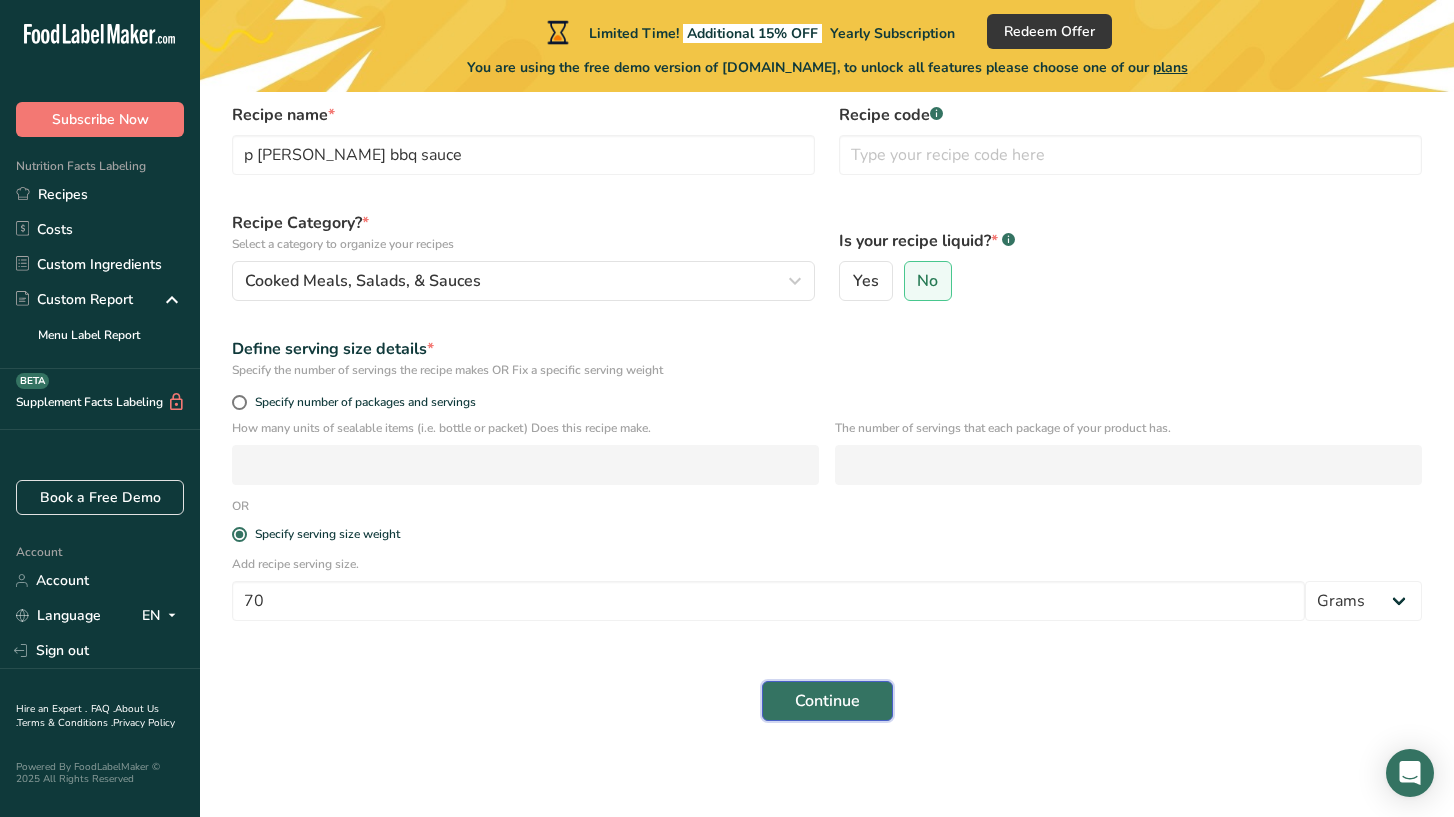 click on "Continue" at bounding box center (827, 701) 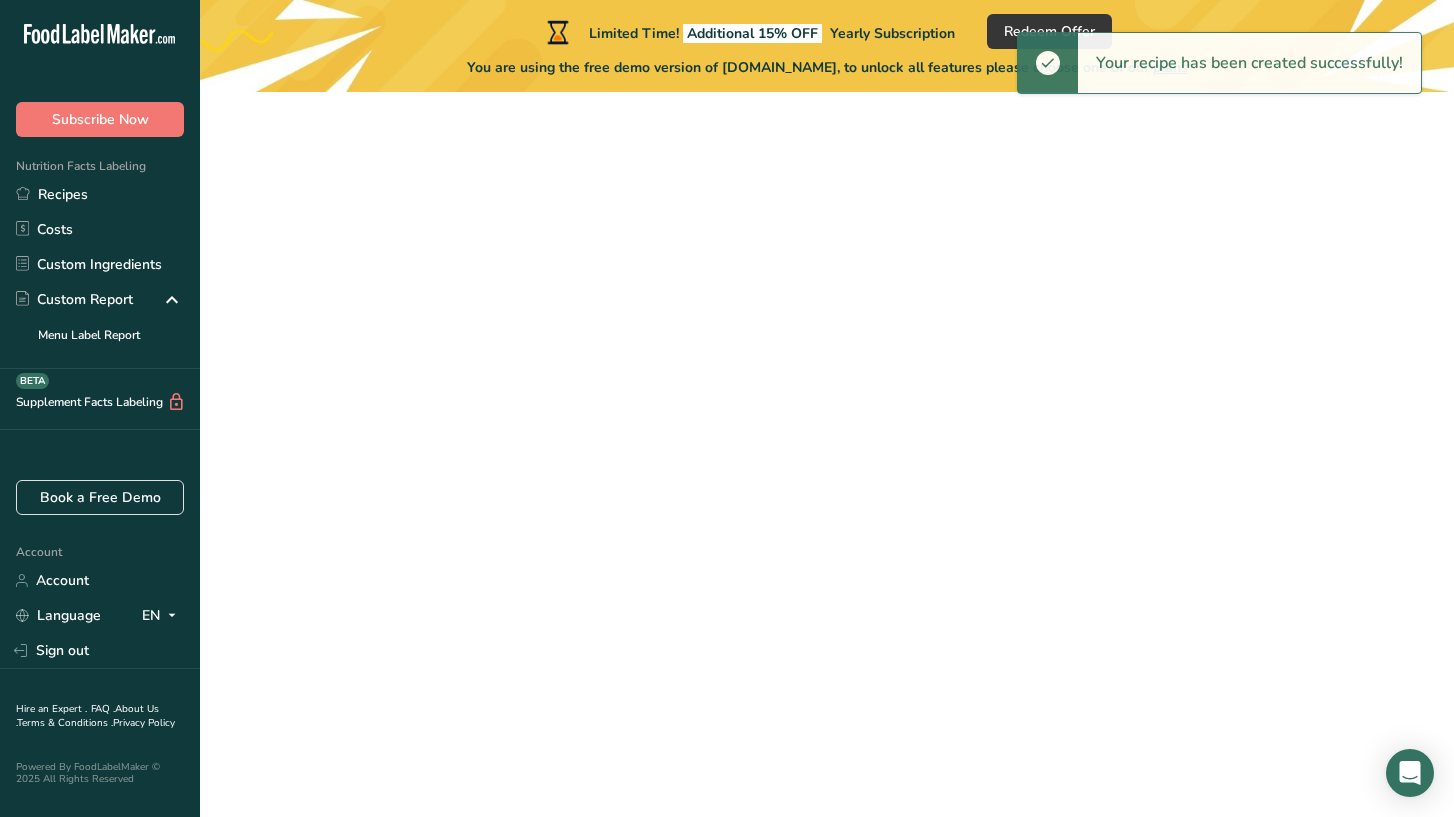 scroll, scrollTop: 0, scrollLeft: 0, axis: both 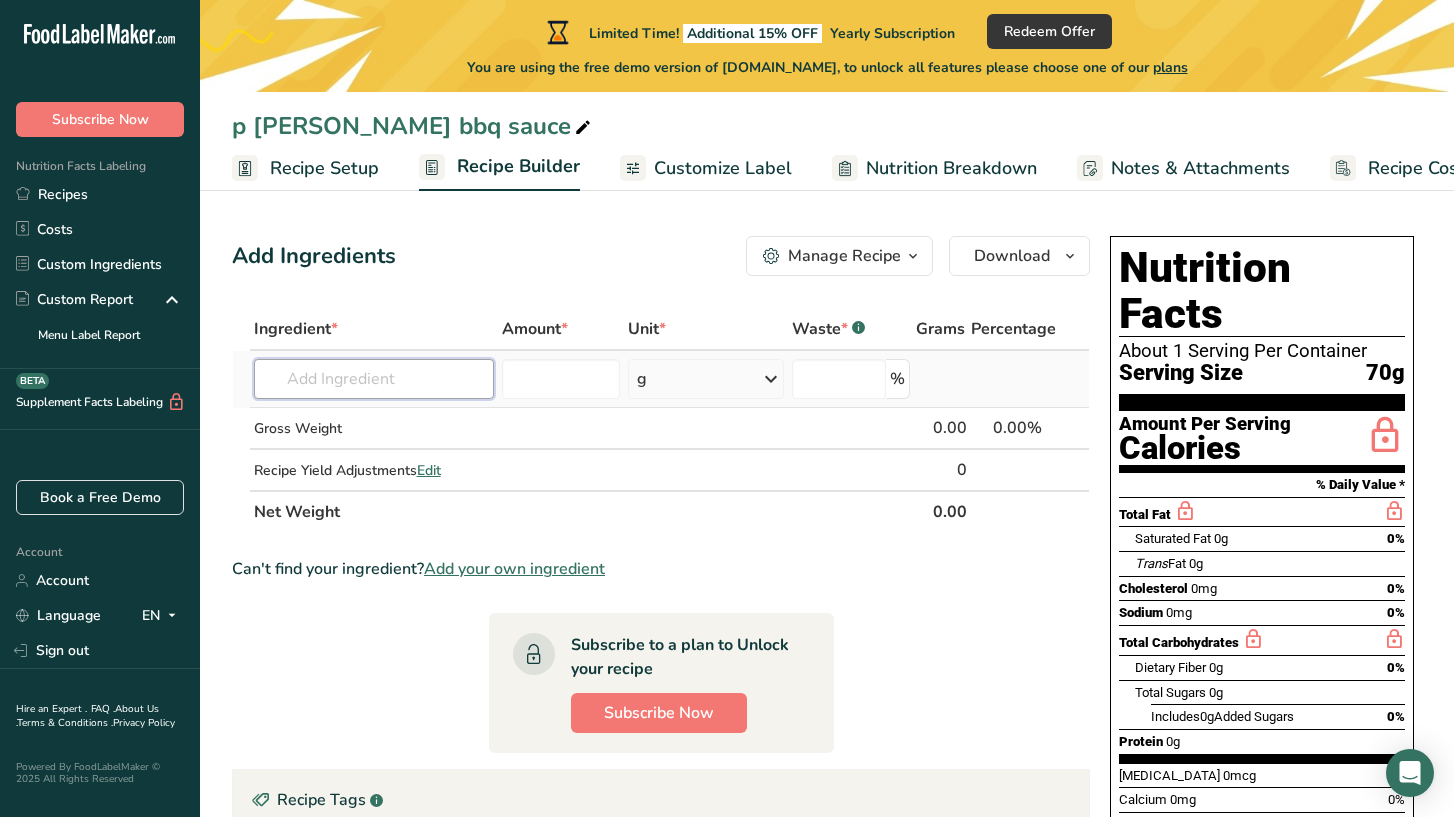 click at bounding box center [374, 379] 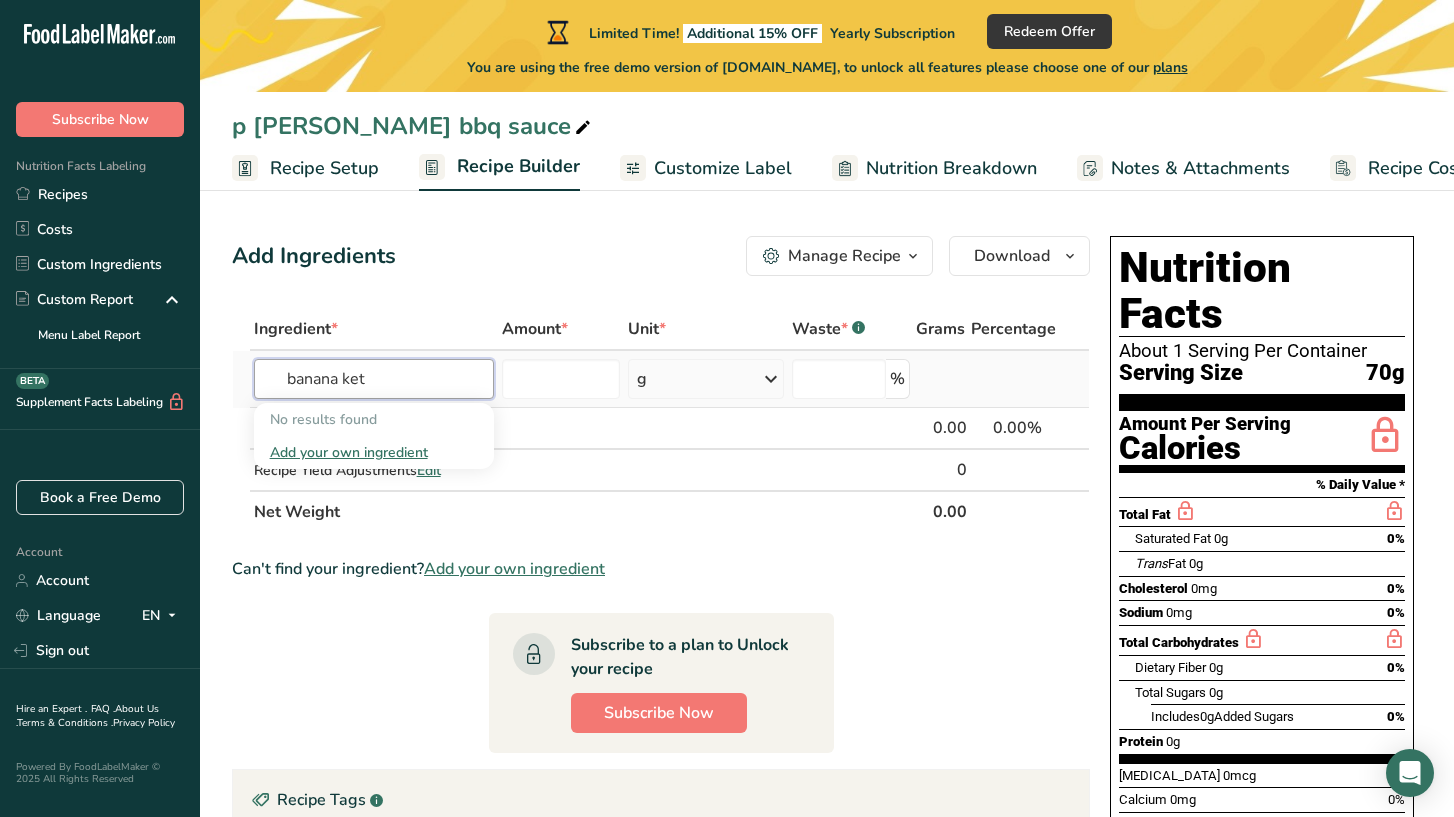 type on "banana ket" 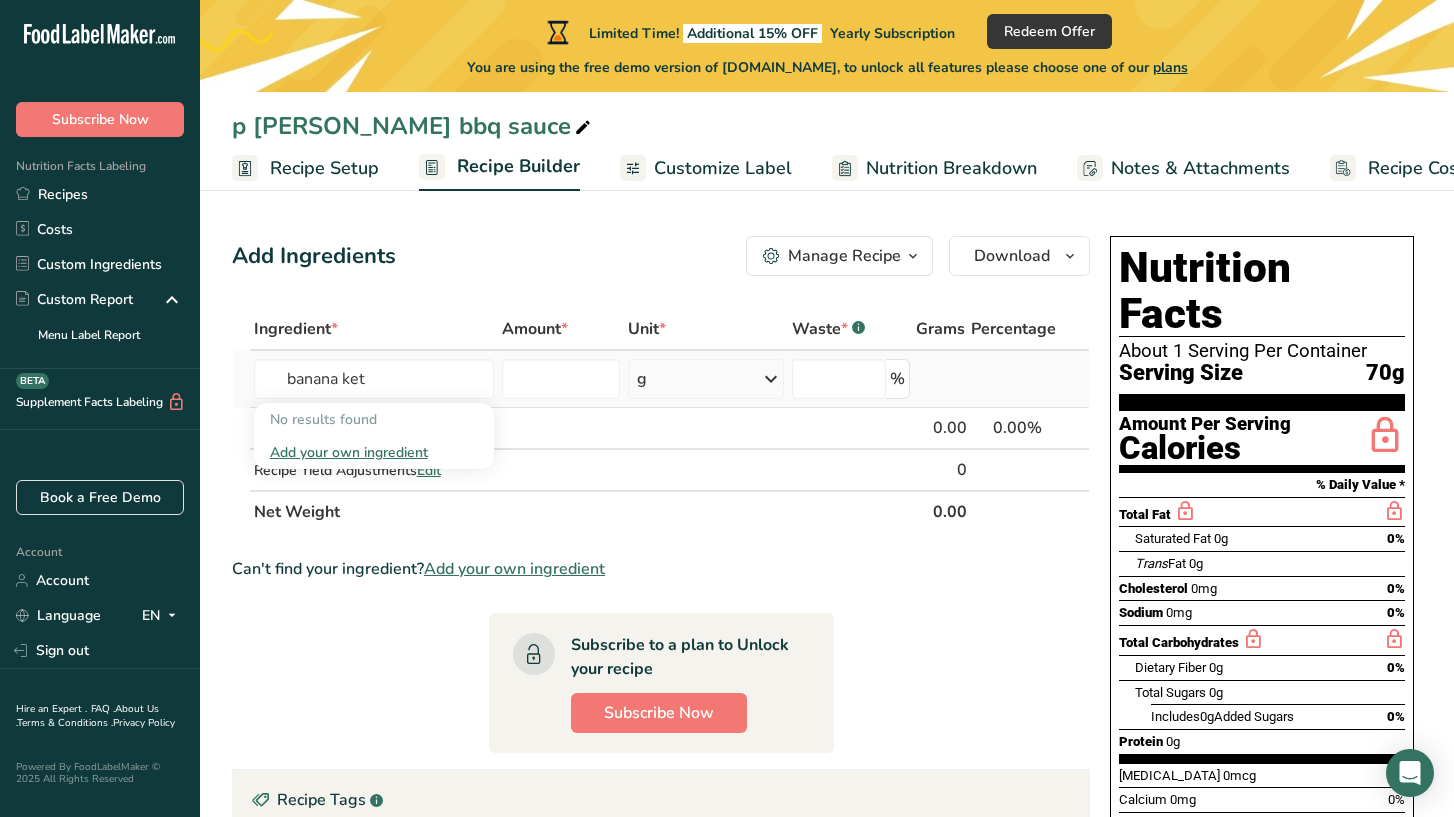 type 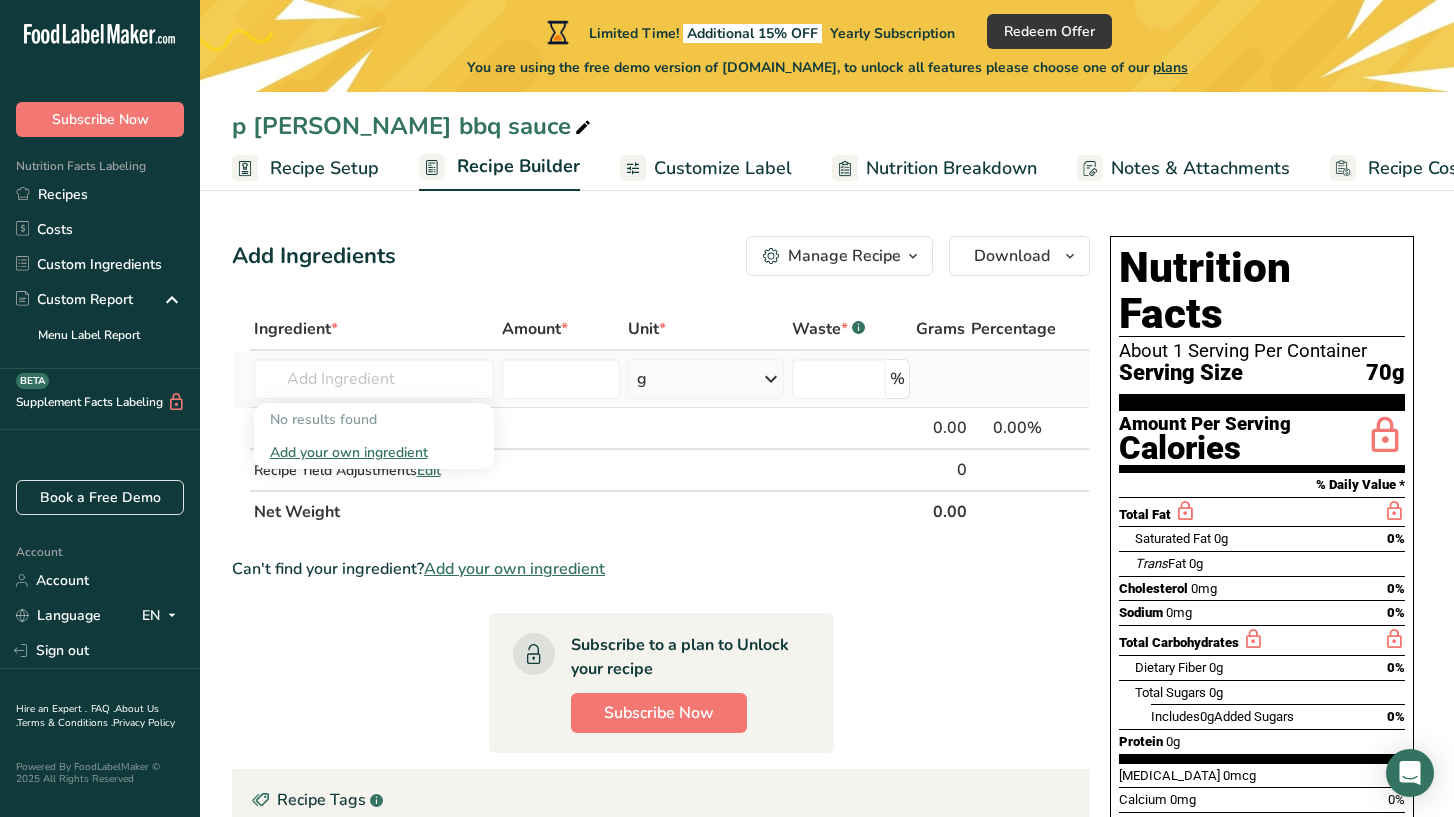 click on "Add your own ingredient" at bounding box center [374, 452] 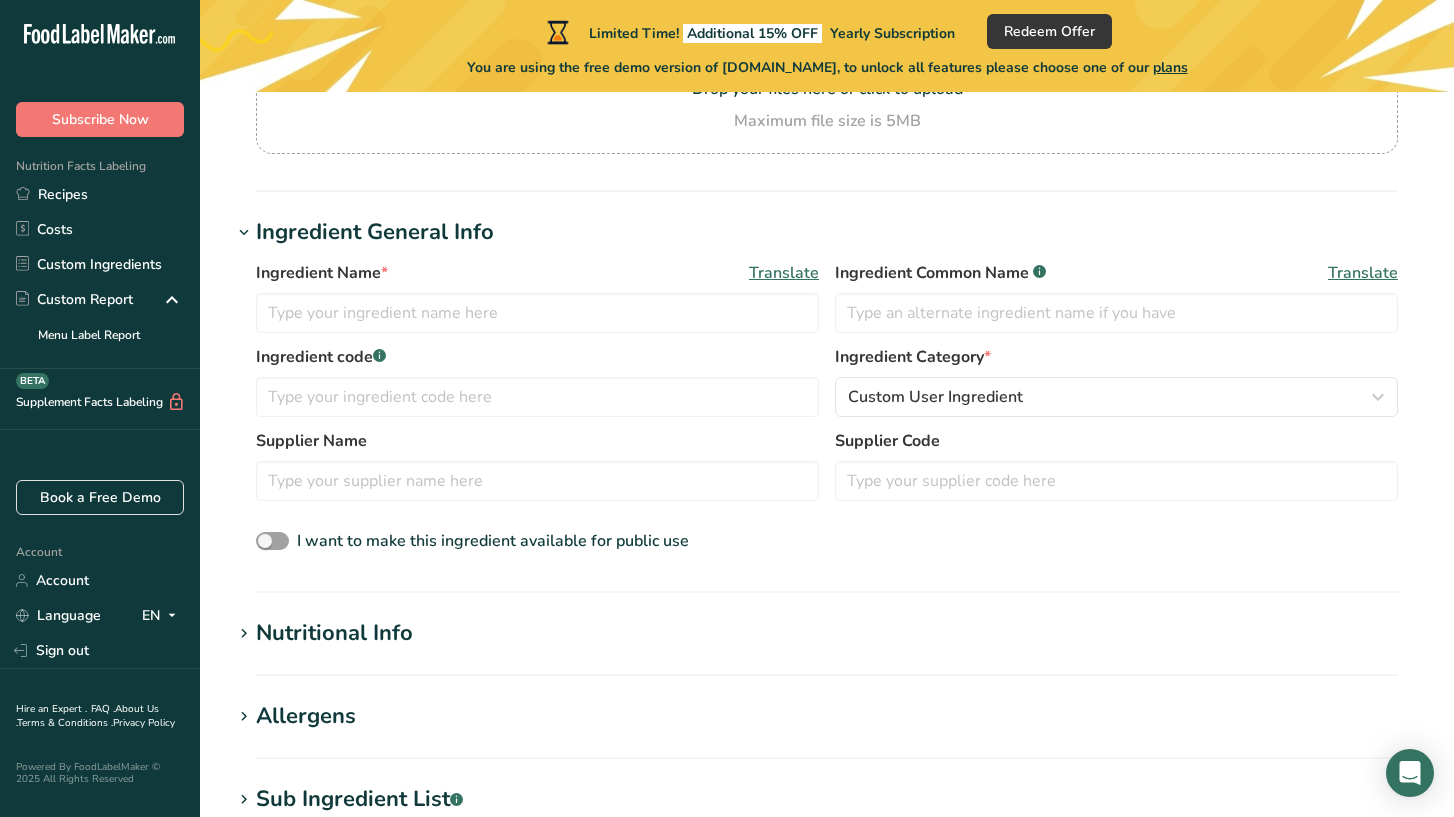 scroll, scrollTop: 271, scrollLeft: 0, axis: vertical 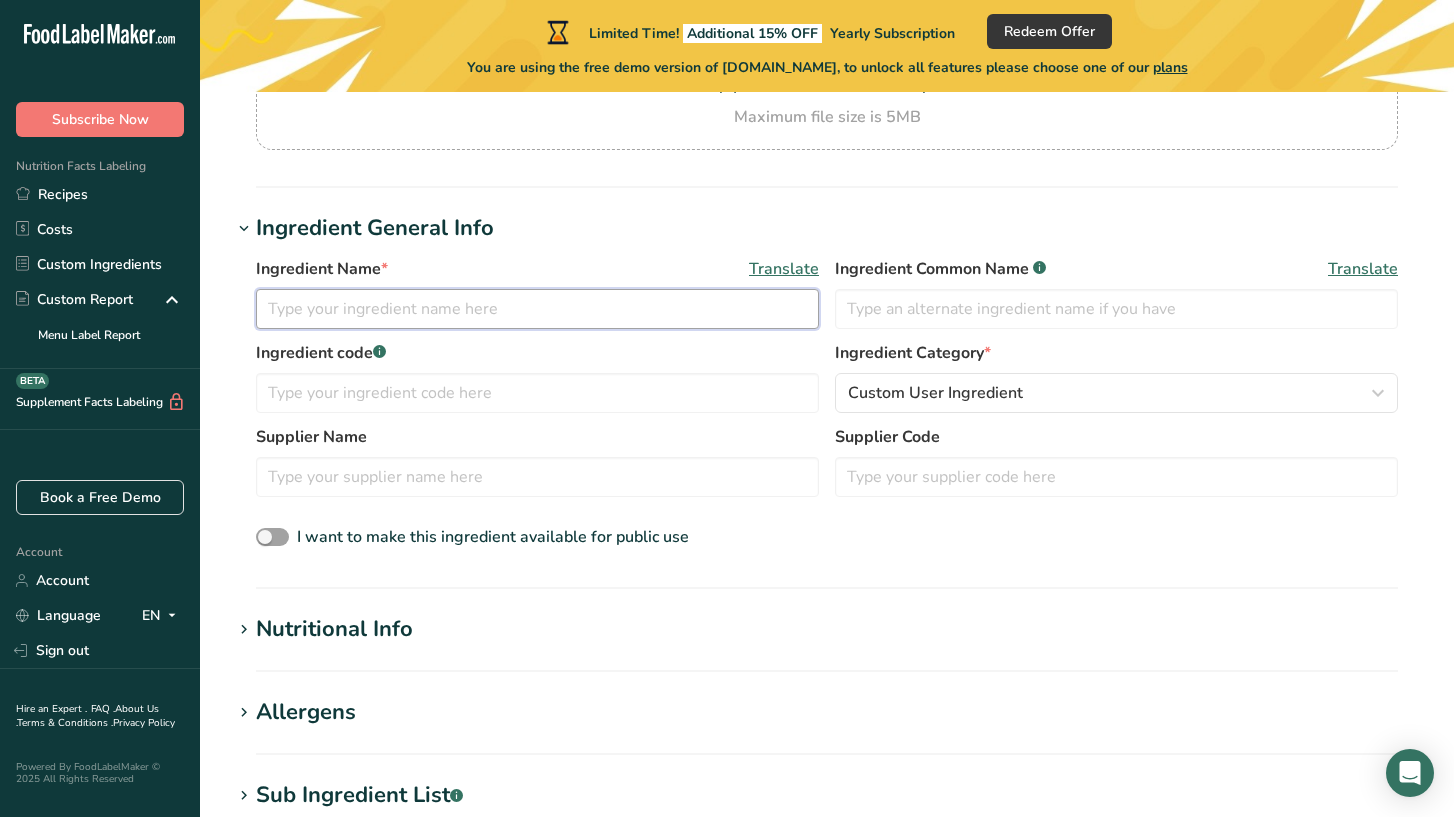 click at bounding box center (537, 309) 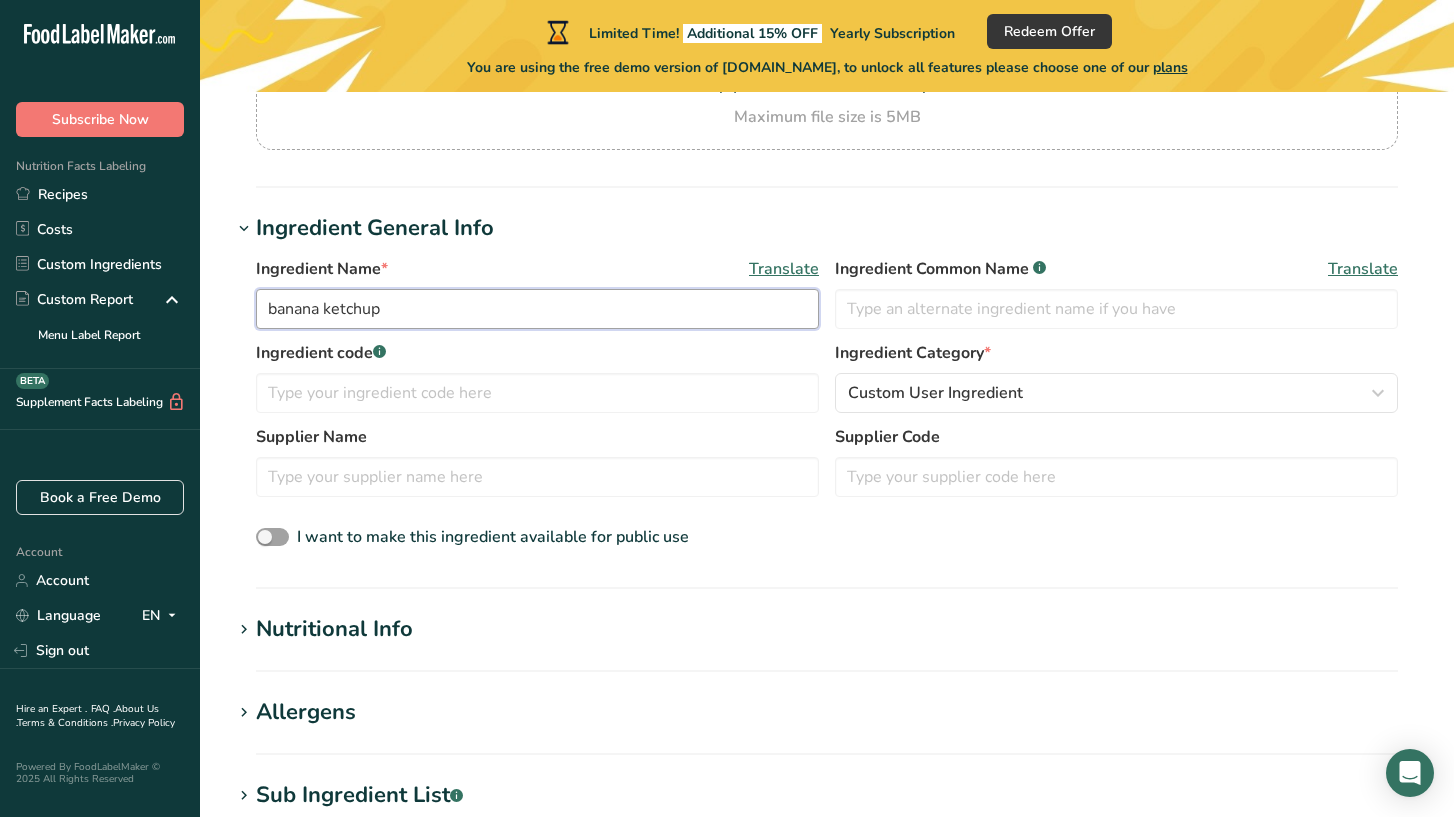 type on "banana ketchup" 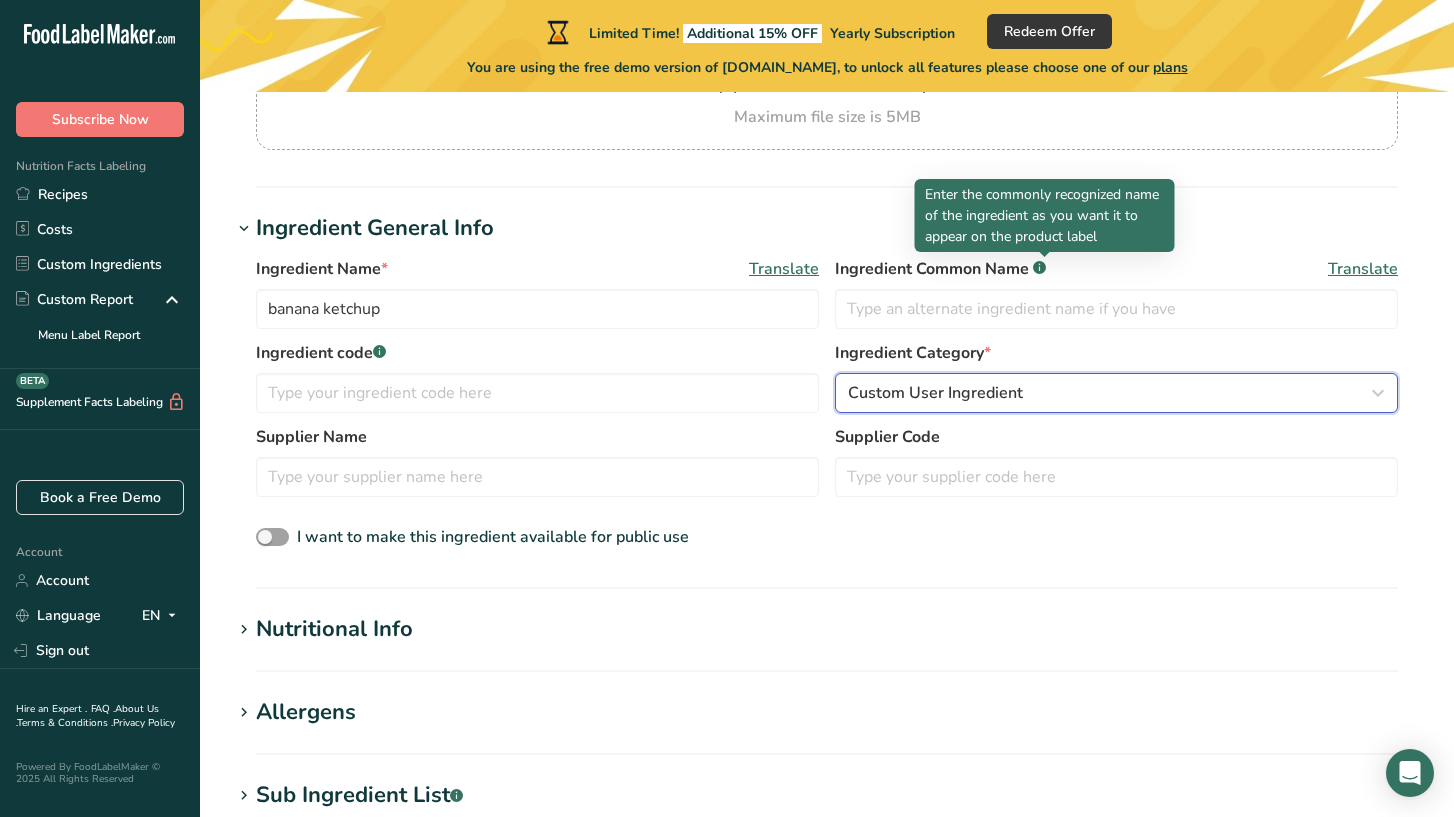 click on "Custom User Ingredient" at bounding box center (935, 393) 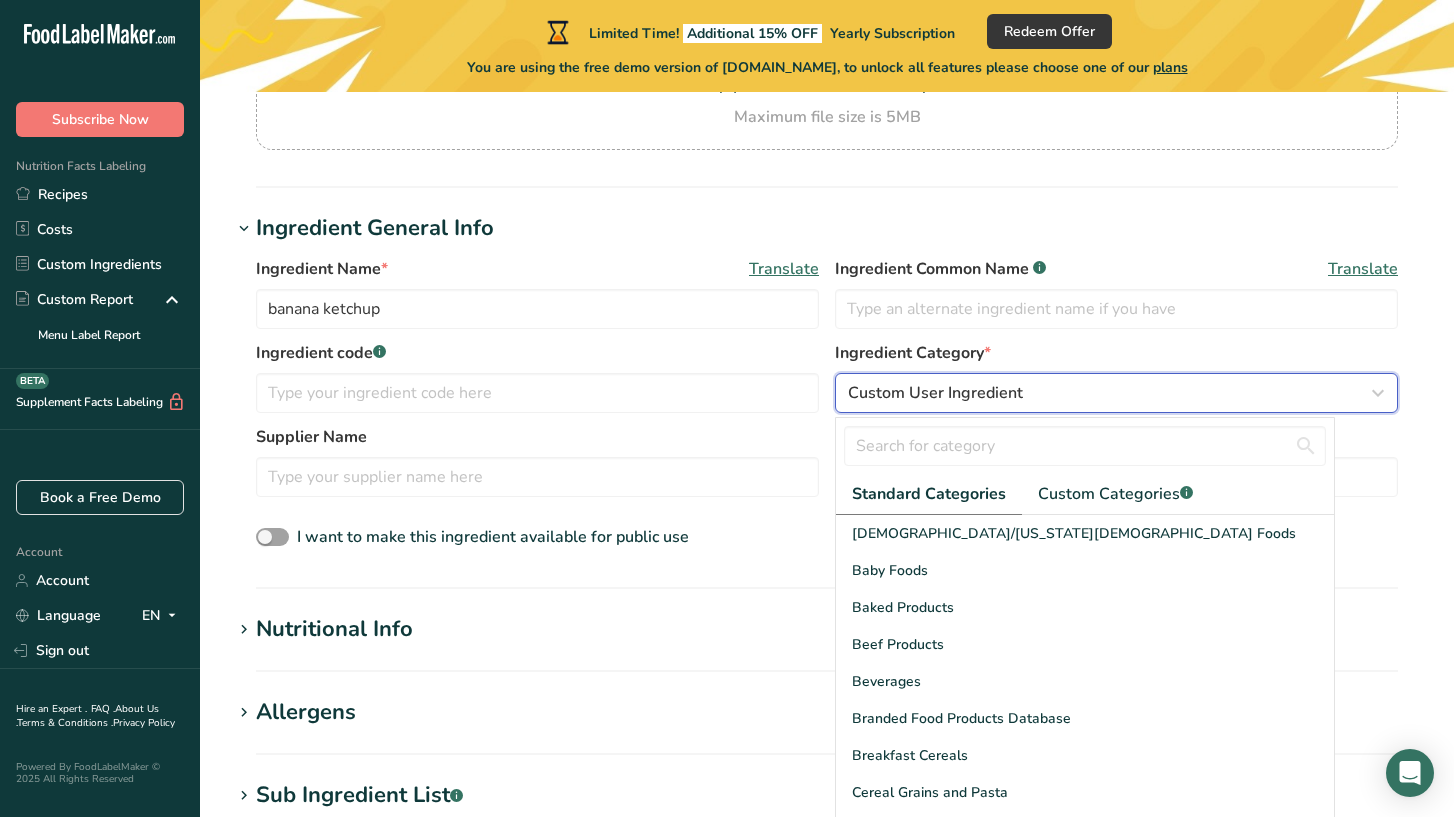 click on "Custom User Ingredient" at bounding box center (935, 393) 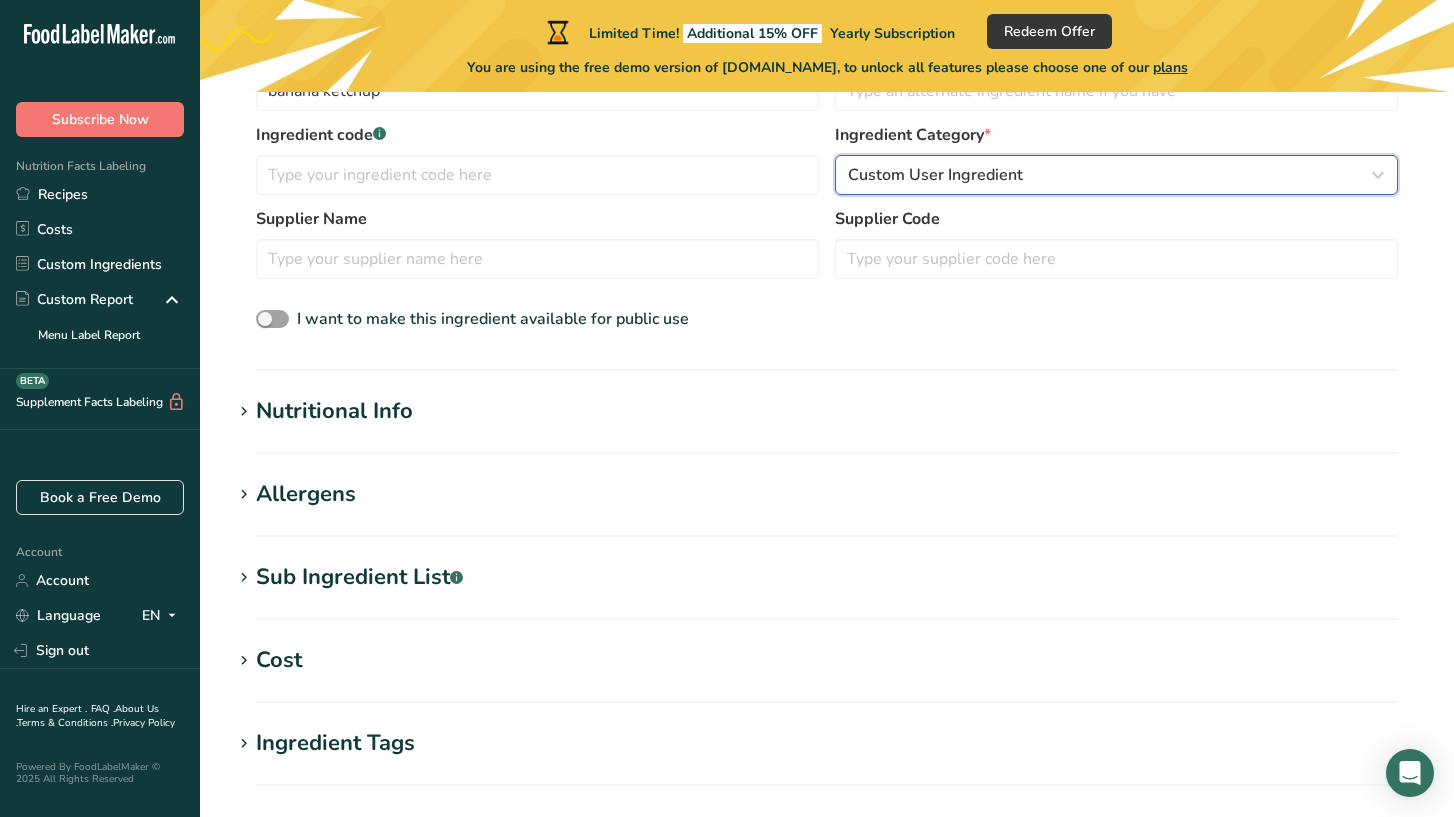 scroll, scrollTop: 494, scrollLeft: 0, axis: vertical 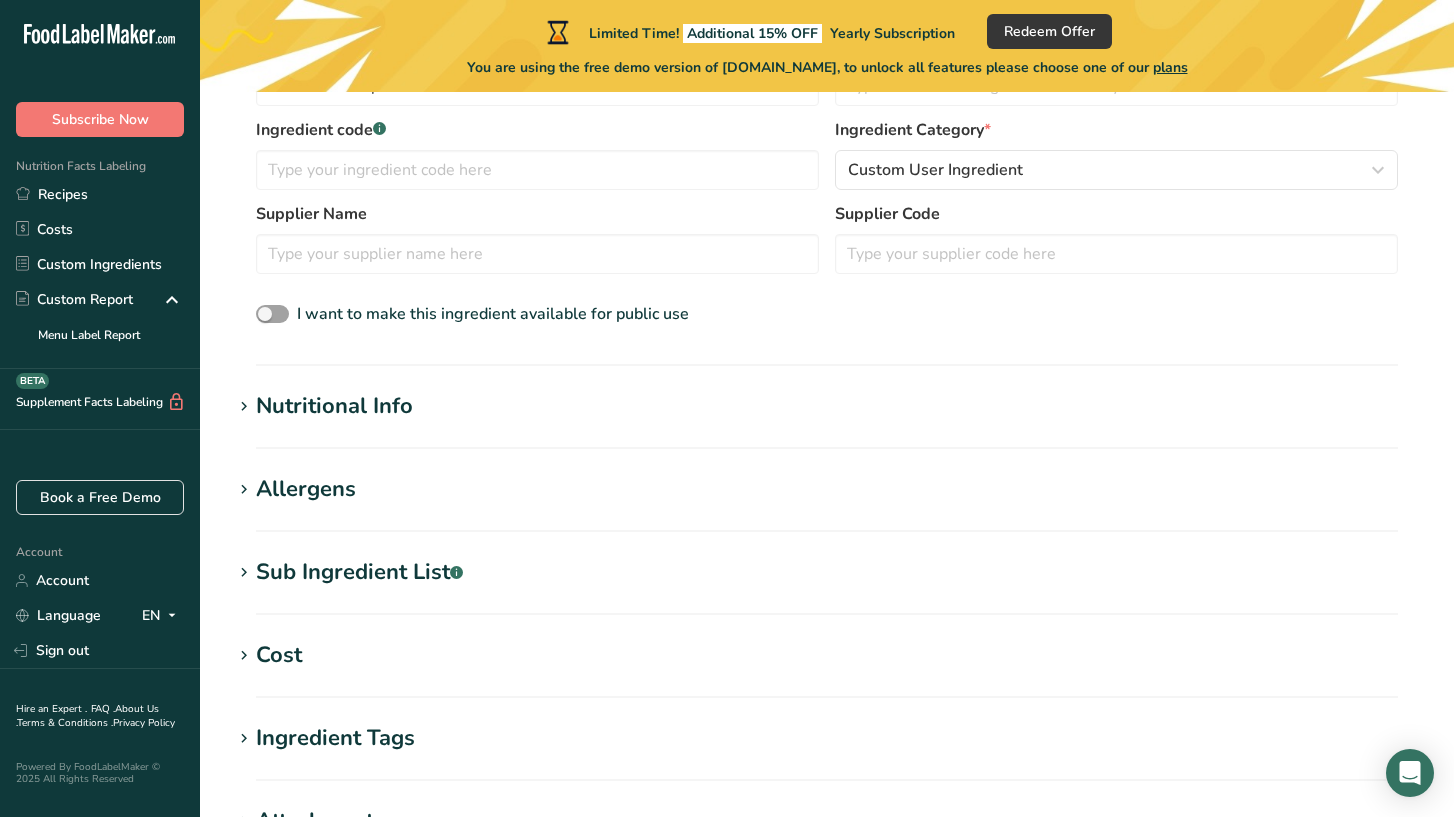 click on "Nutritional Info" at bounding box center (334, 406) 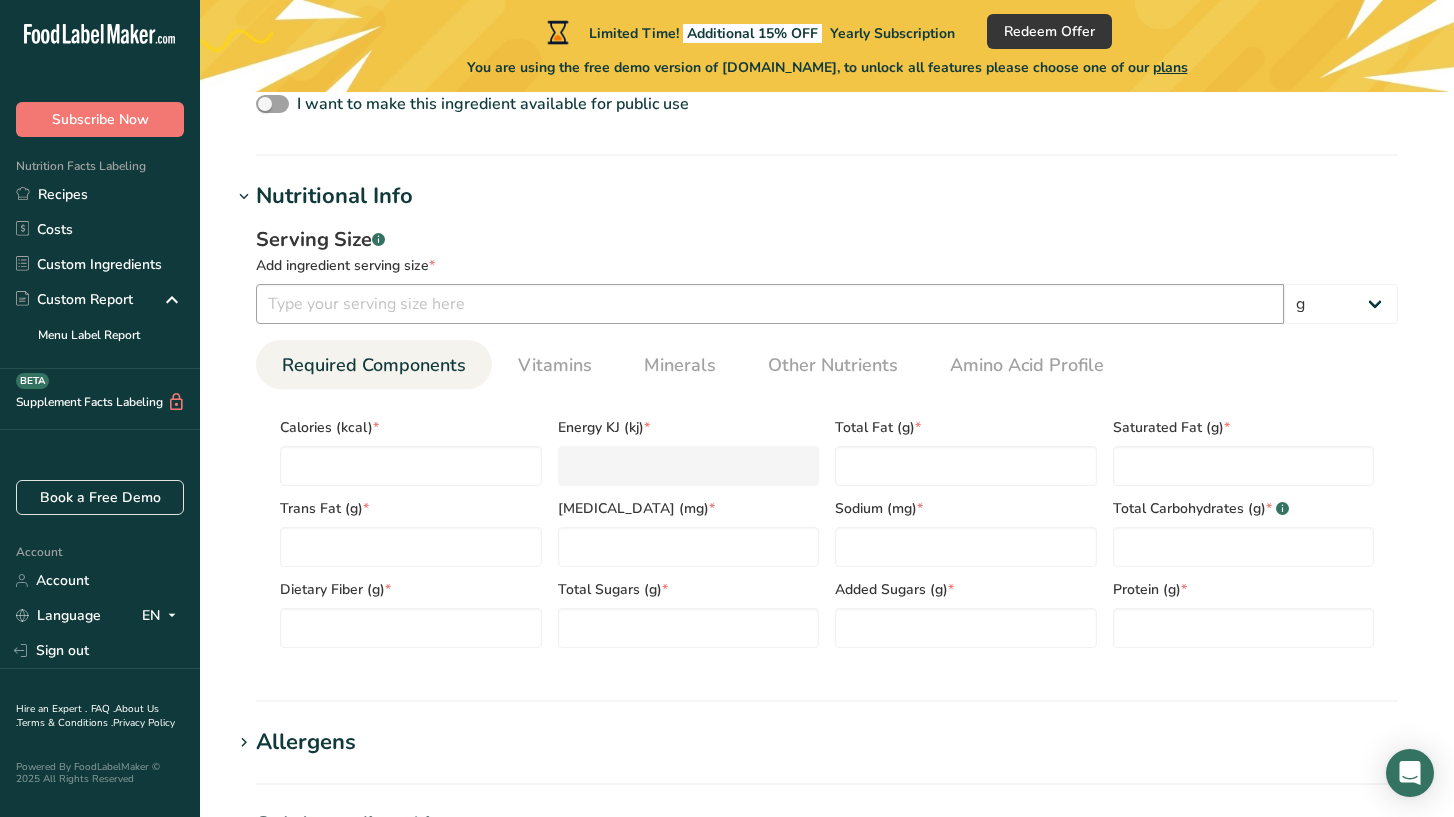 scroll, scrollTop: 707, scrollLeft: 0, axis: vertical 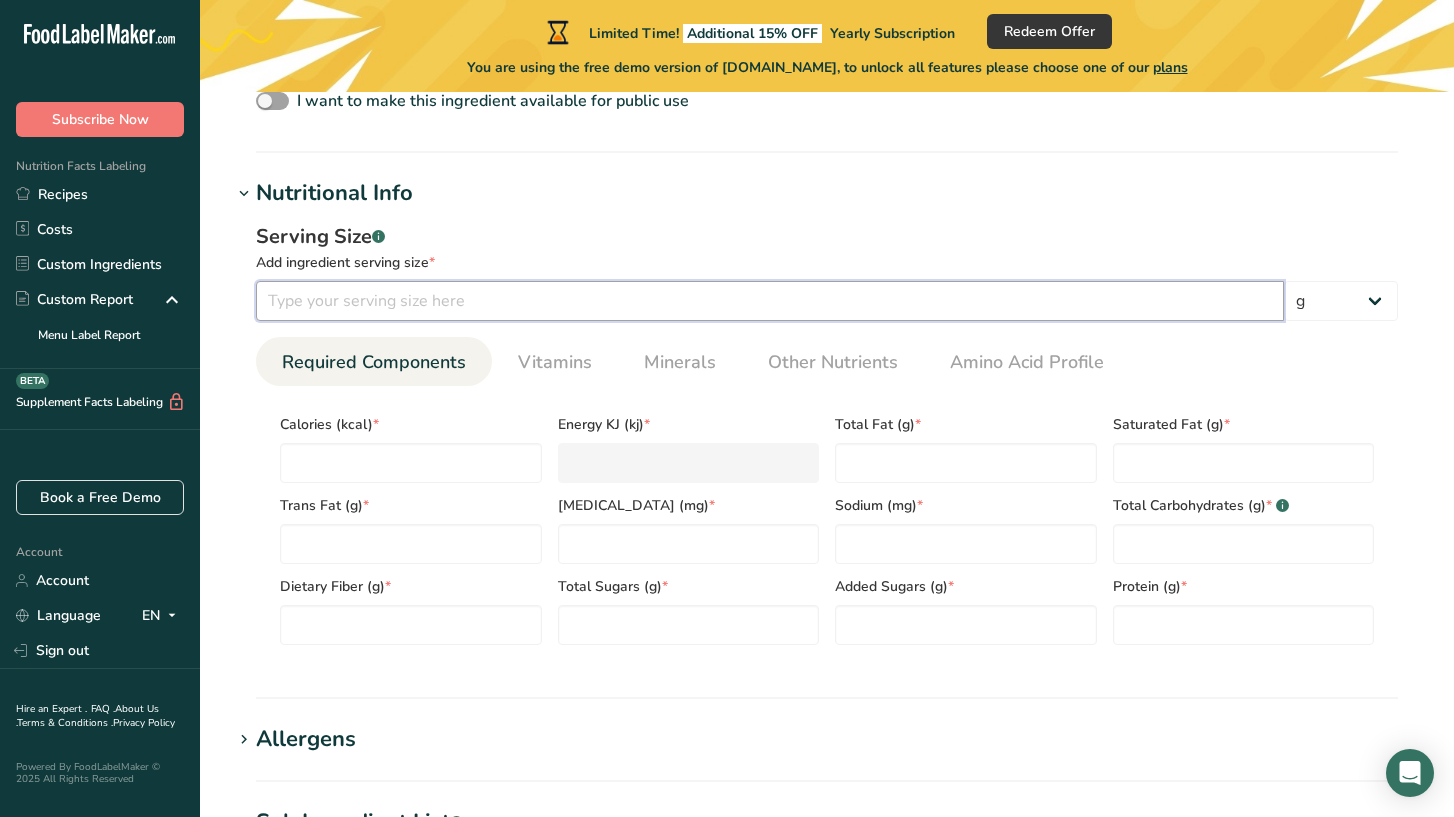 click at bounding box center [770, 301] 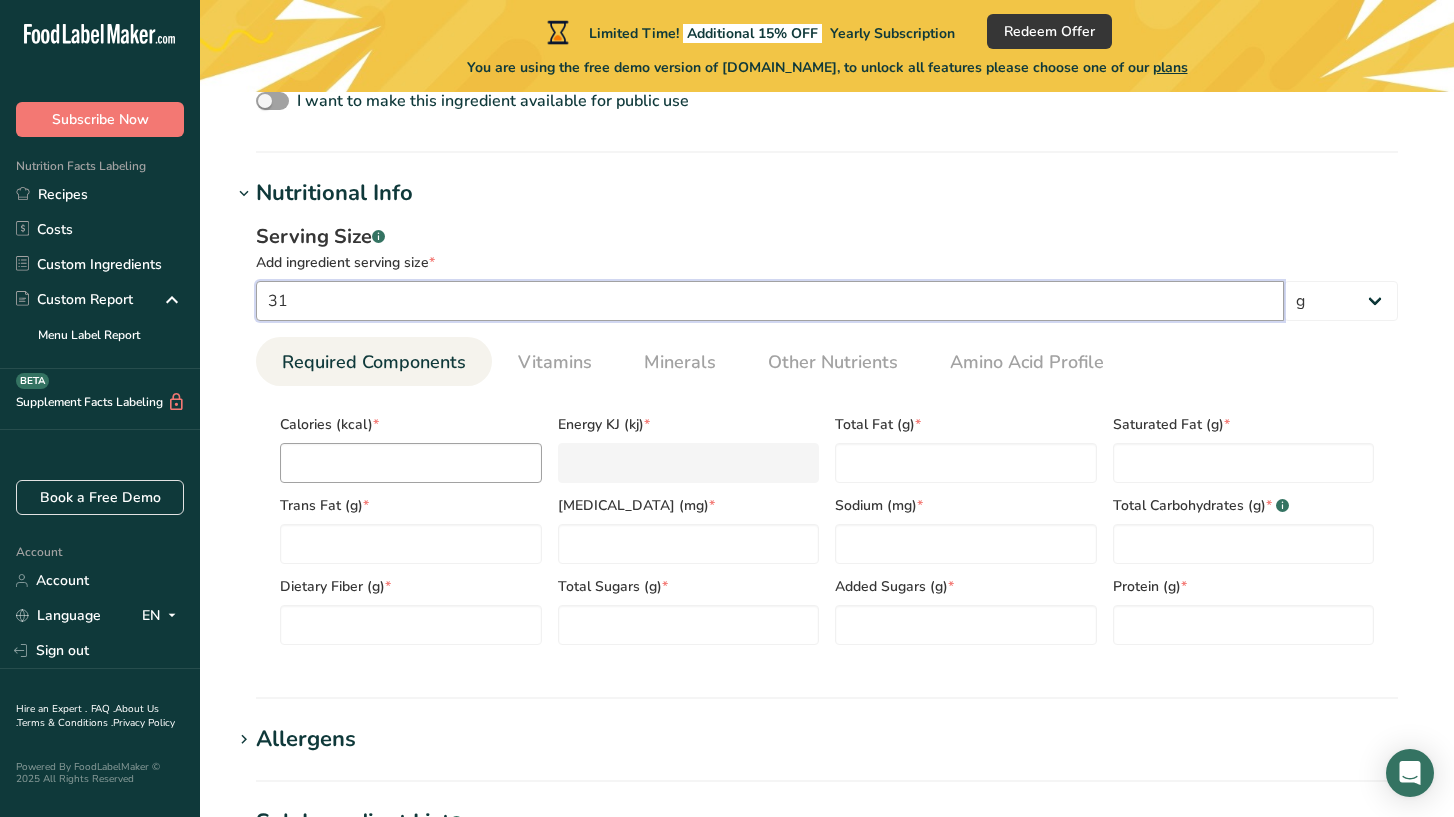 type on "31" 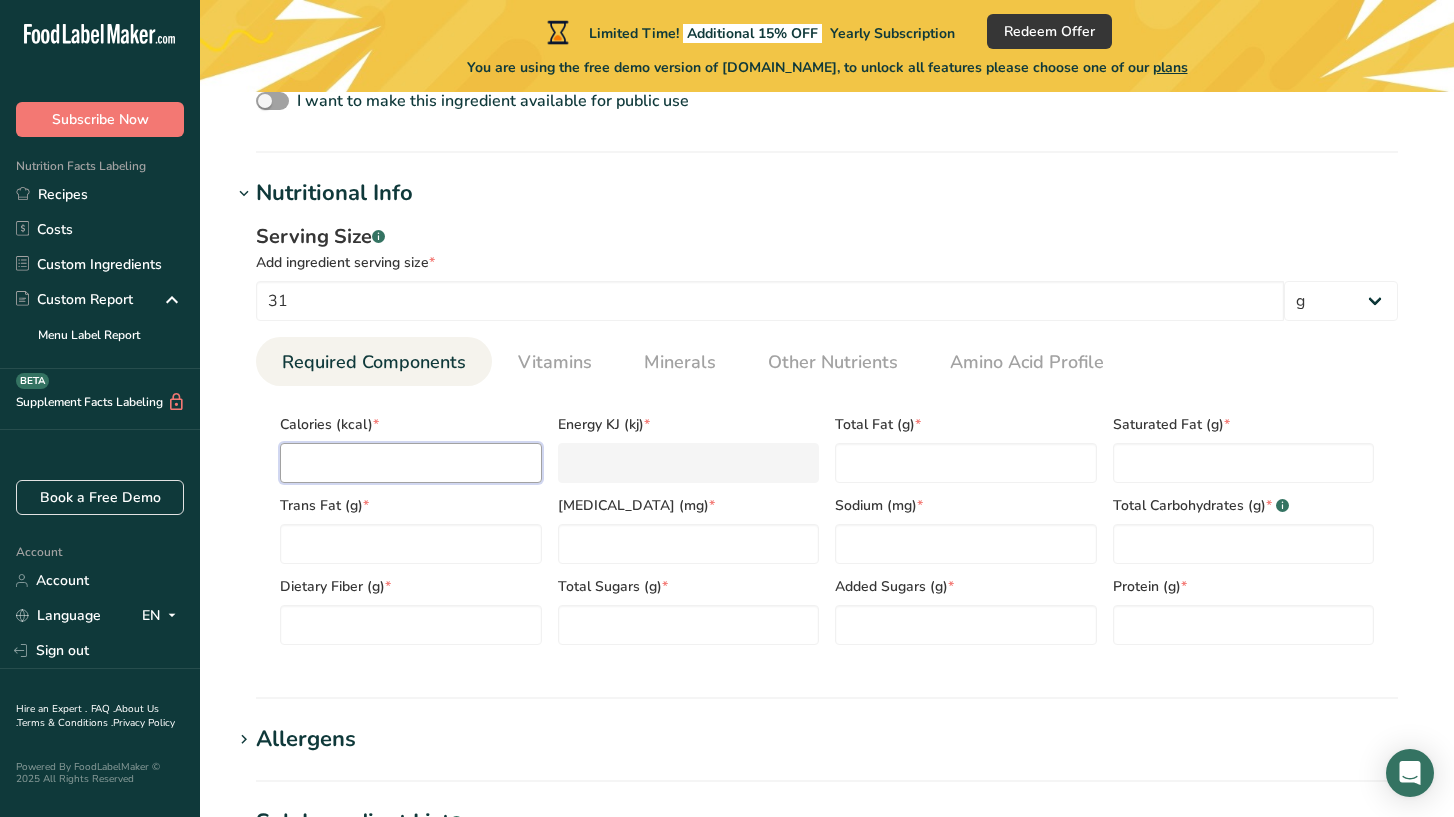 click at bounding box center [411, 463] 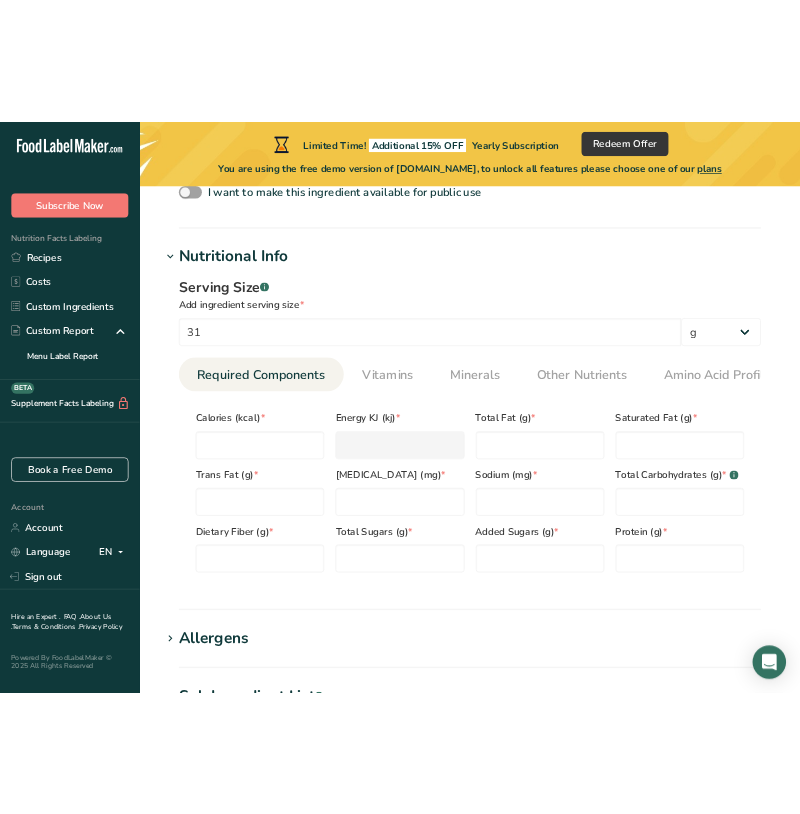 scroll, scrollTop: 755, scrollLeft: 0, axis: vertical 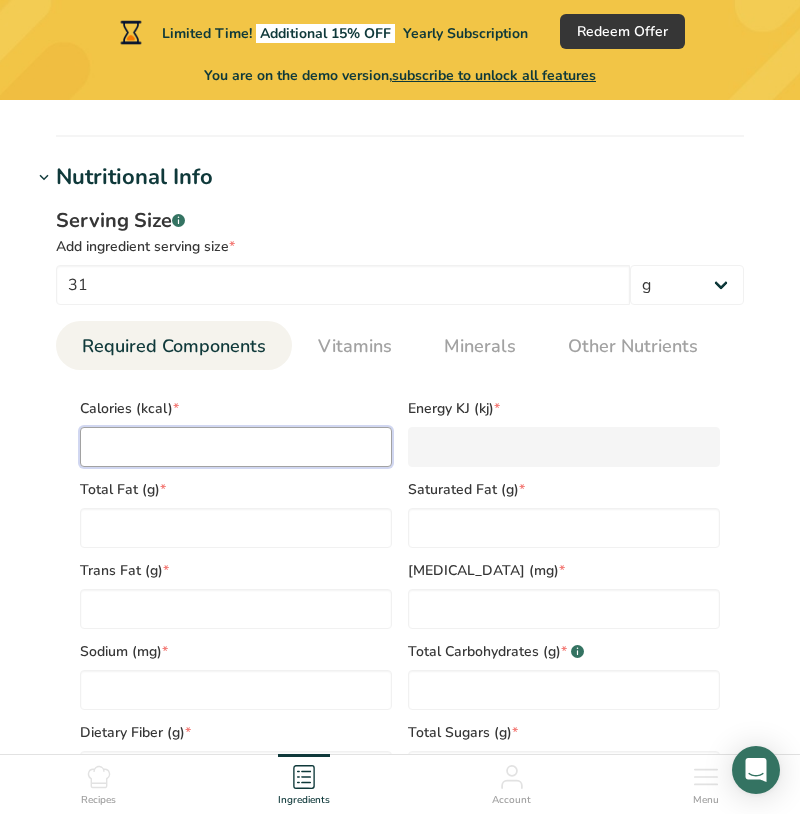 click at bounding box center [236, 447] 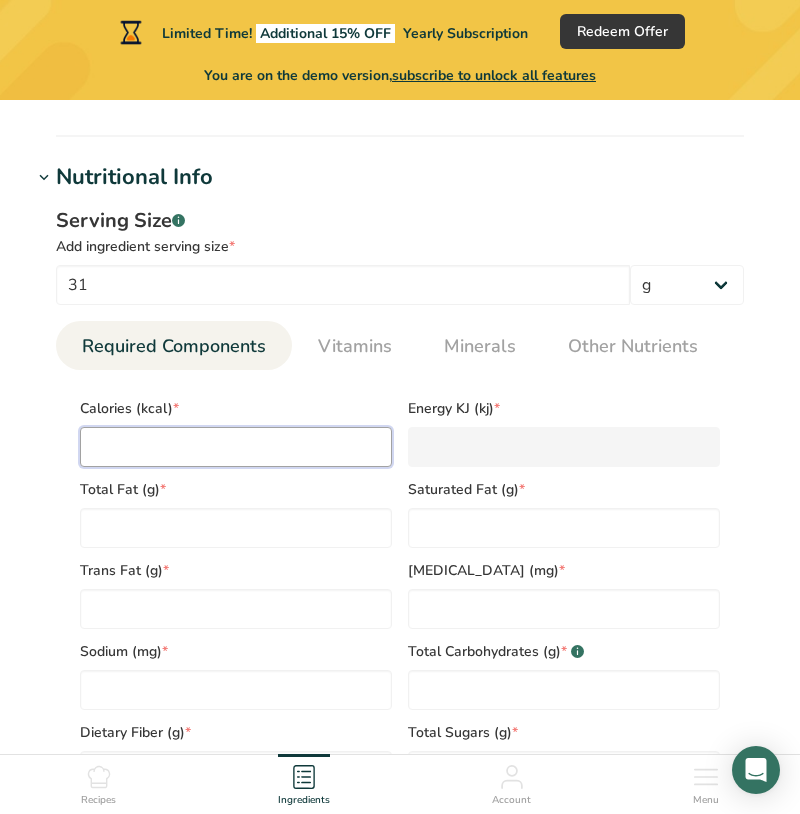 type on "3" 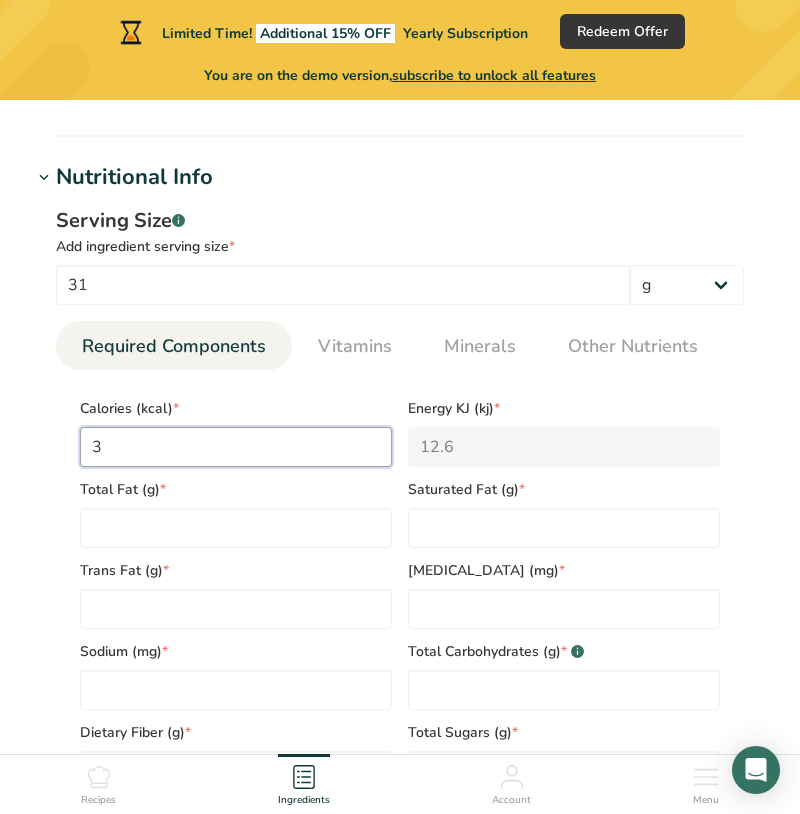 type on "35" 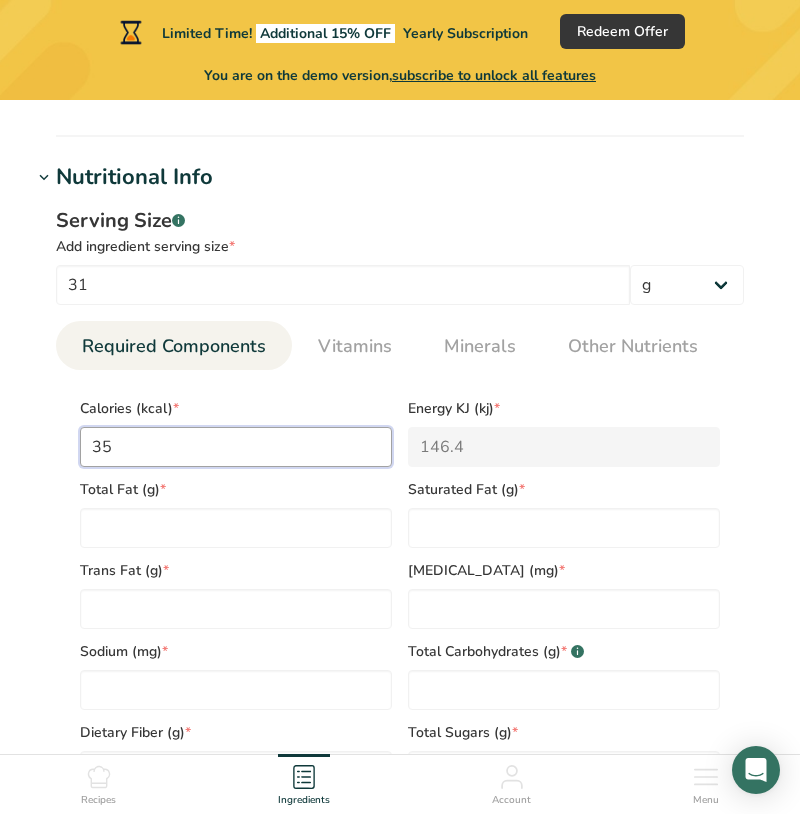 type on "35" 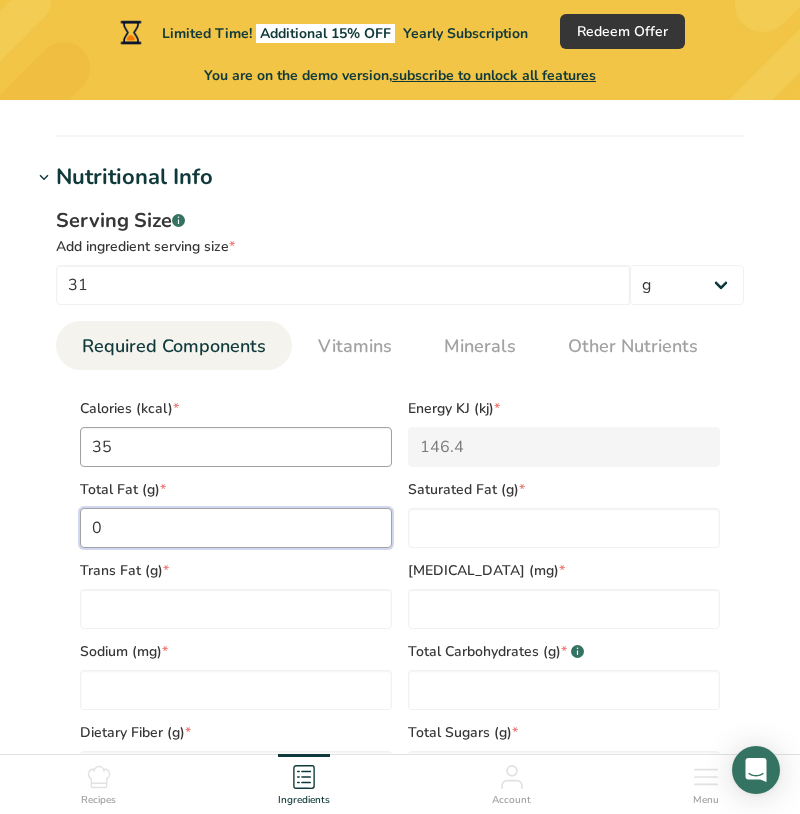 type on "0" 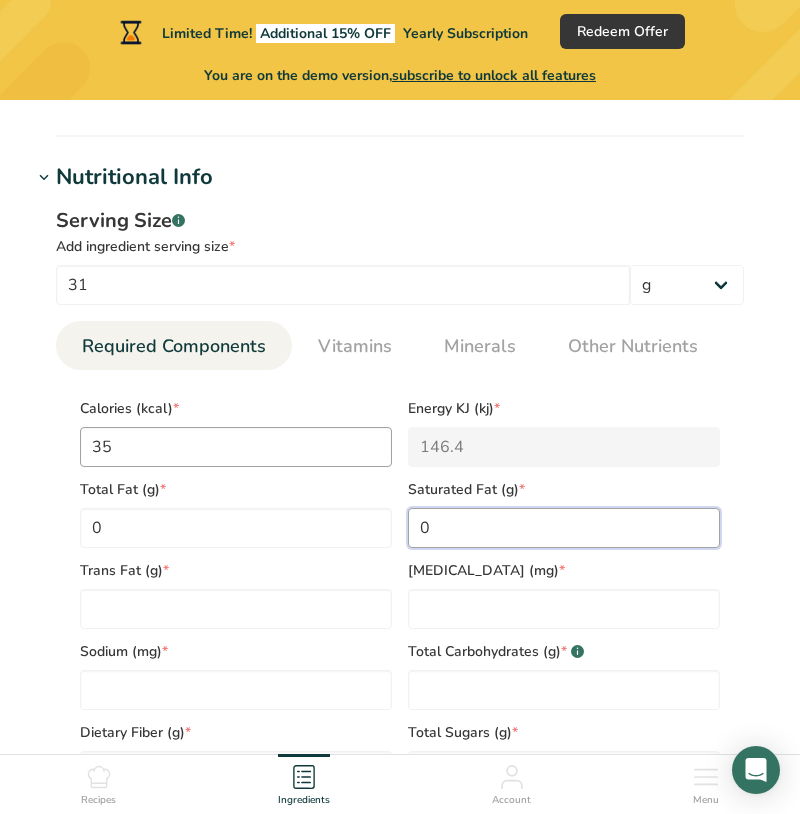 type on "0" 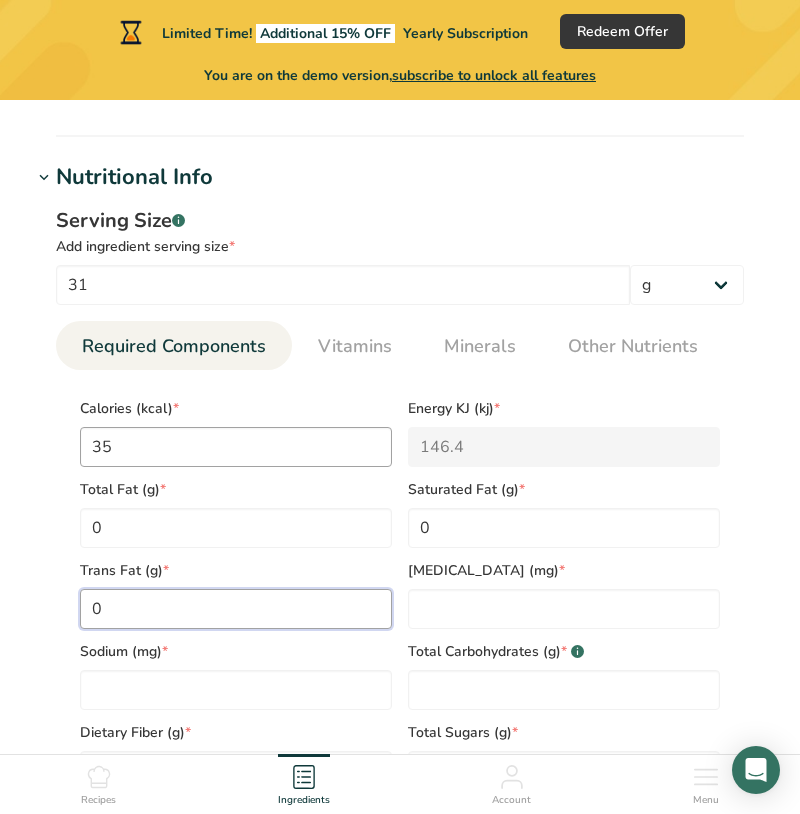 type on "0" 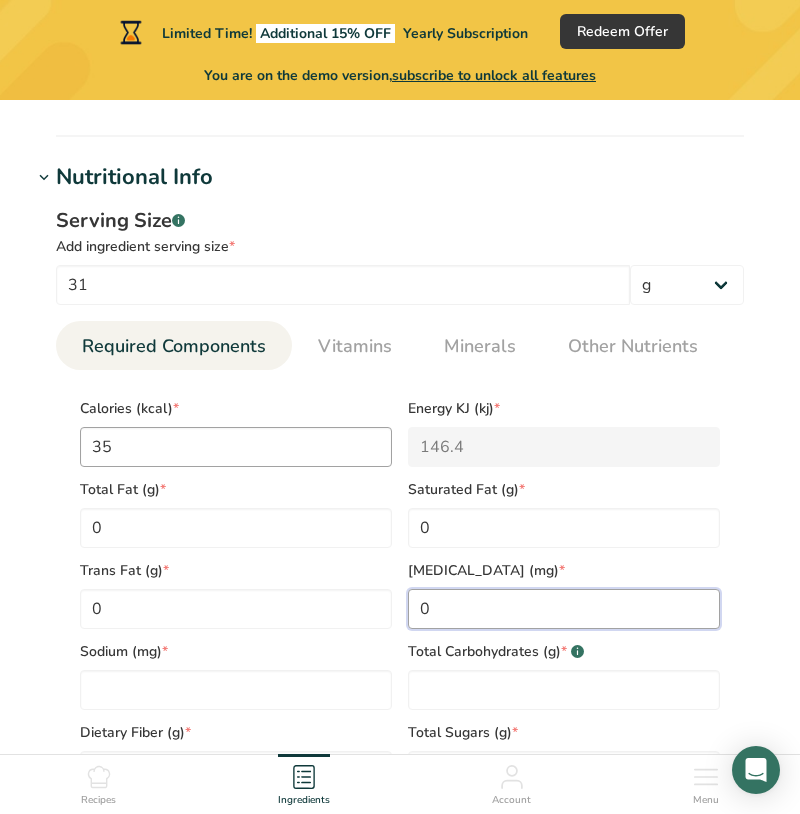 type on "0" 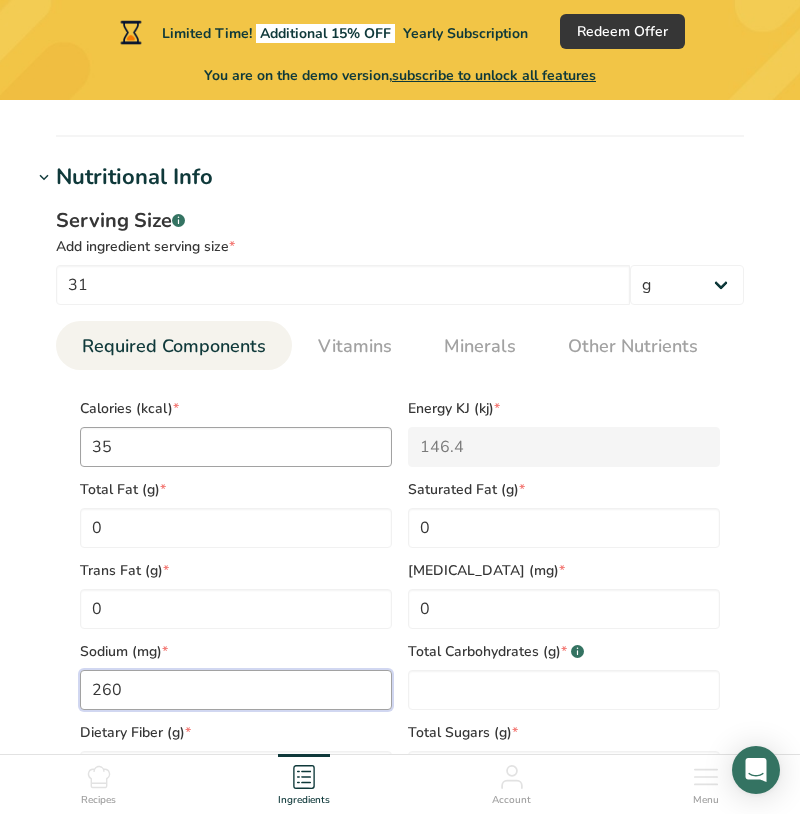 type on "260" 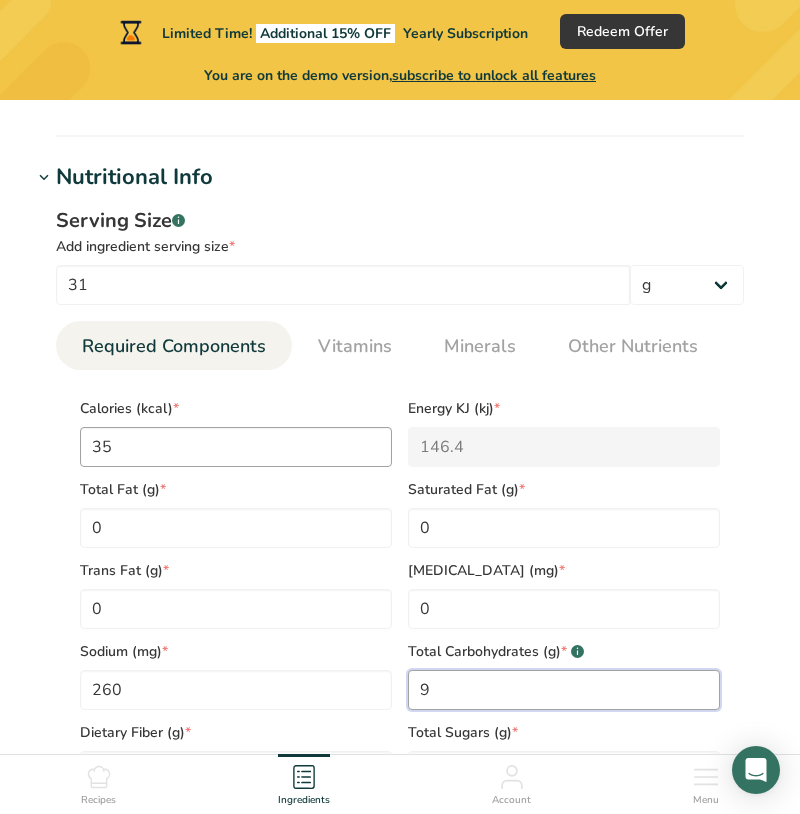 type on "9" 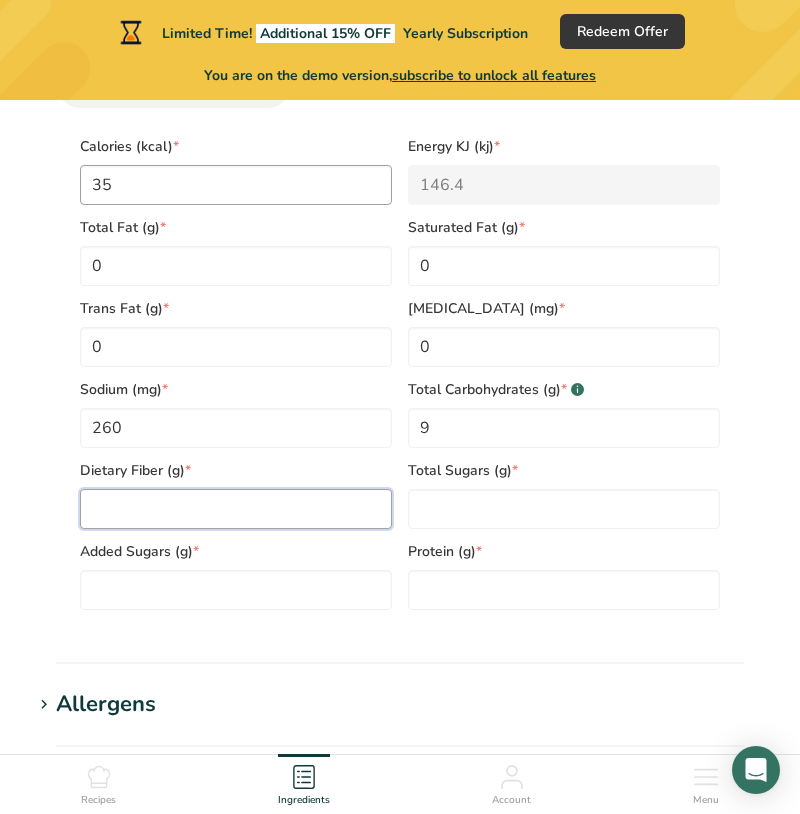 scroll, scrollTop: 1023, scrollLeft: 0, axis: vertical 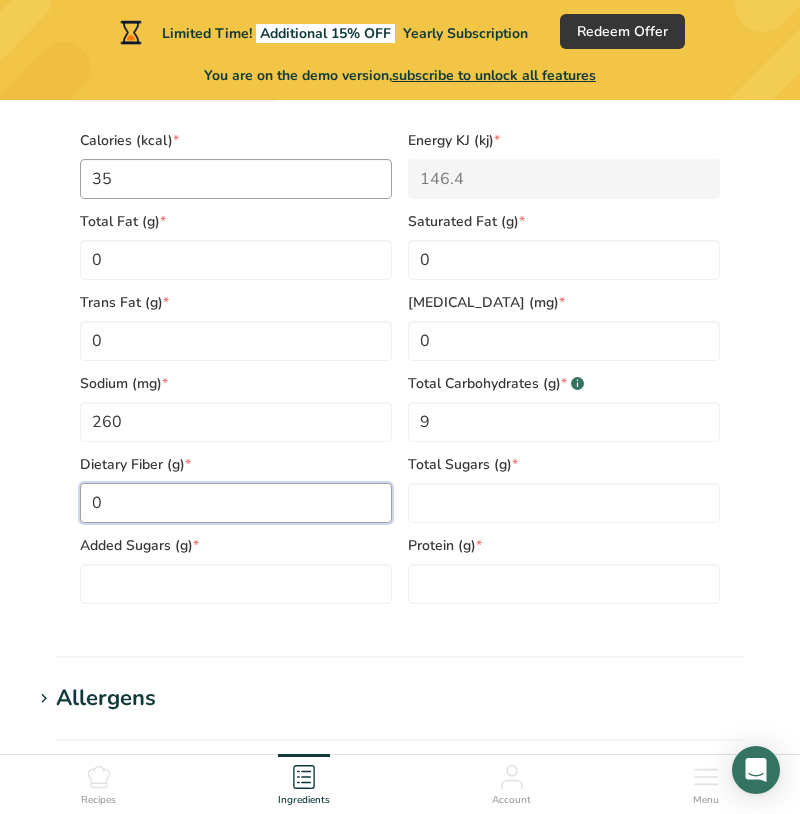 type on "0" 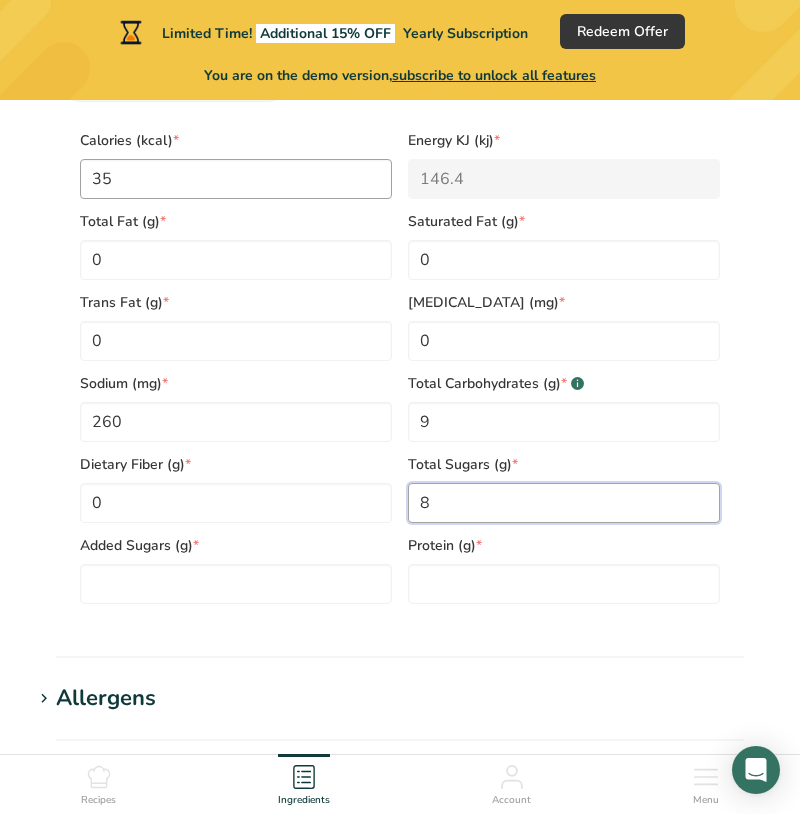 type on "8" 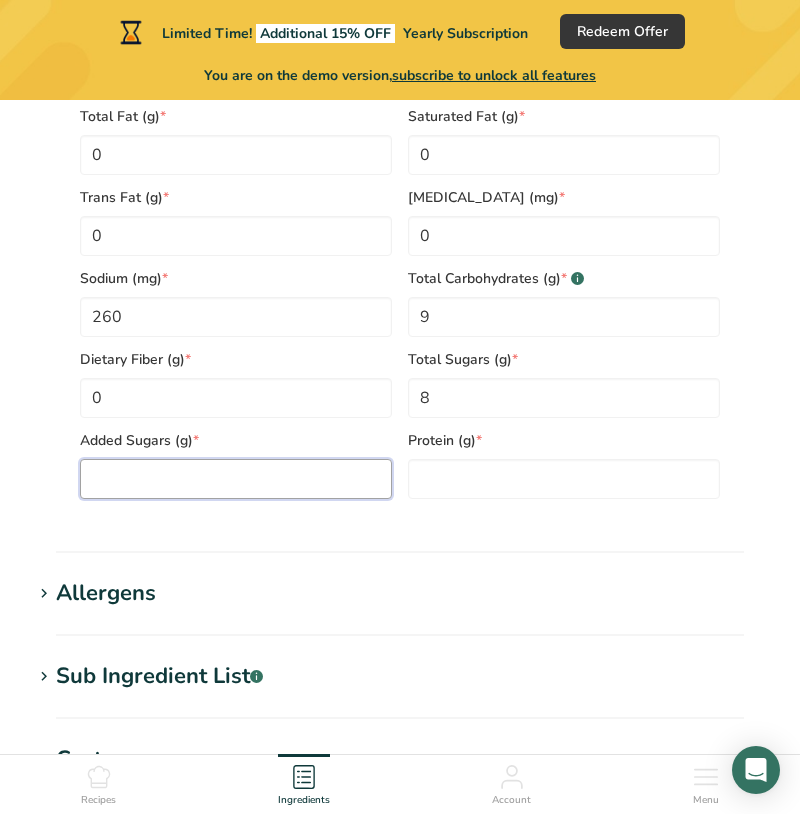 scroll, scrollTop: 1132, scrollLeft: 0, axis: vertical 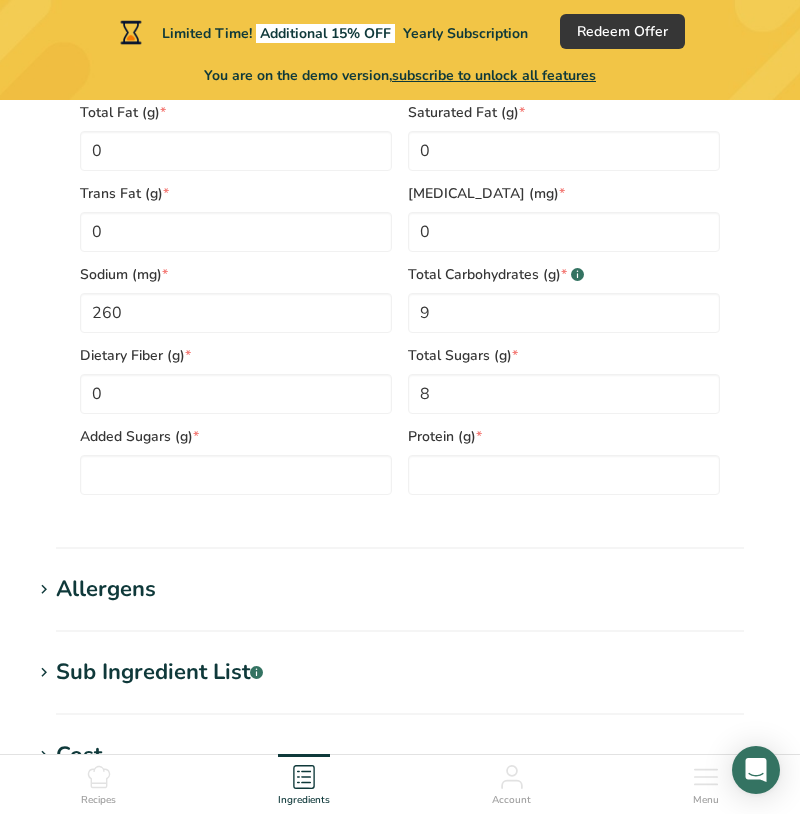 click at bounding box center [44, 590] 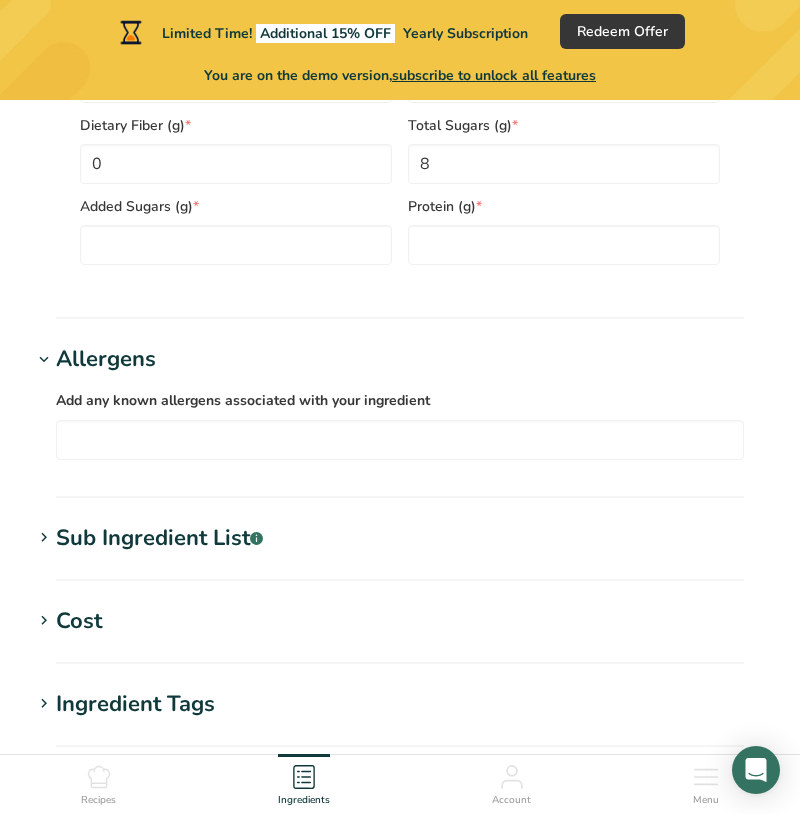 scroll, scrollTop: 1366, scrollLeft: 0, axis: vertical 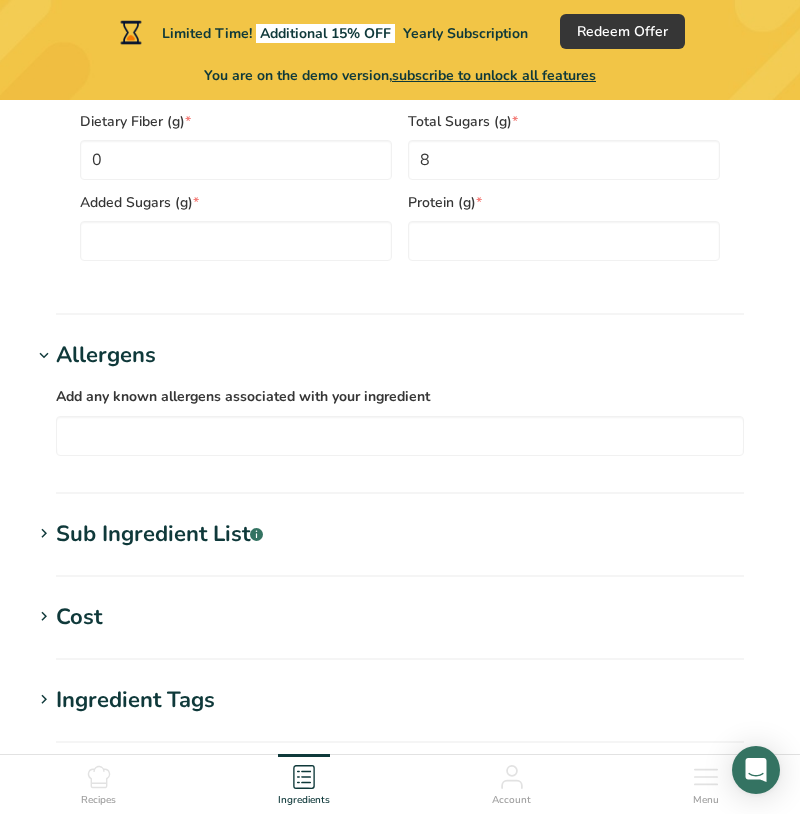 click at bounding box center [44, 534] 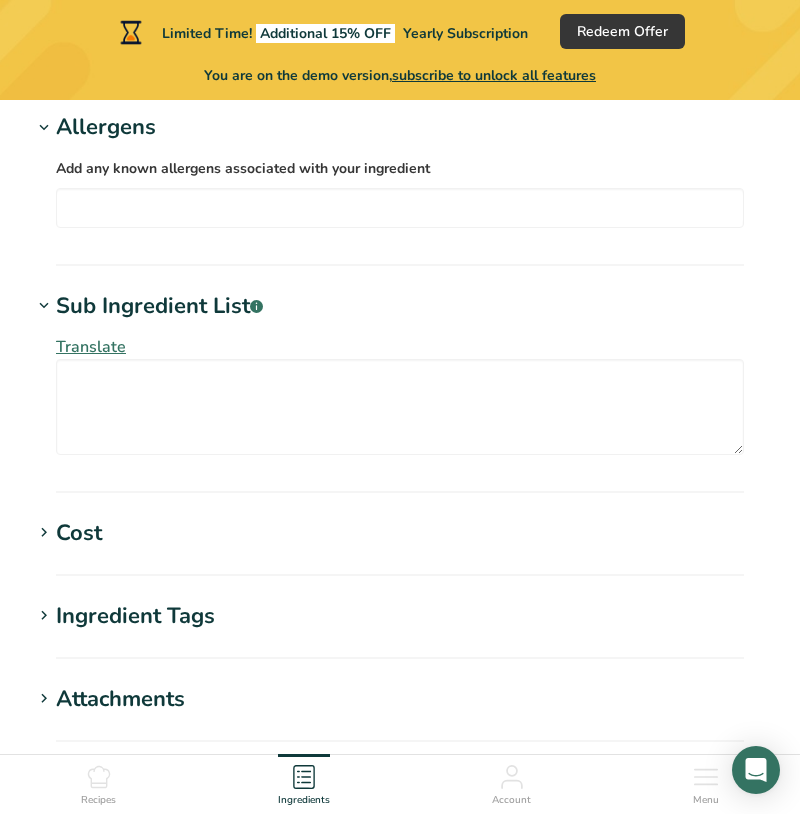 scroll, scrollTop: 1582, scrollLeft: 0, axis: vertical 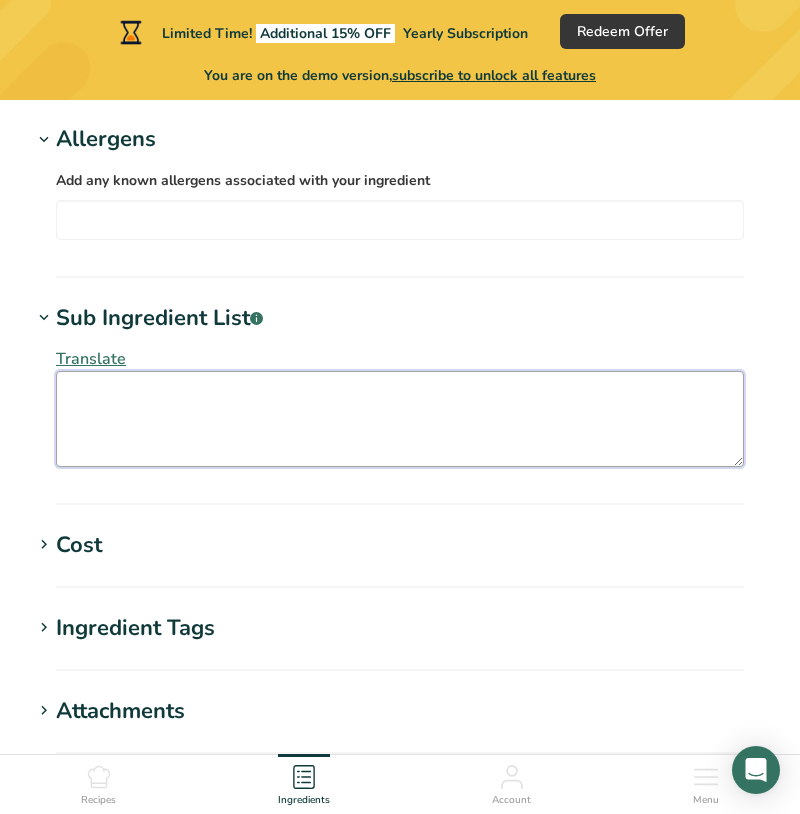 click at bounding box center [400, 419] 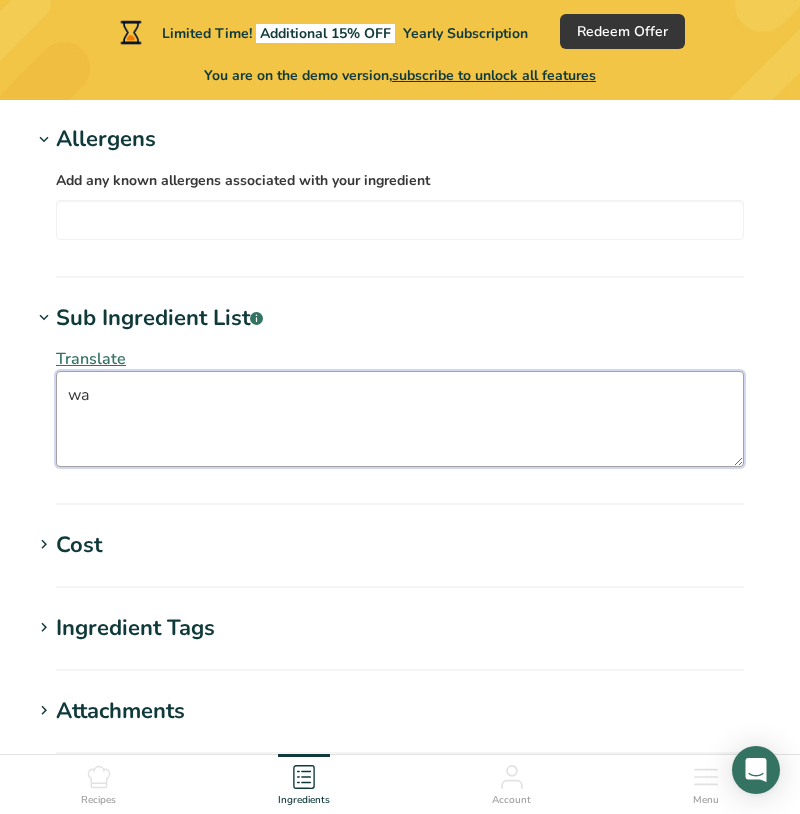 type on "w" 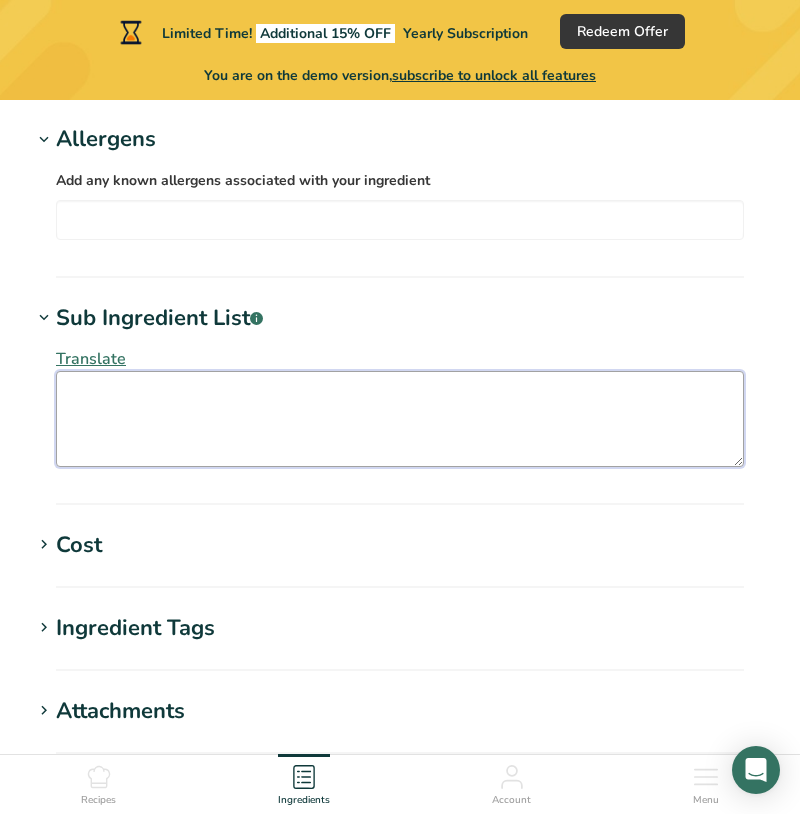 paste on "Water, Sugar, Banana, Modified Starch (Corn), Vinegar, Iodized Salt (Salt, Potassium Iodate), Onion, Chili Garlic, 0.1% [MEDICAL_DATA] as Preservative, Fd&C Yellow No.5, Fd&C Red No.40, [MEDICAL_DATA] and Artificial Banana Flavor." 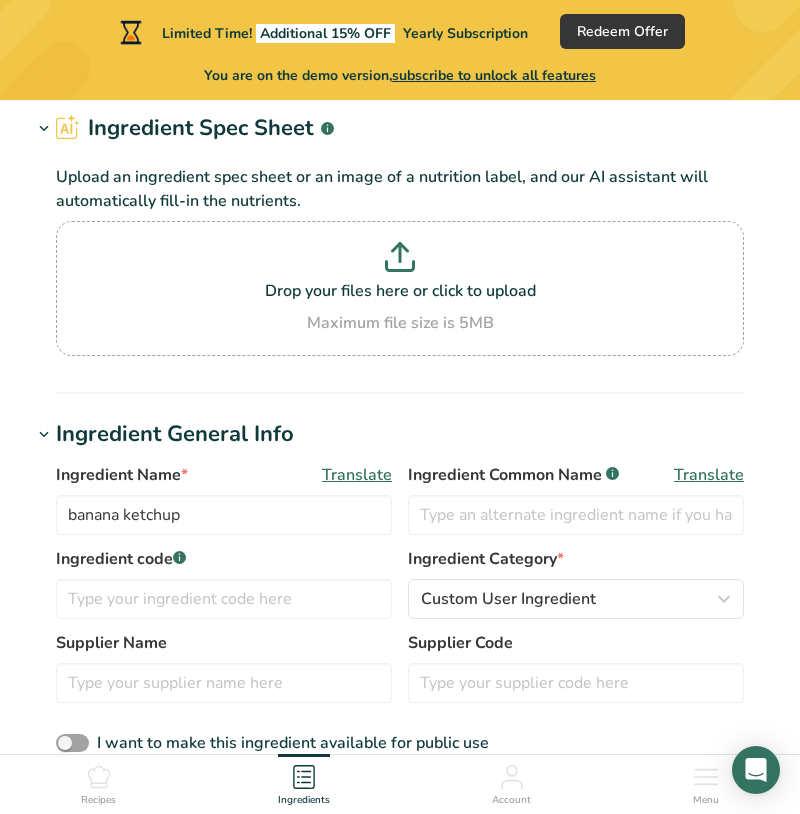 scroll, scrollTop: 96, scrollLeft: 0, axis: vertical 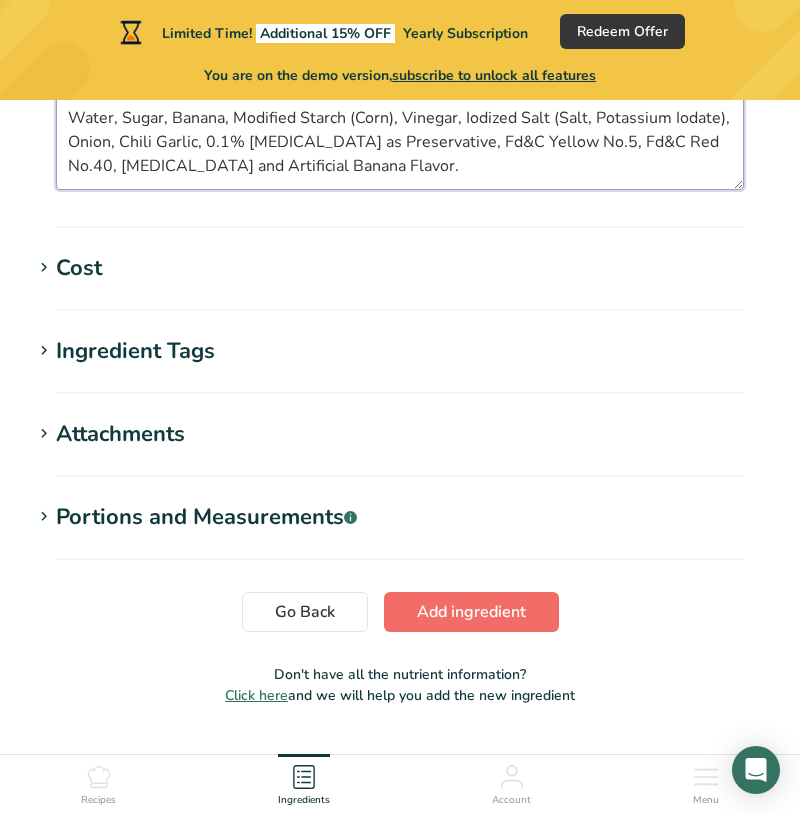 type on "Water, Sugar, Banana, Modified Starch (Corn), Vinegar, Iodized Salt (Salt, Potassium Iodate), Onion, Chili Garlic, 0.1% [MEDICAL_DATA] as Preservative, Fd&C Yellow No.5, Fd&C Red No.40, [MEDICAL_DATA] and Artificial Banana Flavor." 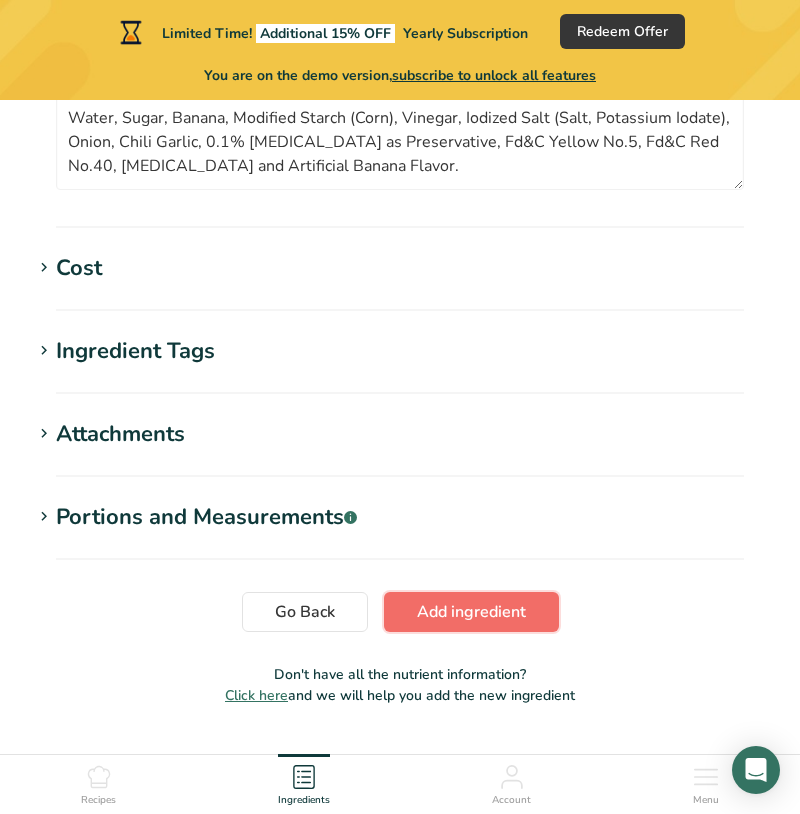 click on "Add ingredient" at bounding box center (471, 612) 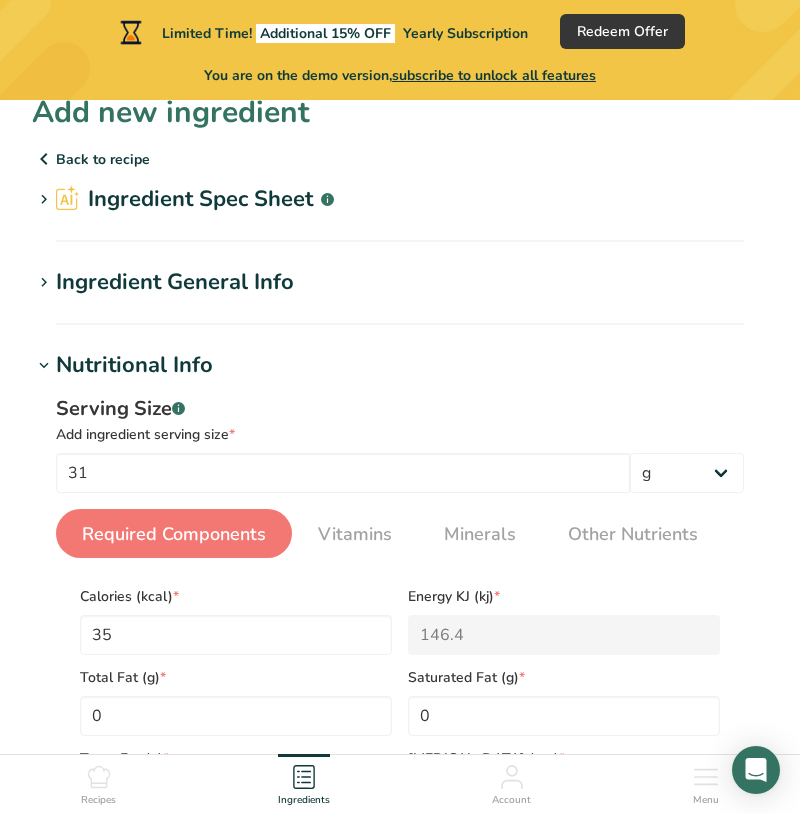 scroll, scrollTop: 36, scrollLeft: 0, axis: vertical 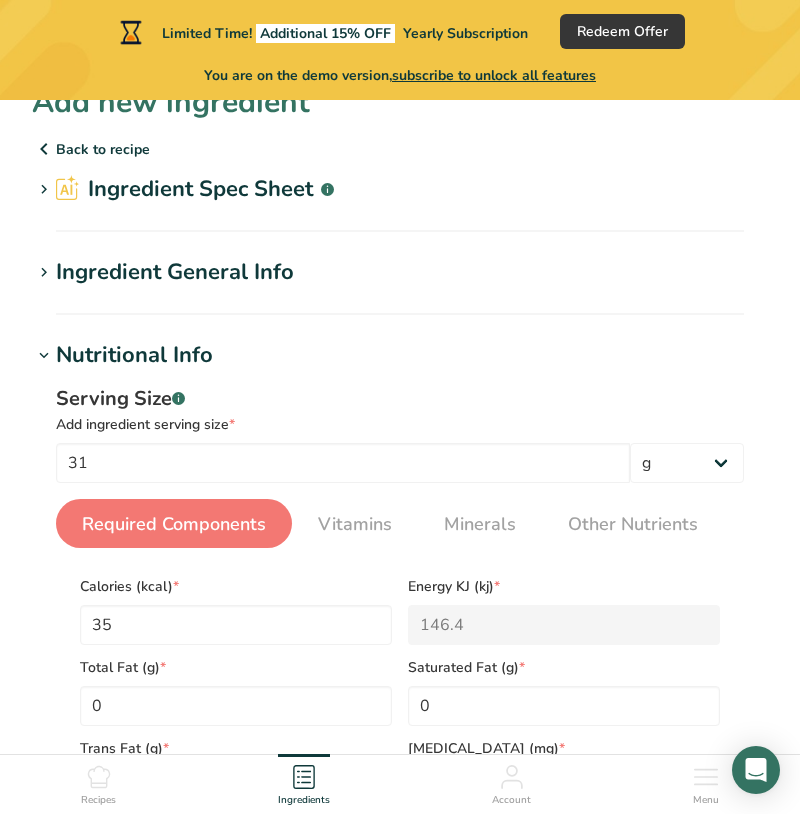 click at bounding box center [44, 190] 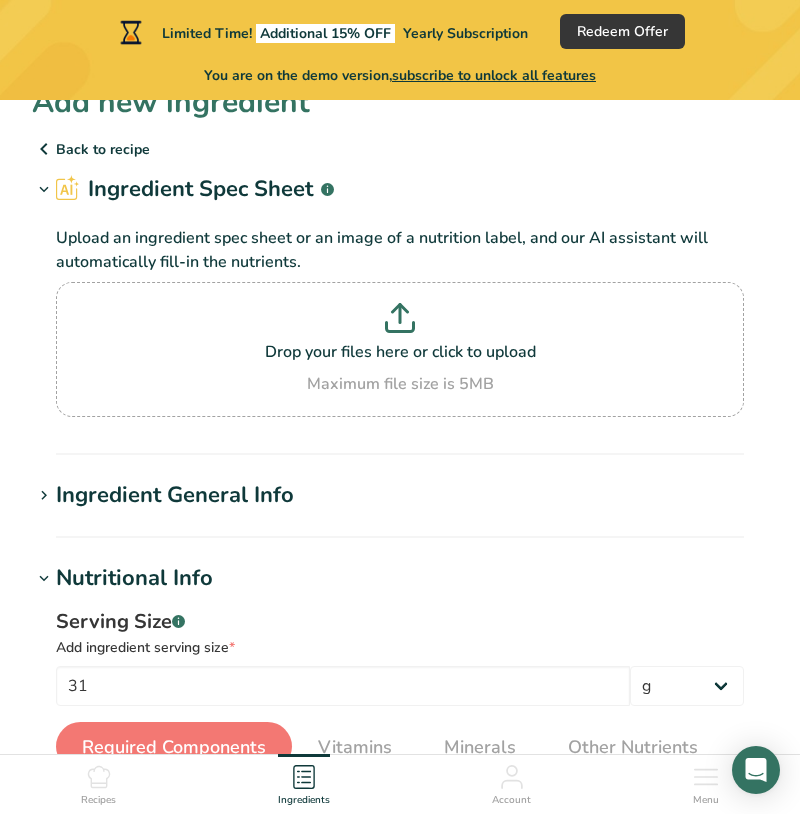 click at bounding box center [44, 190] 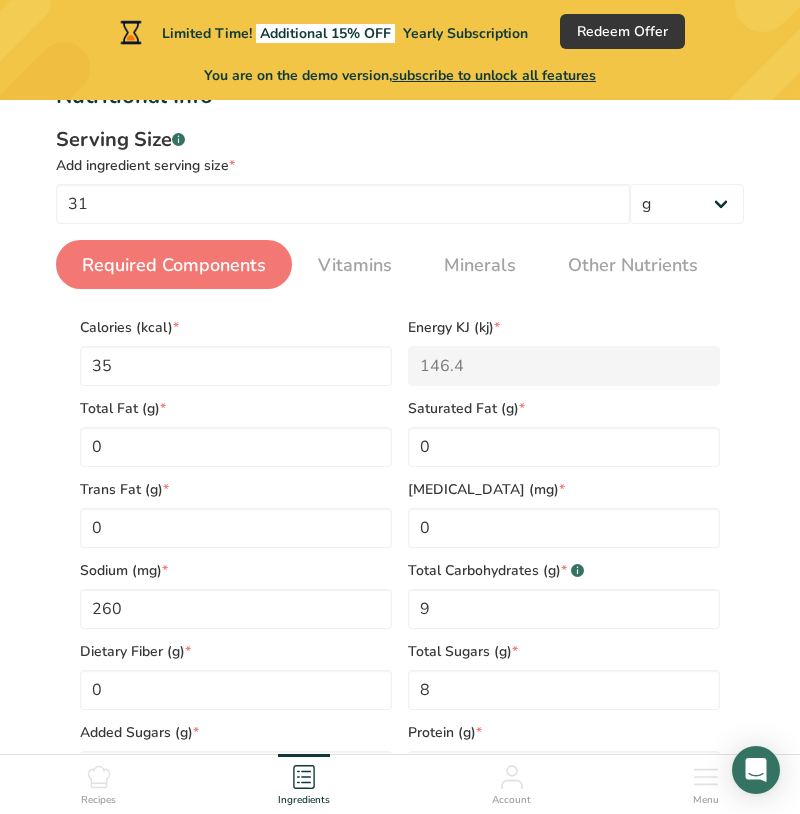 scroll, scrollTop: 288, scrollLeft: 0, axis: vertical 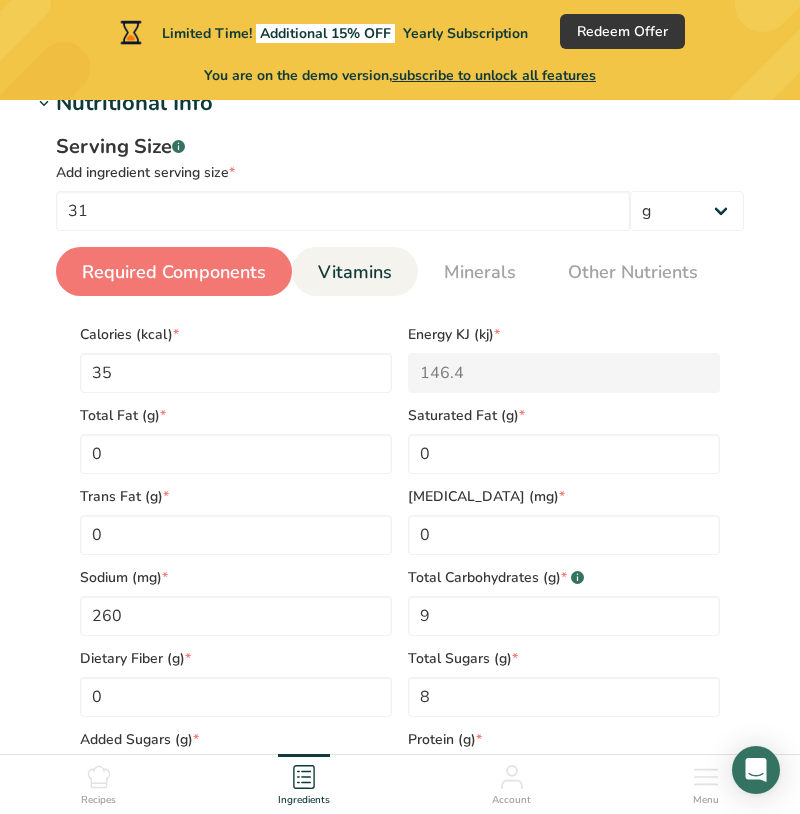 click on "Vitamins" at bounding box center (355, 272) 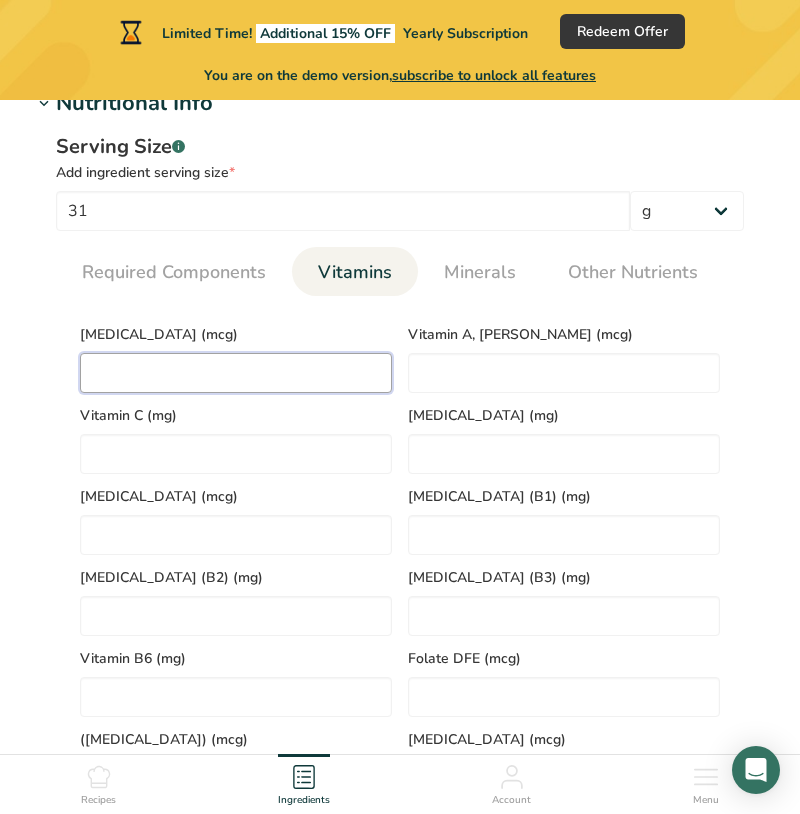 click at bounding box center (236, 373) 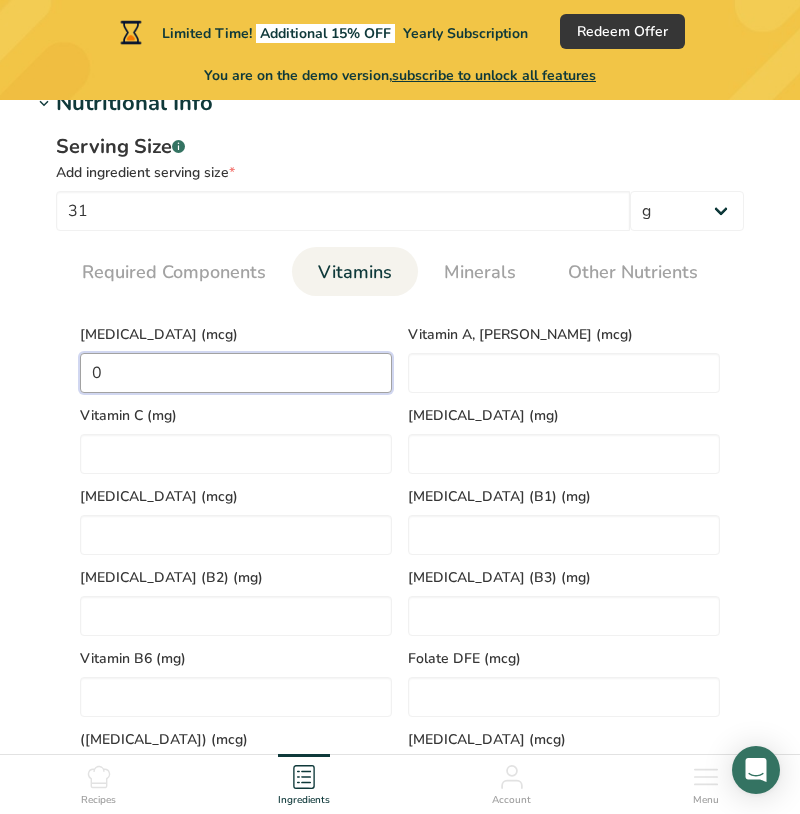 type on "0" 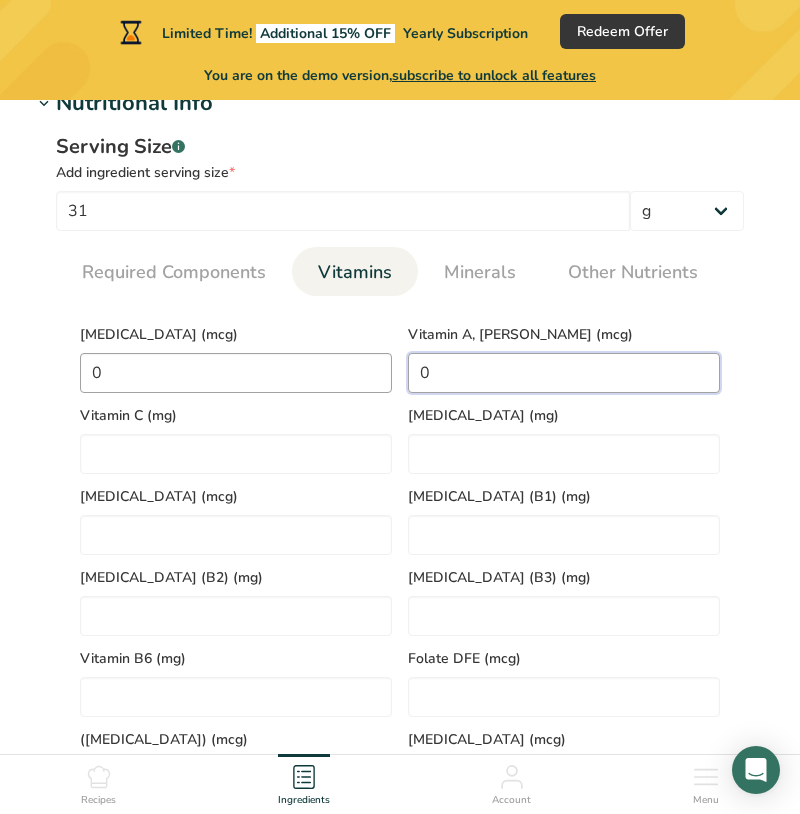 type on "0" 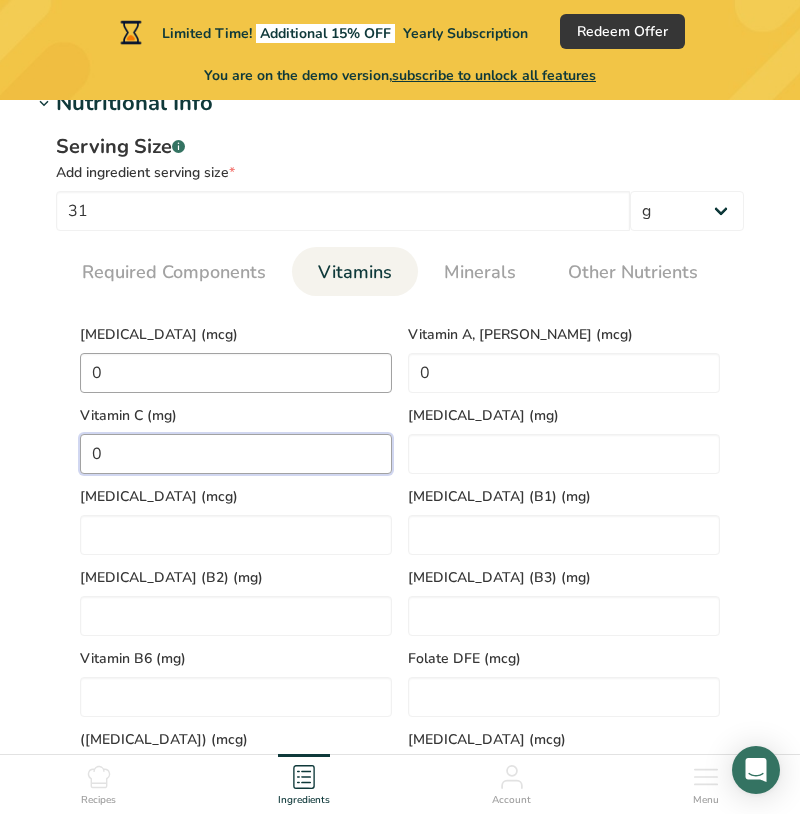 type on "0" 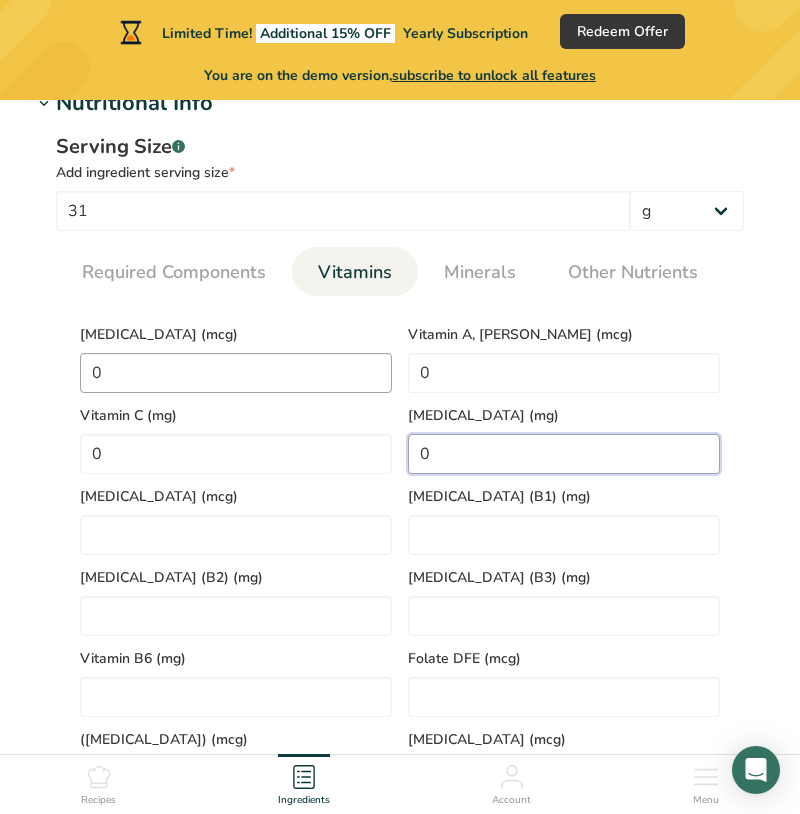 type on "0" 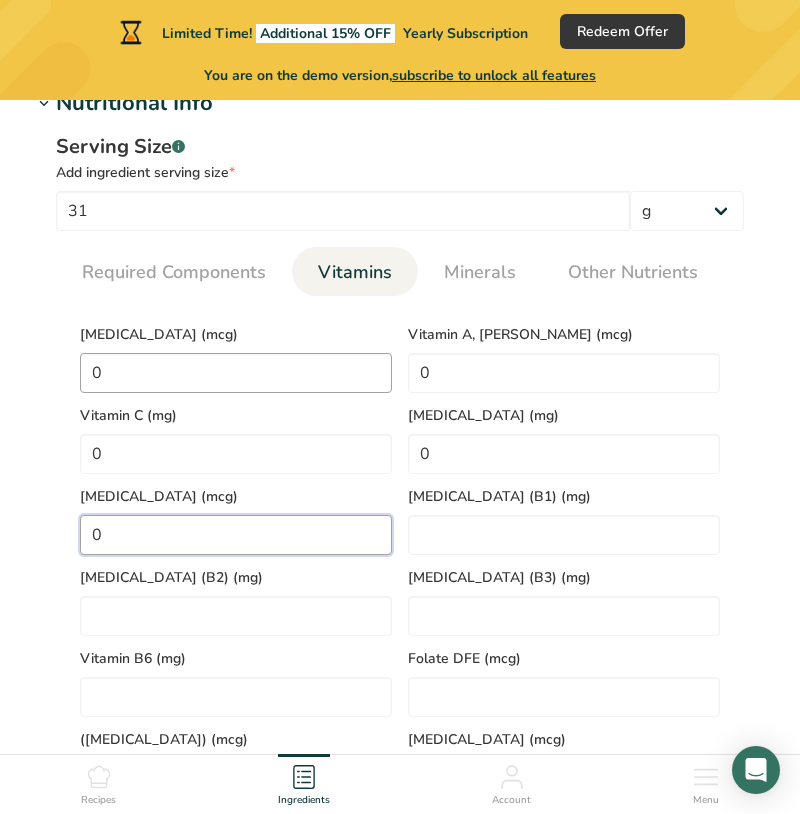 type on "0" 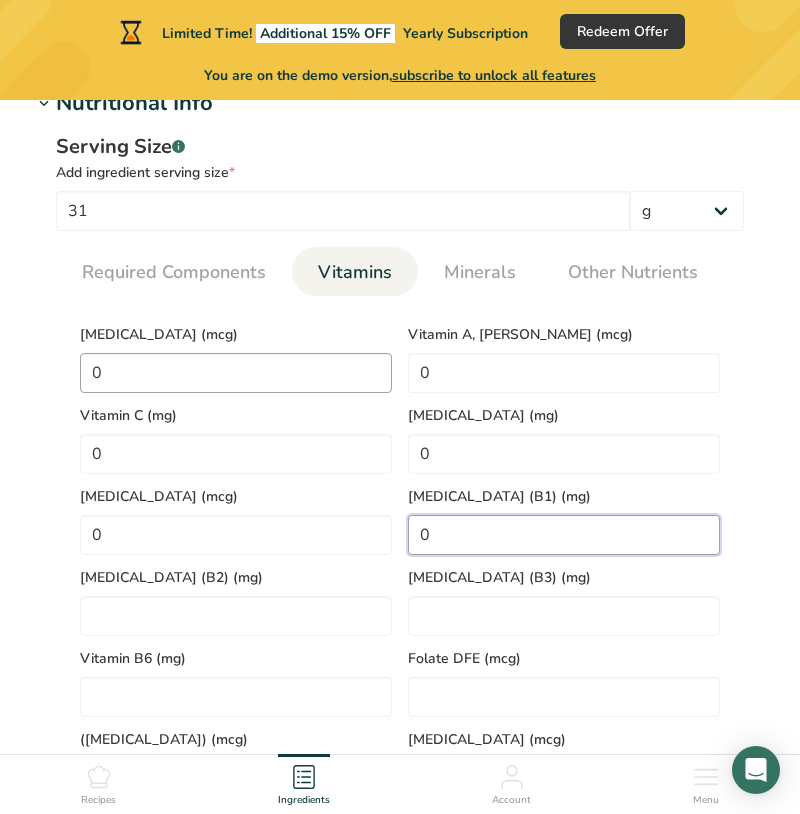 type on "0" 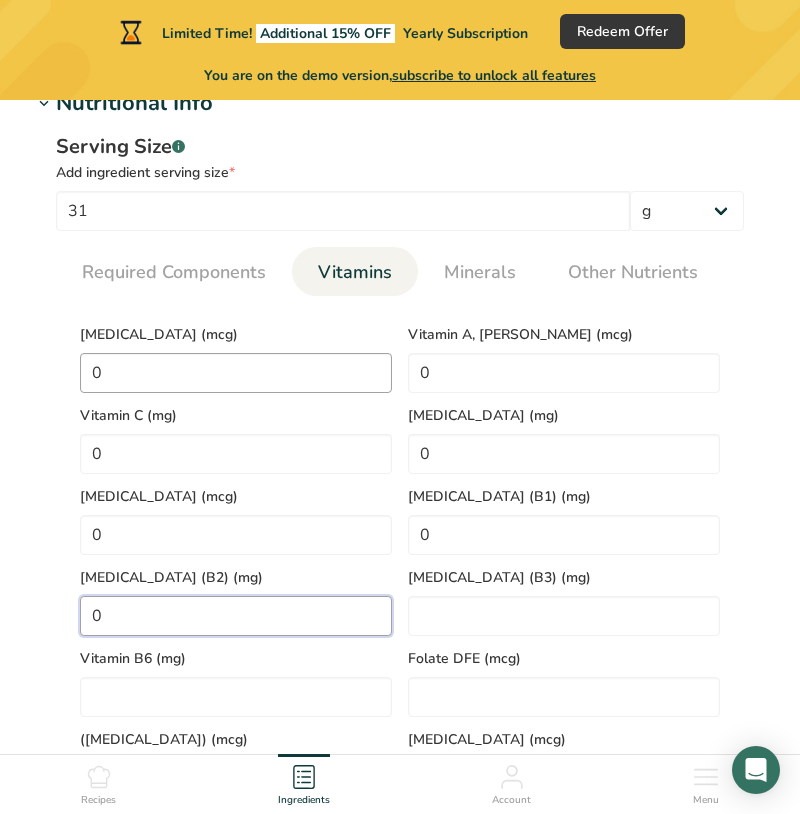 type on "0" 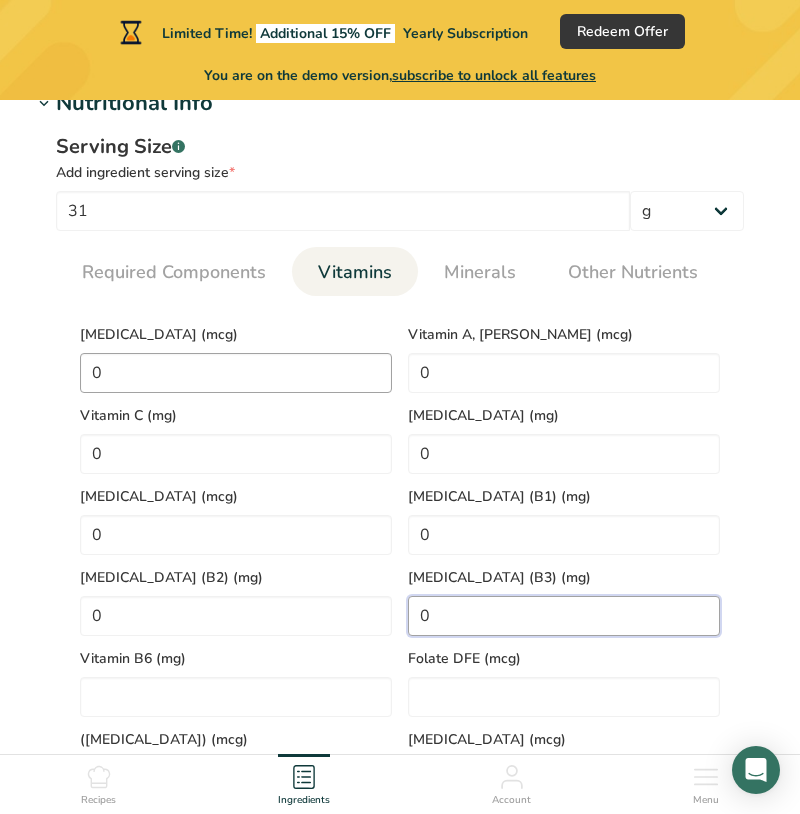 type on "0" 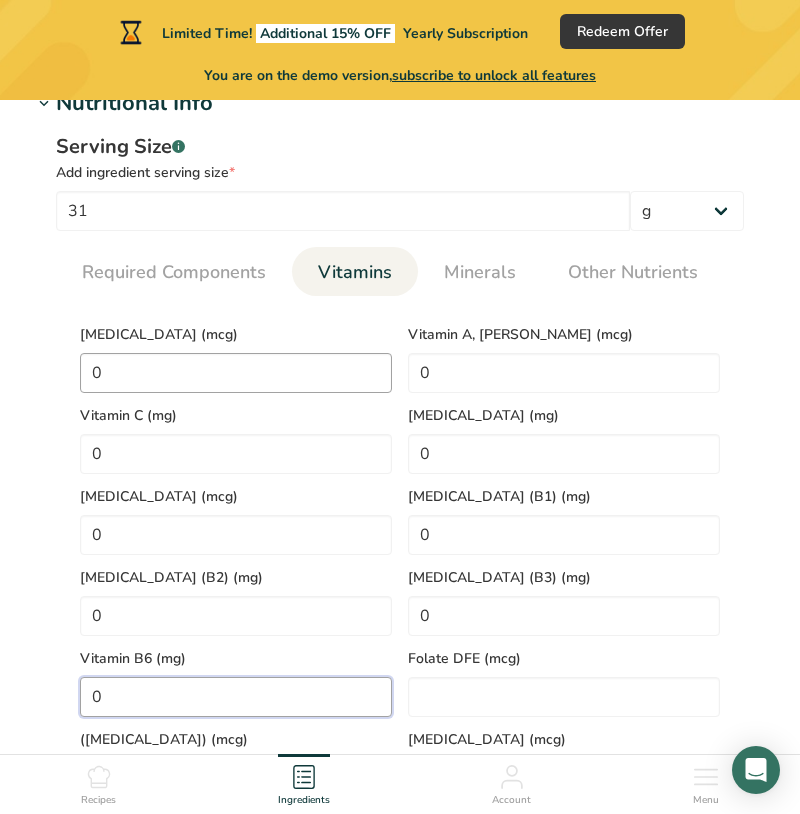 type on "0" 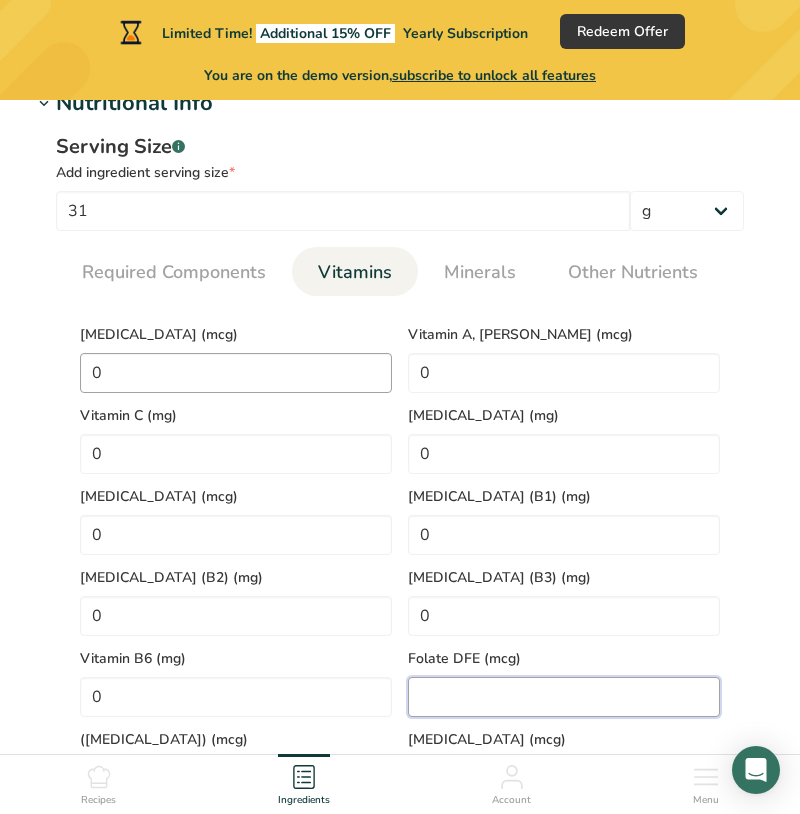 type on "0" 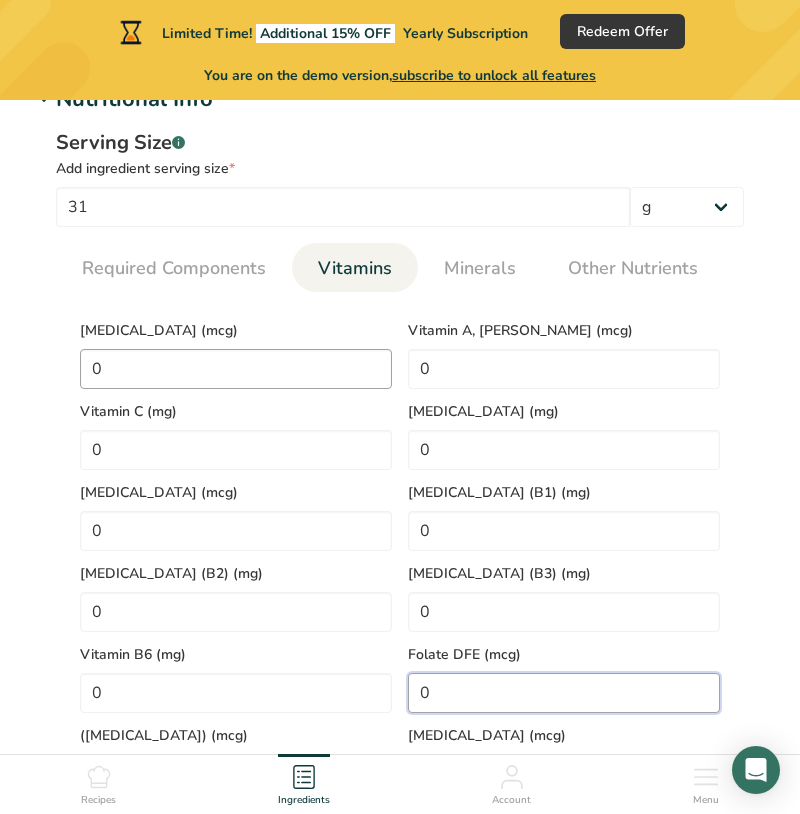 scroll, scrollTop: 293, scrollLeft: 0, axis: vertical 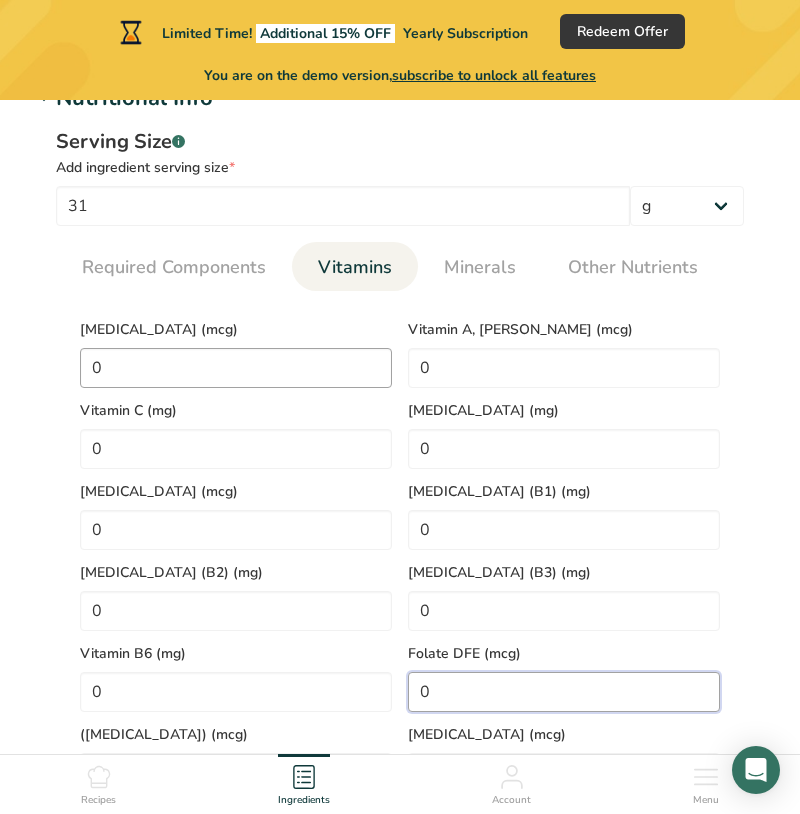 type 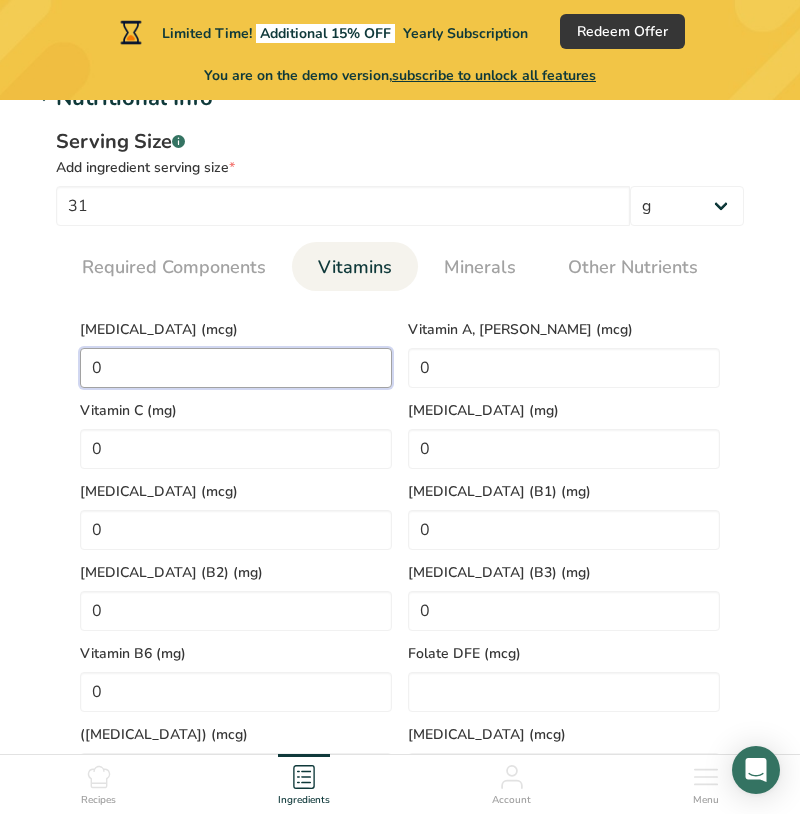 click on "0" at bounding box center [236, 368] 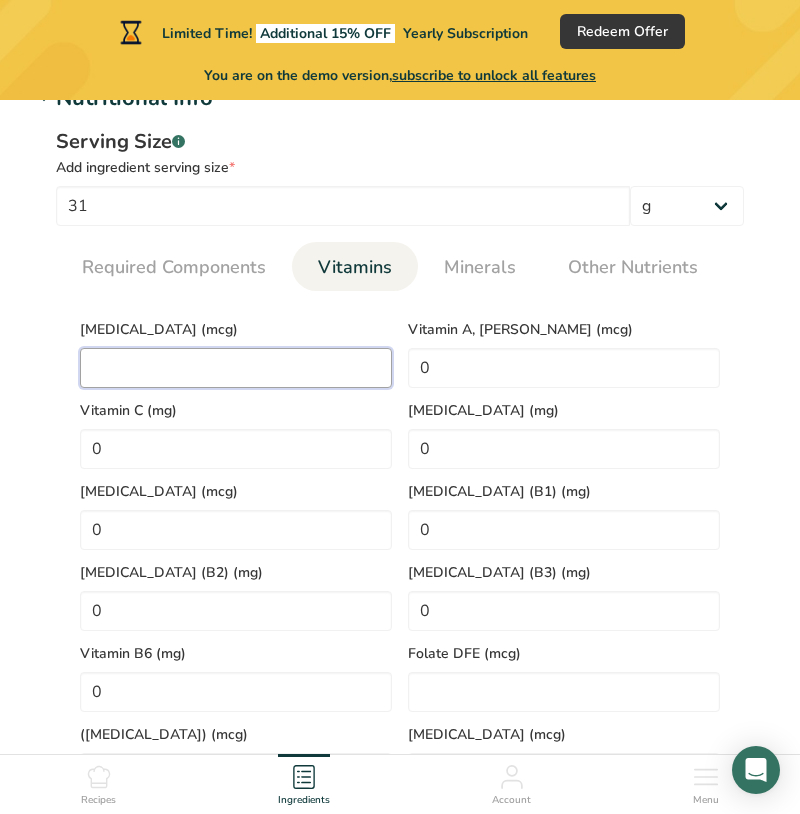 type 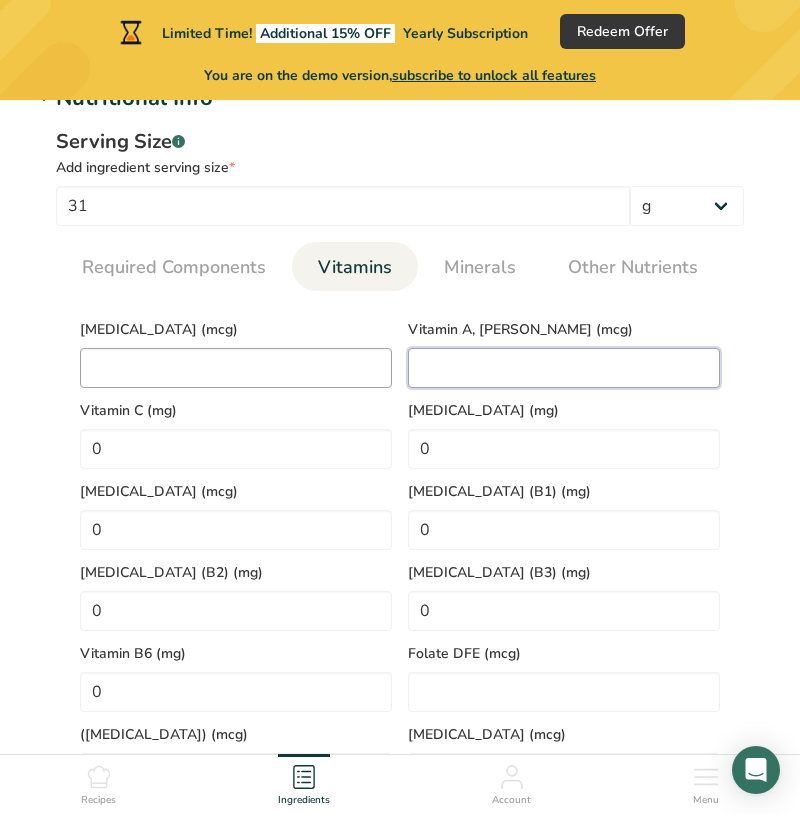 type 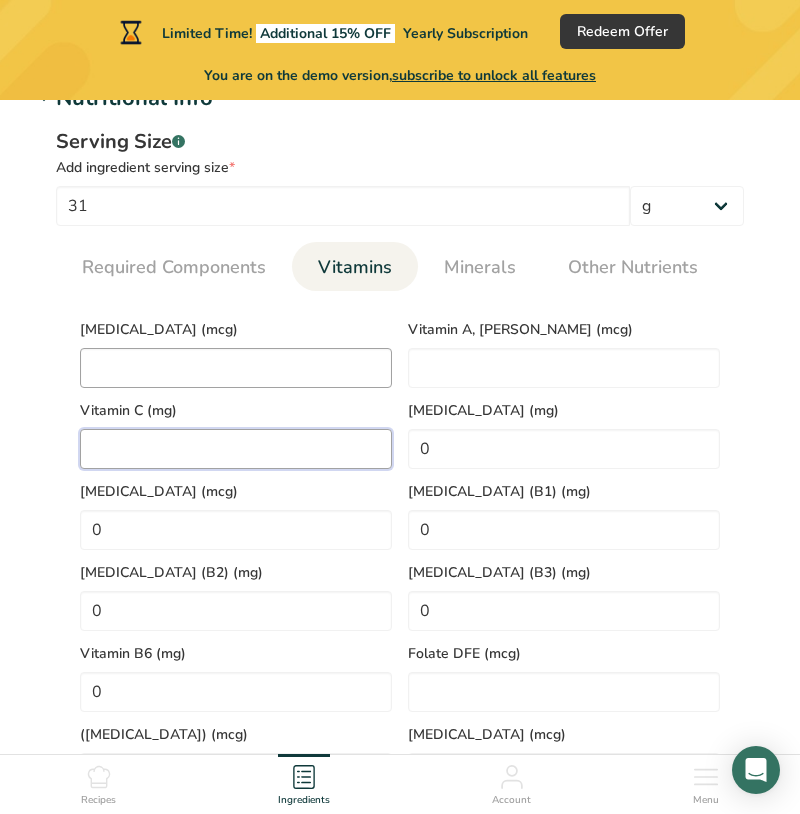 type 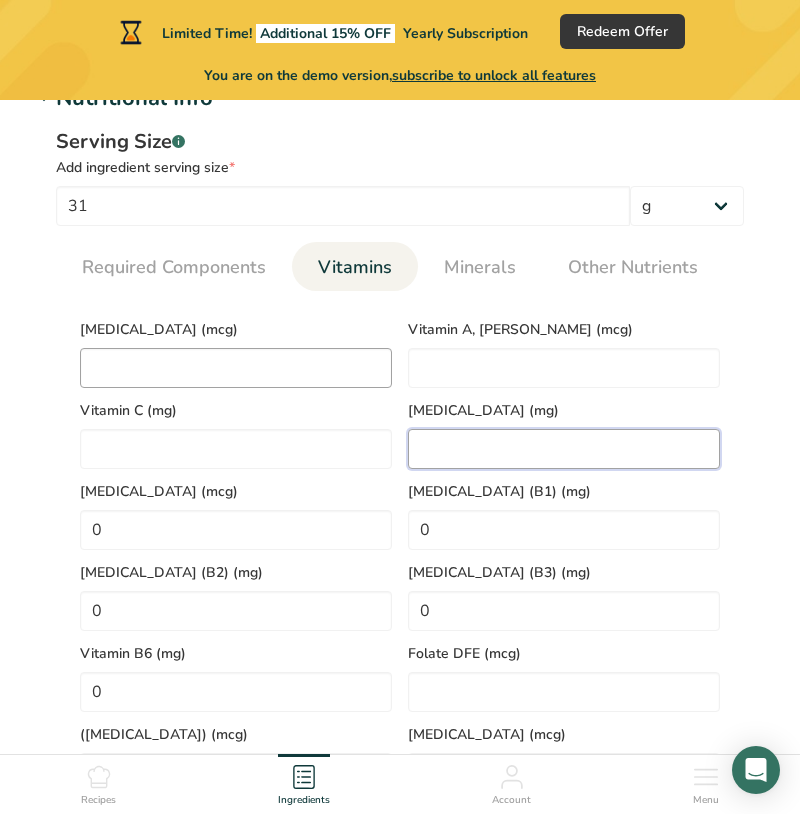 type 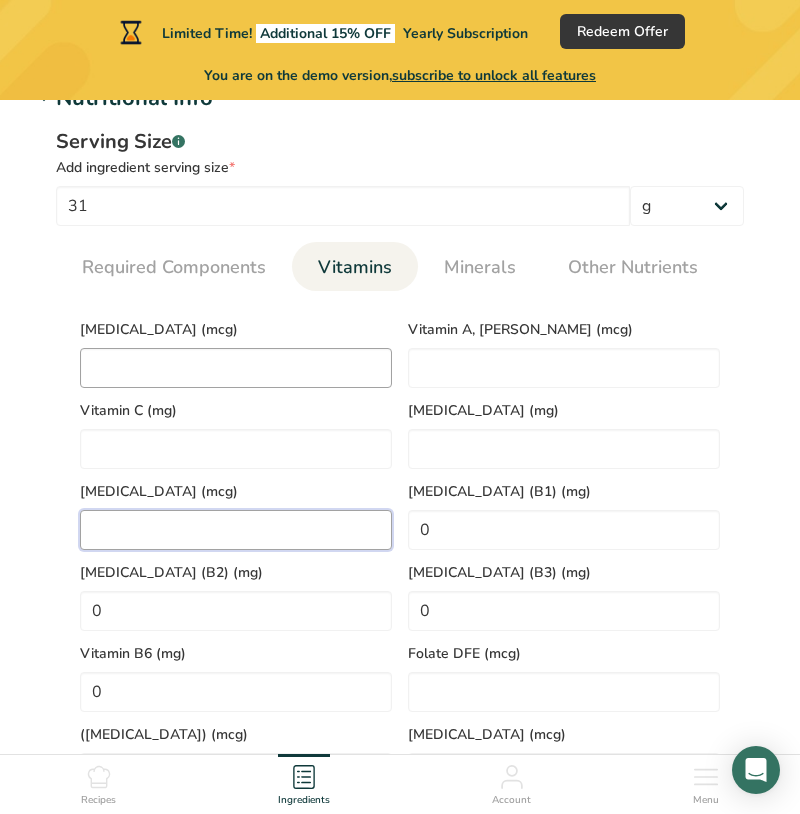 type 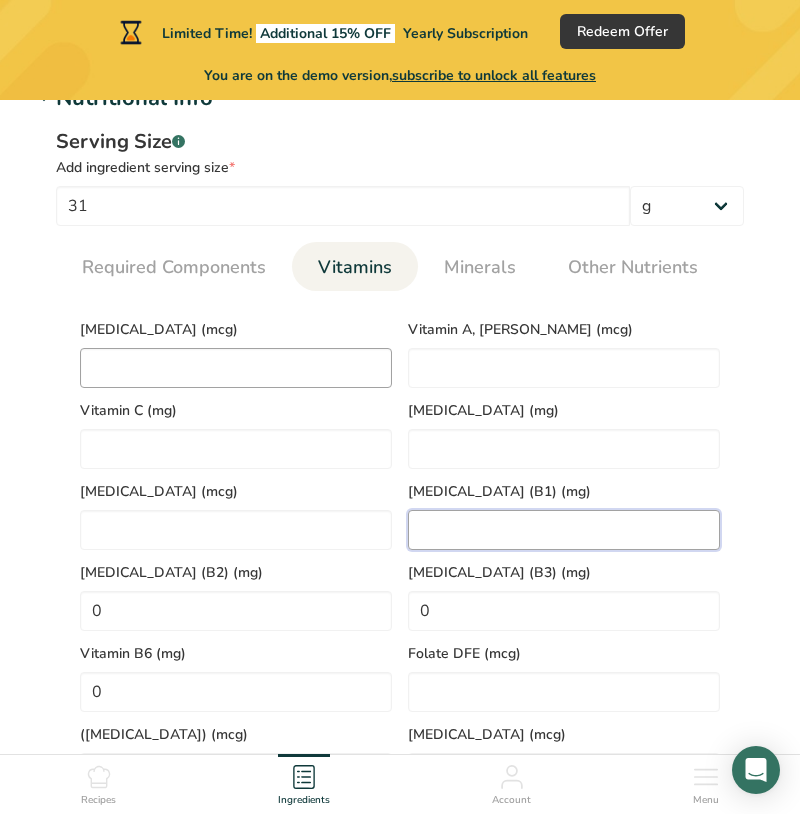 type 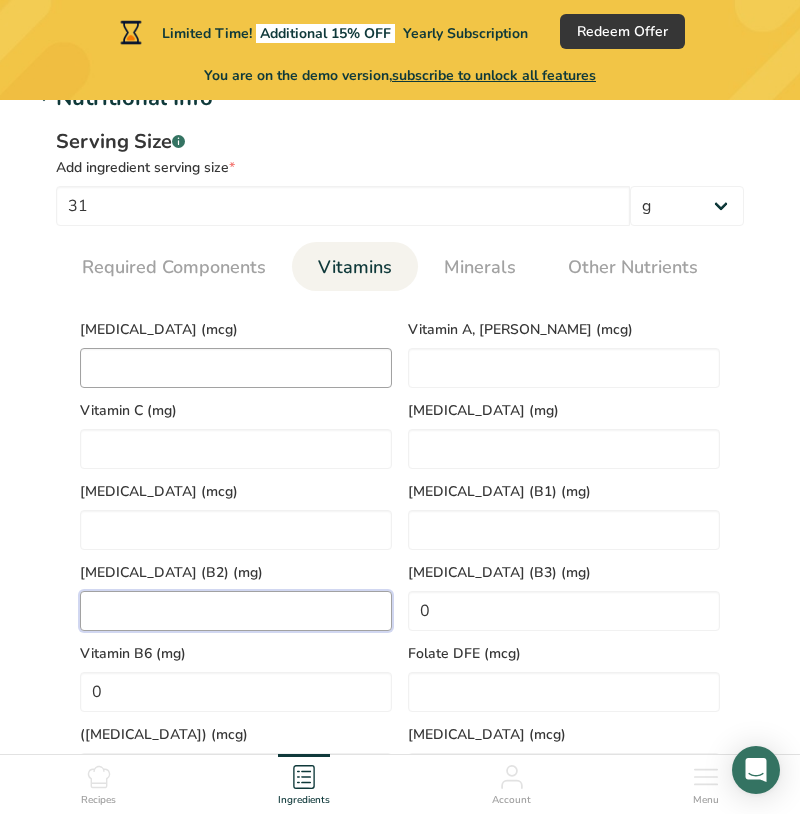 type 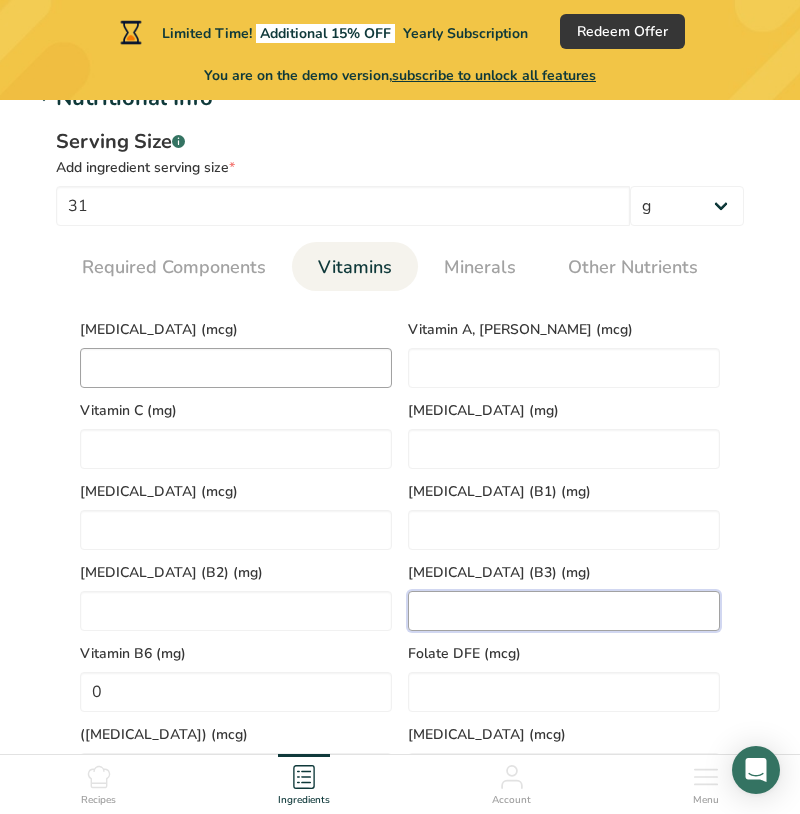 type 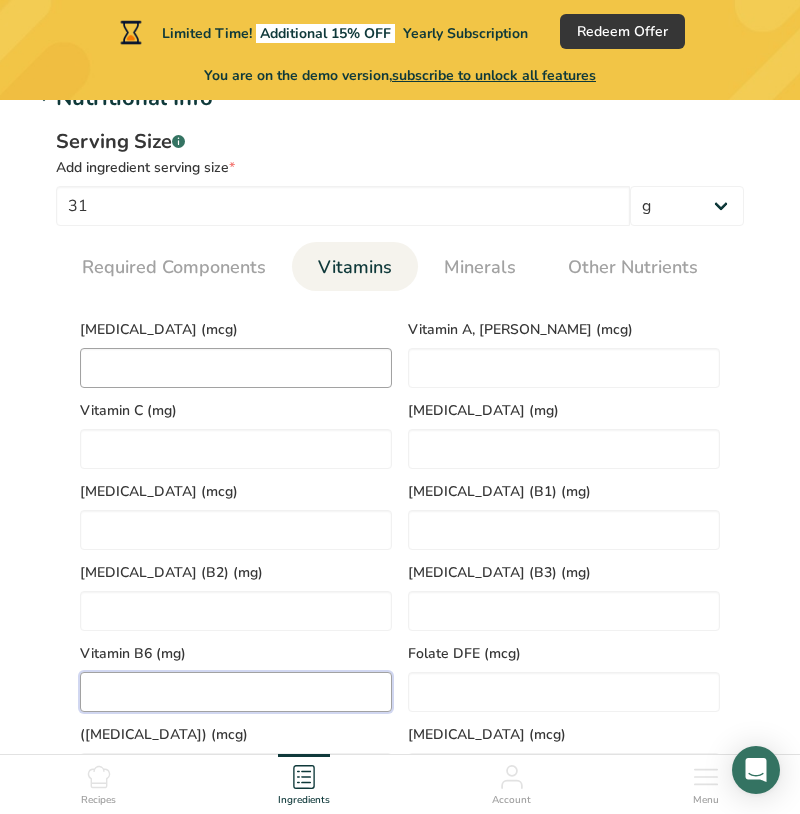 type 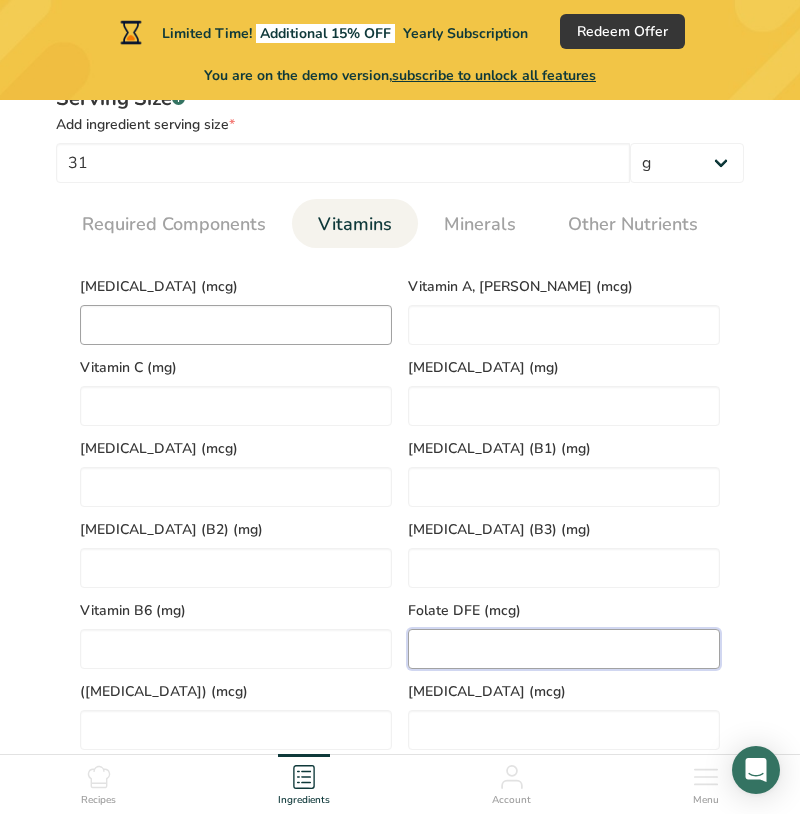 scroll, scrollTop: 316, scrollLeft: 0, axis: vertical 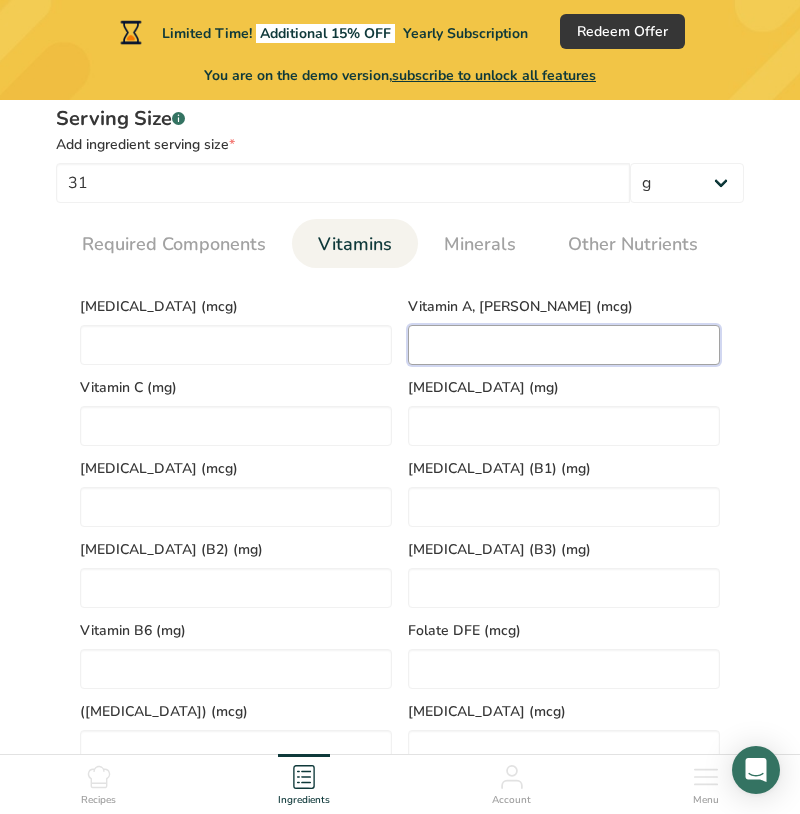 click at bounding box center (564, 345) 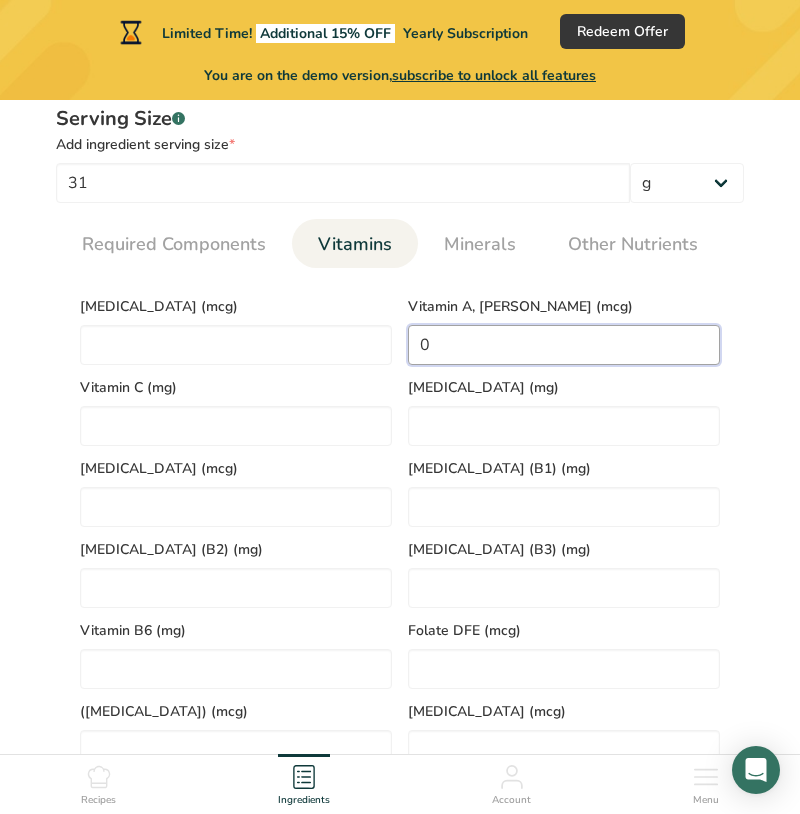 type on "0" 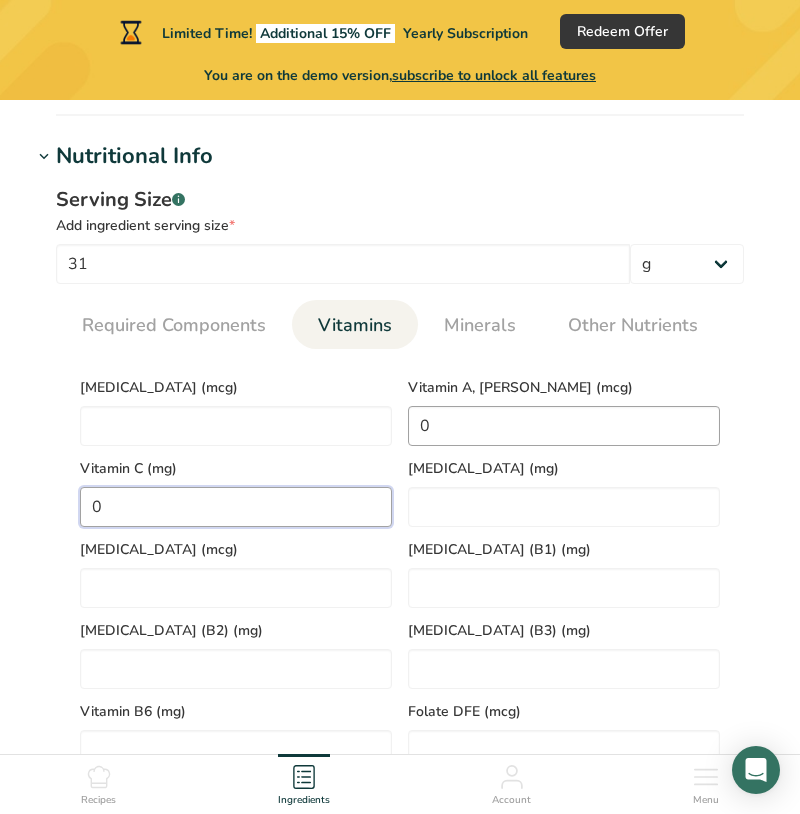scroll, scrollTop: 226, scrollLeft: 0, axis: vertical 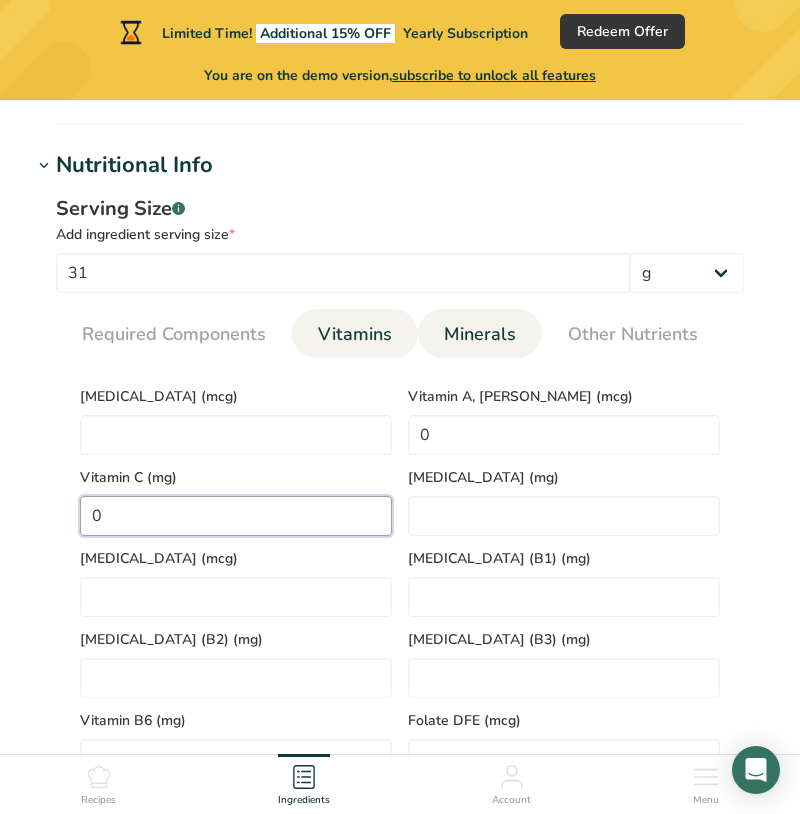 type on "0" 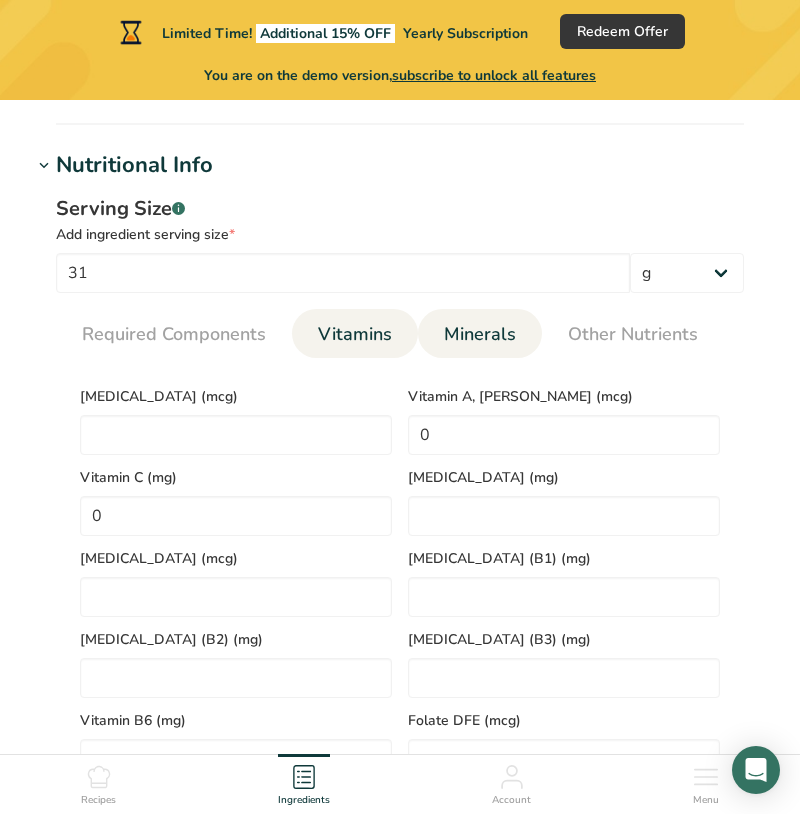 click on "Minerals" at bounding box center [480, 334] 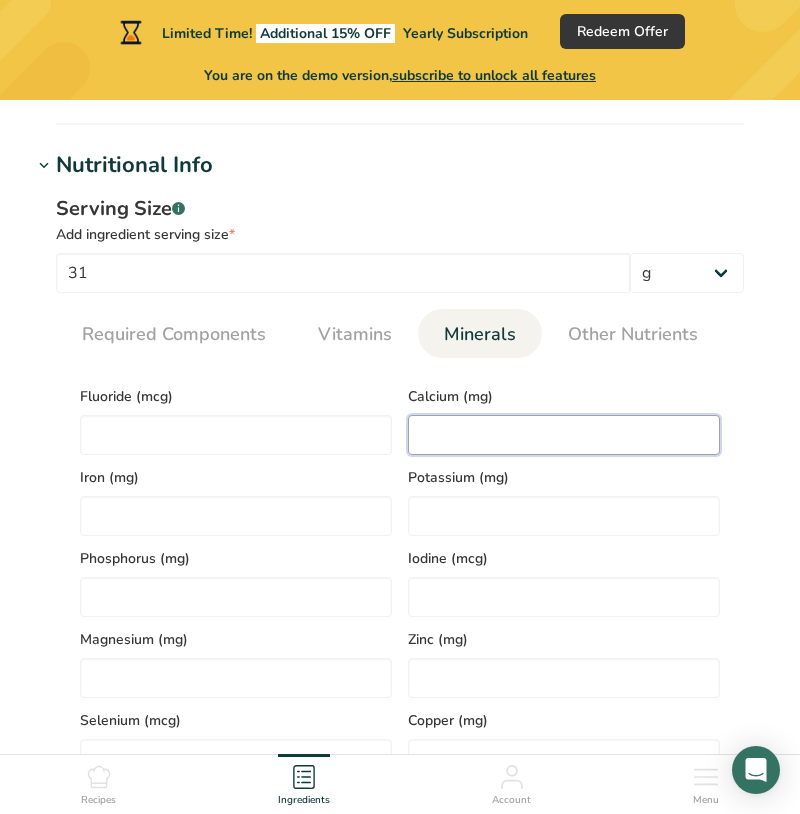 click at bounding box center (564, 435) 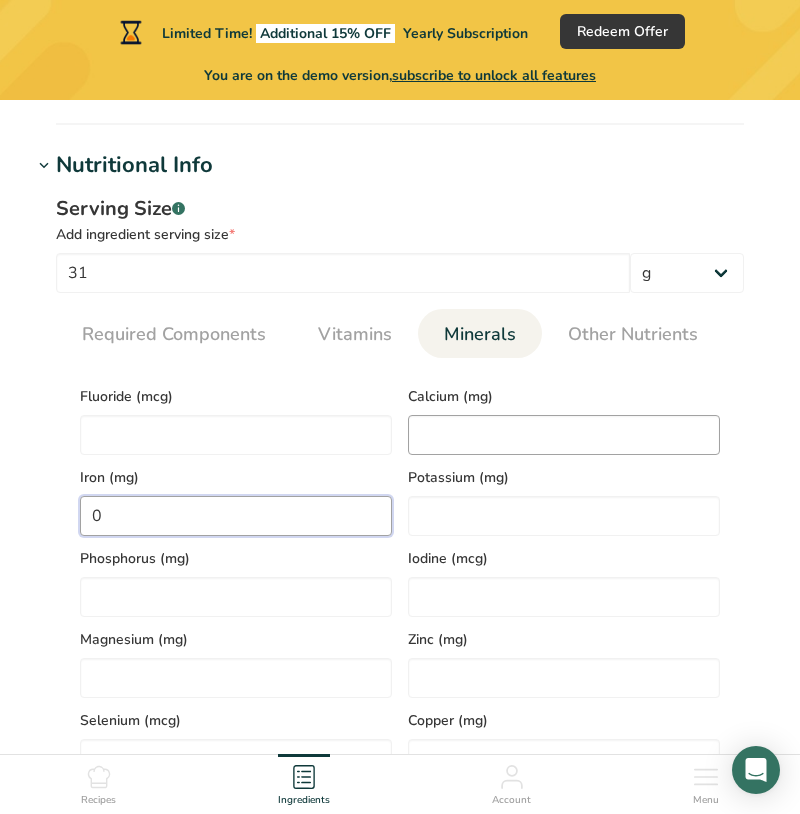 type on "0" 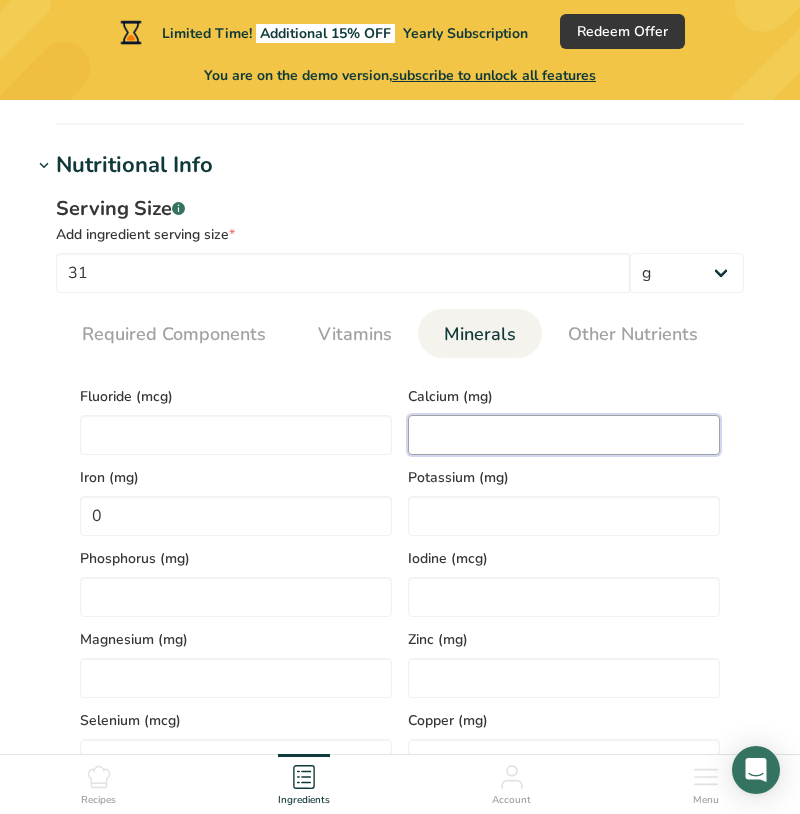 click at bounding box center [564, 435] 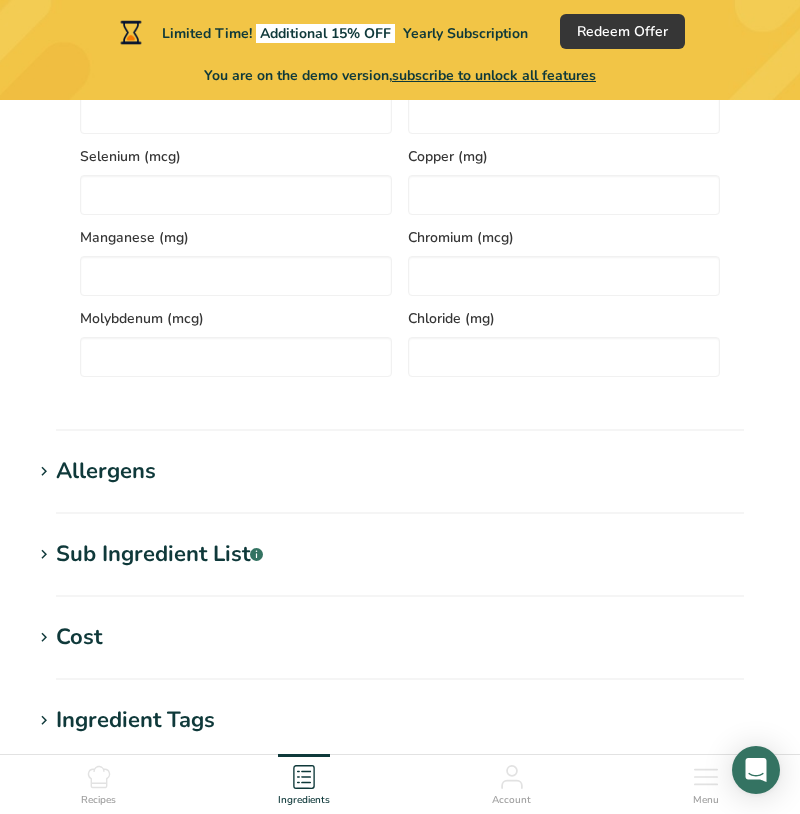 scroll, scrollTop: 789, scrollLeft: 0, axis: vertical 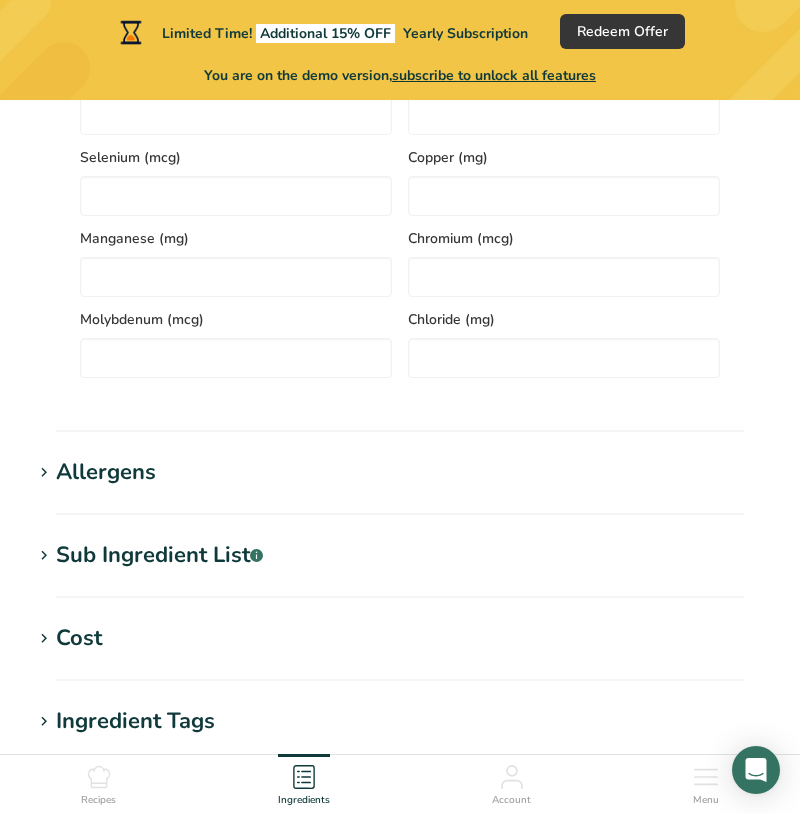 type on "0" 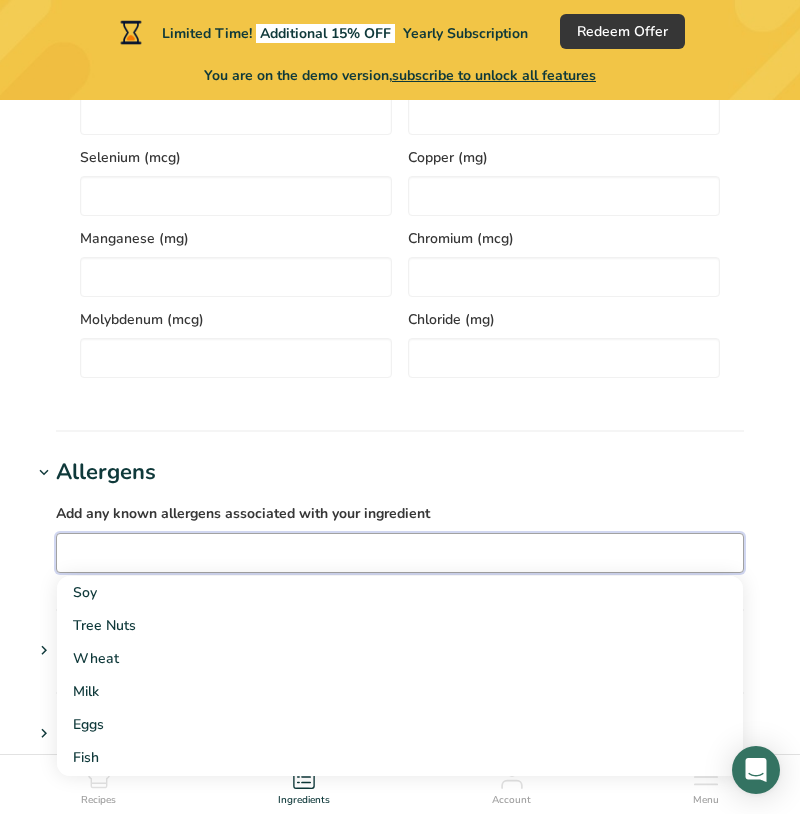 click at bounding box center [400, 552] 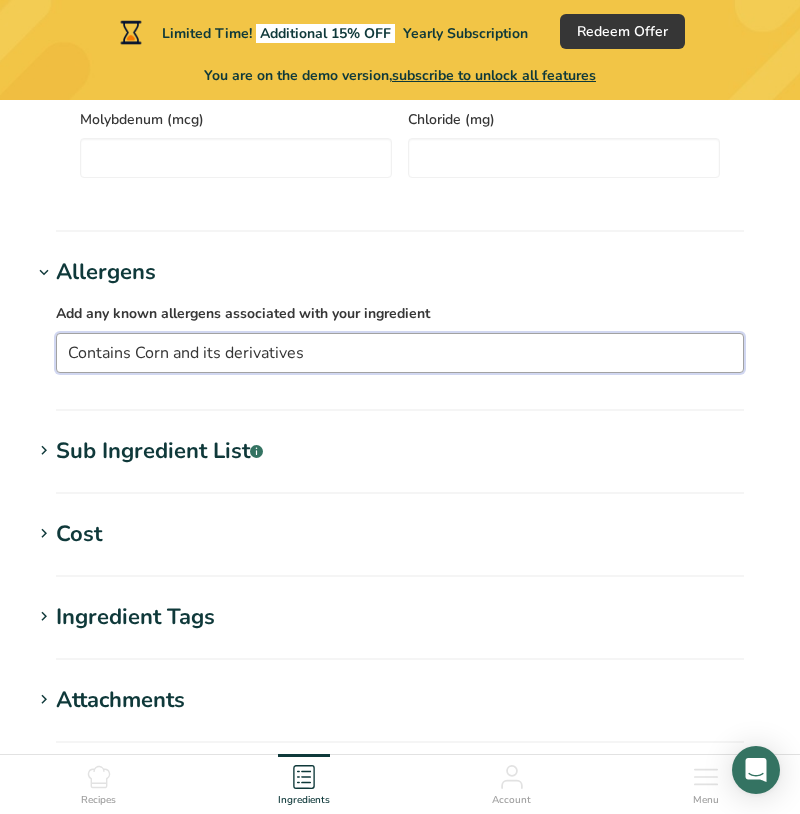 scroll, scrollTop: 1004, scrollLeft: 0, axis: vertical 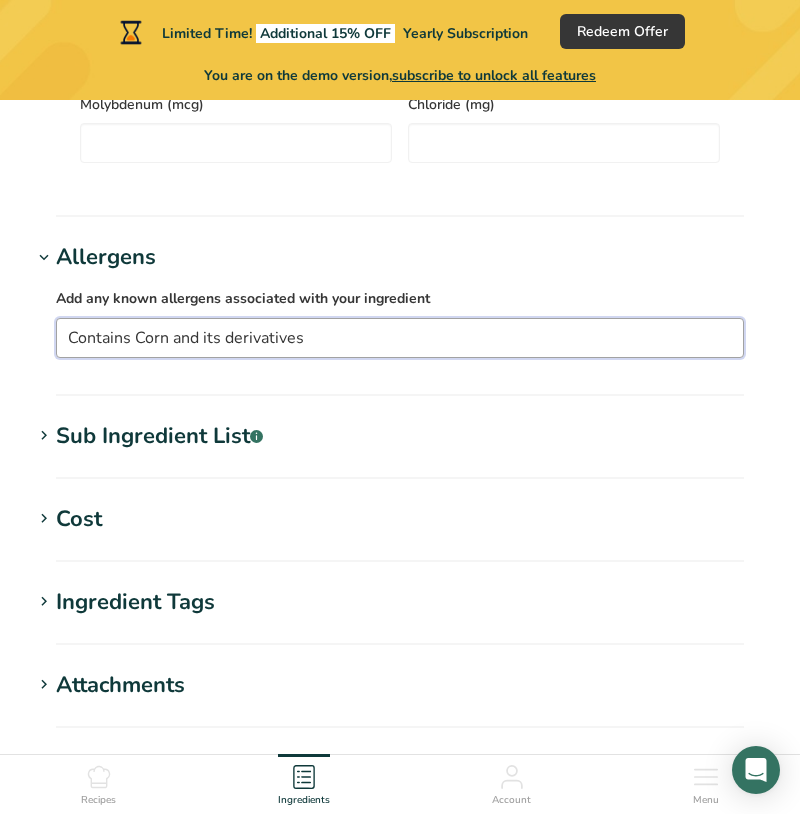 type on "Contains Corn and its derivatives" 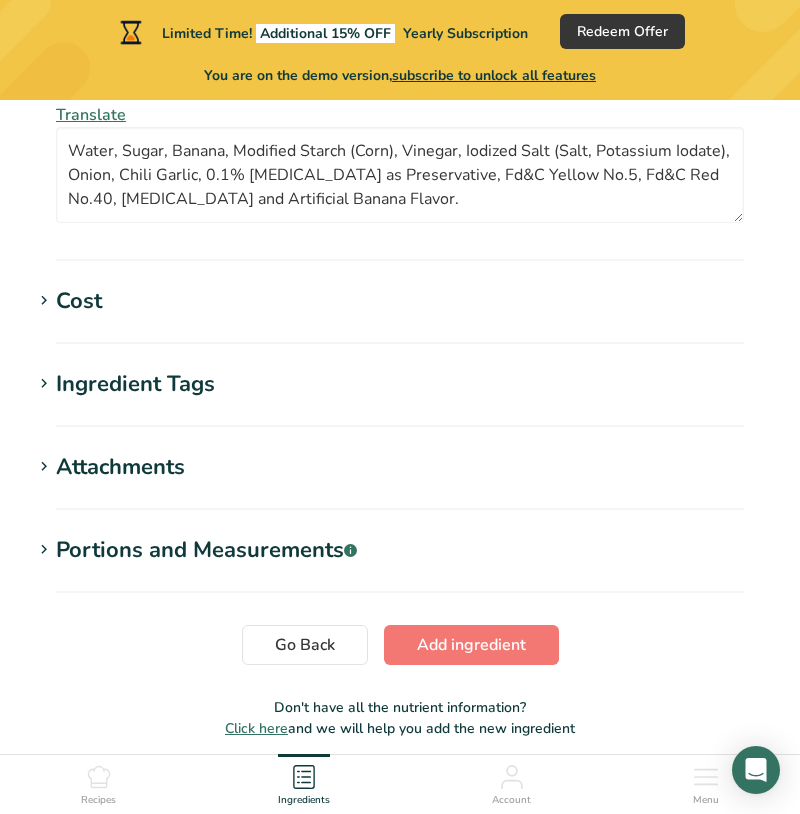 scroll, scrollTop: 1375, scrollLeft: 0, axis: vertical 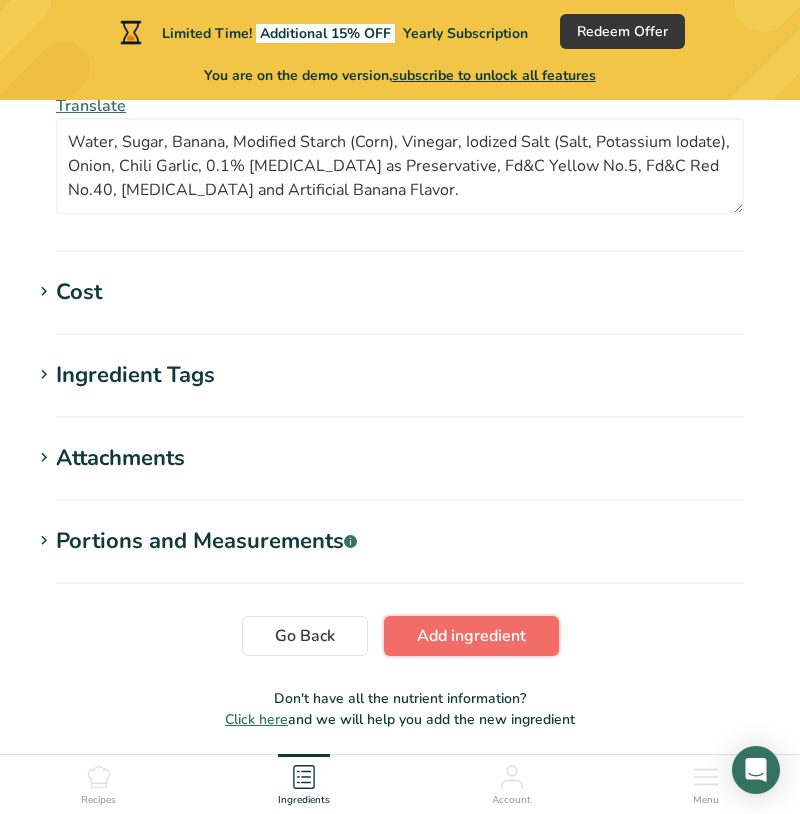 click on "Add ingredient" at bounding box center (471, 636) 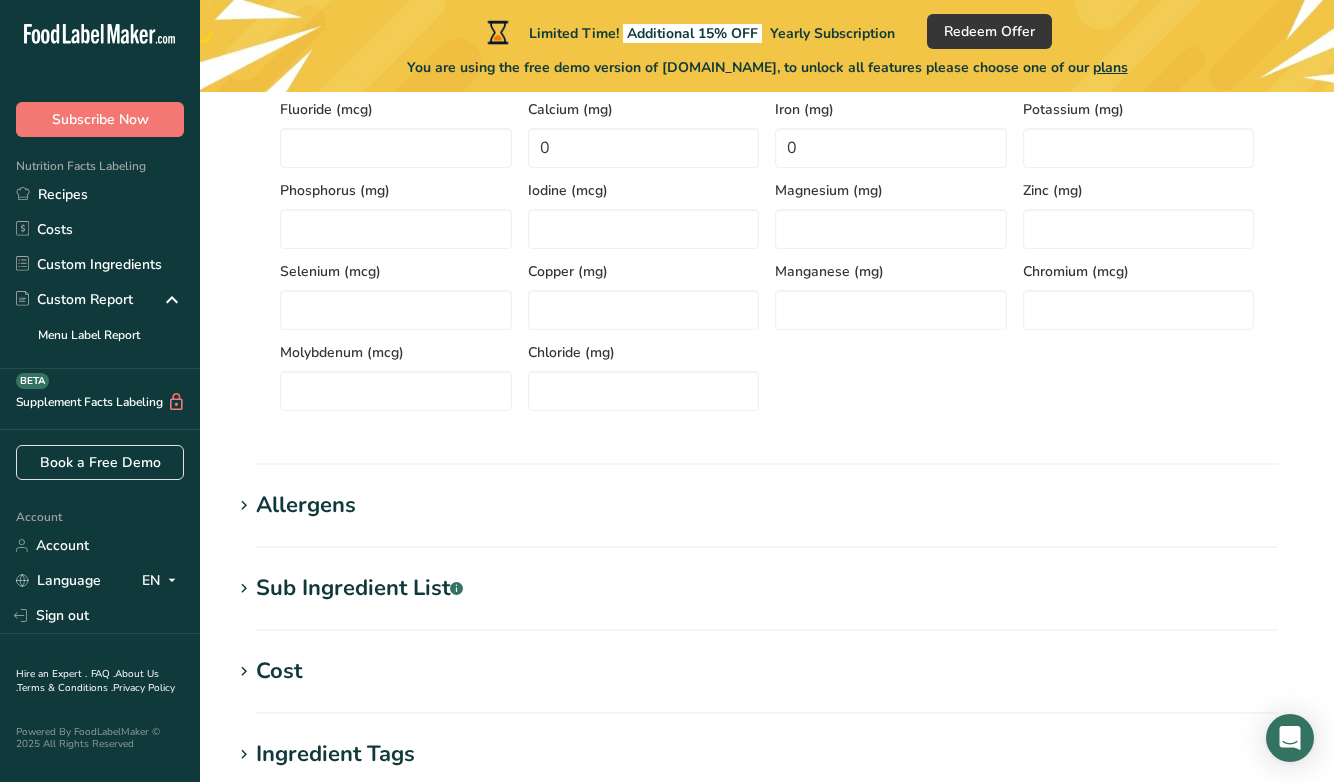 scroll, scrollTop: 0, scrollLeft: 0, axis: both 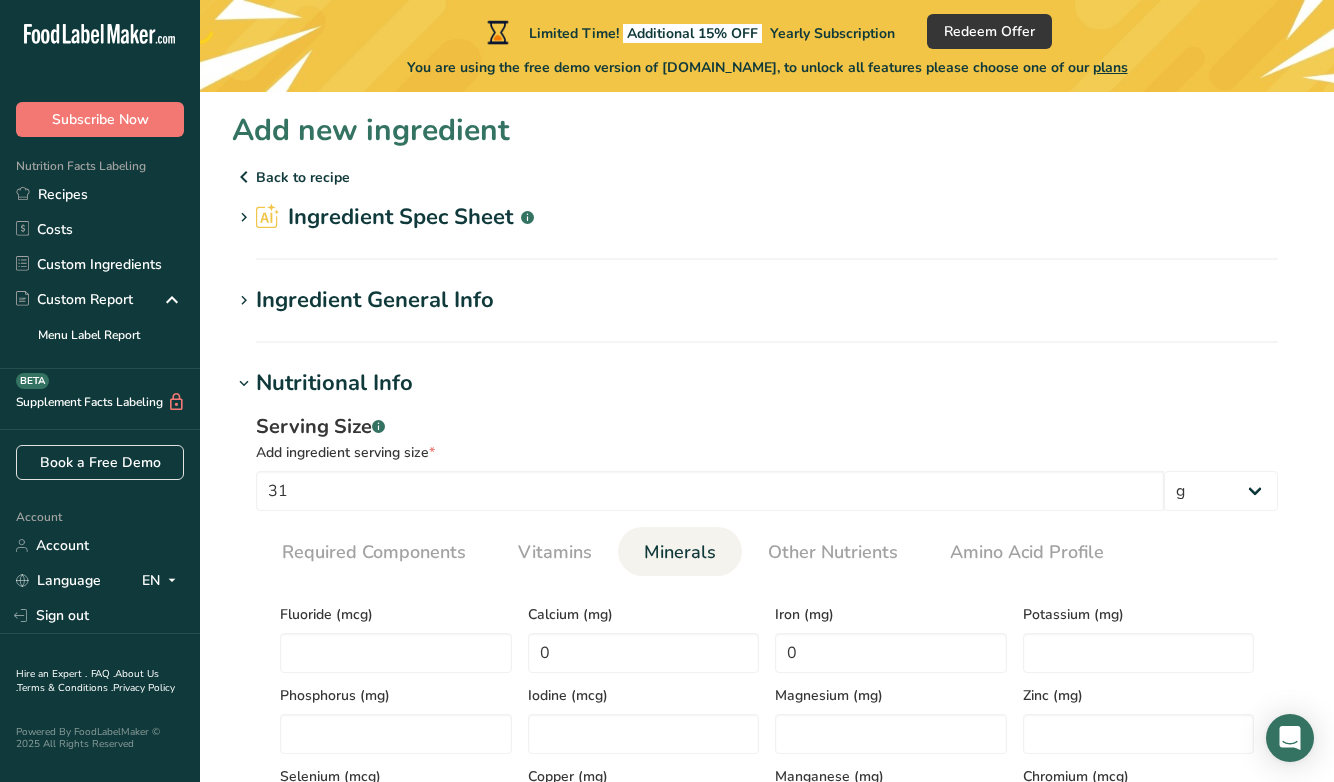 click on "Back to recipe" at bounding box center [767, 177] 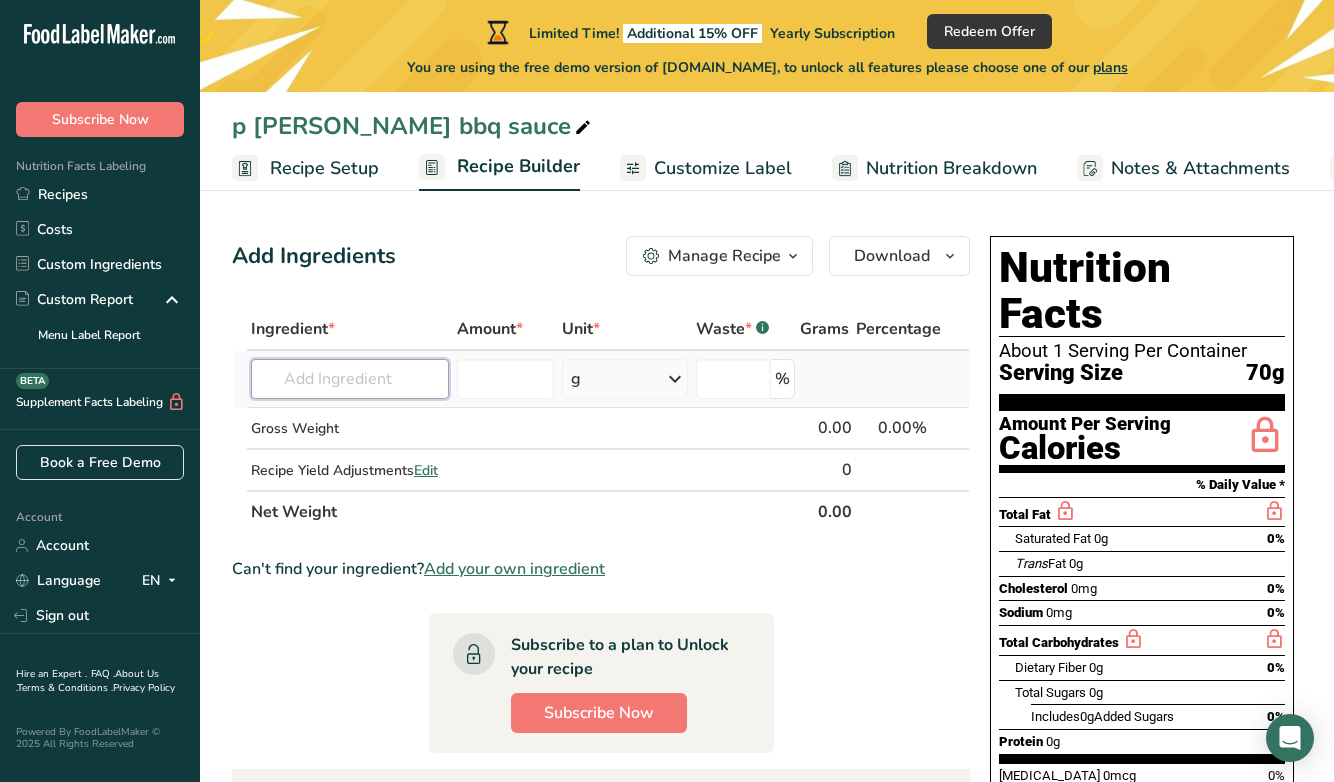 click at bounding box center [350, 379] 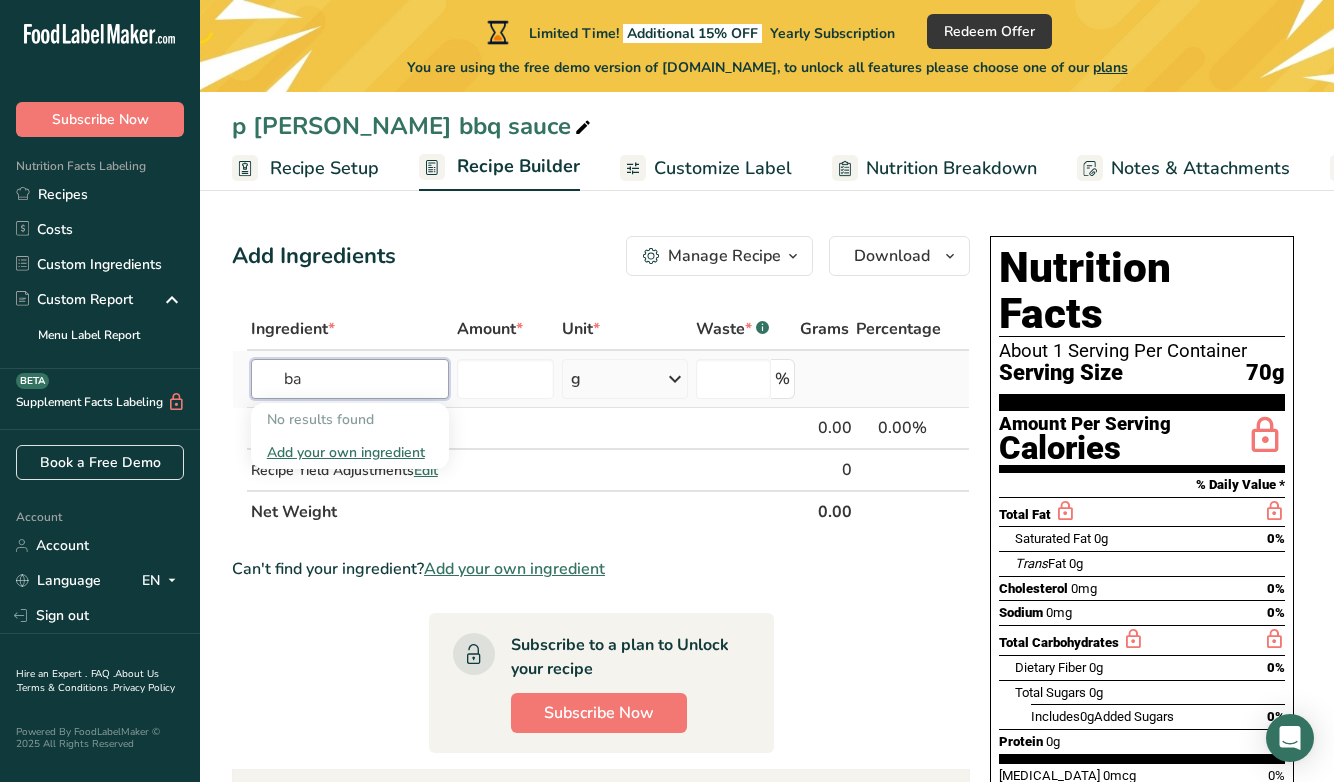 type on "b" 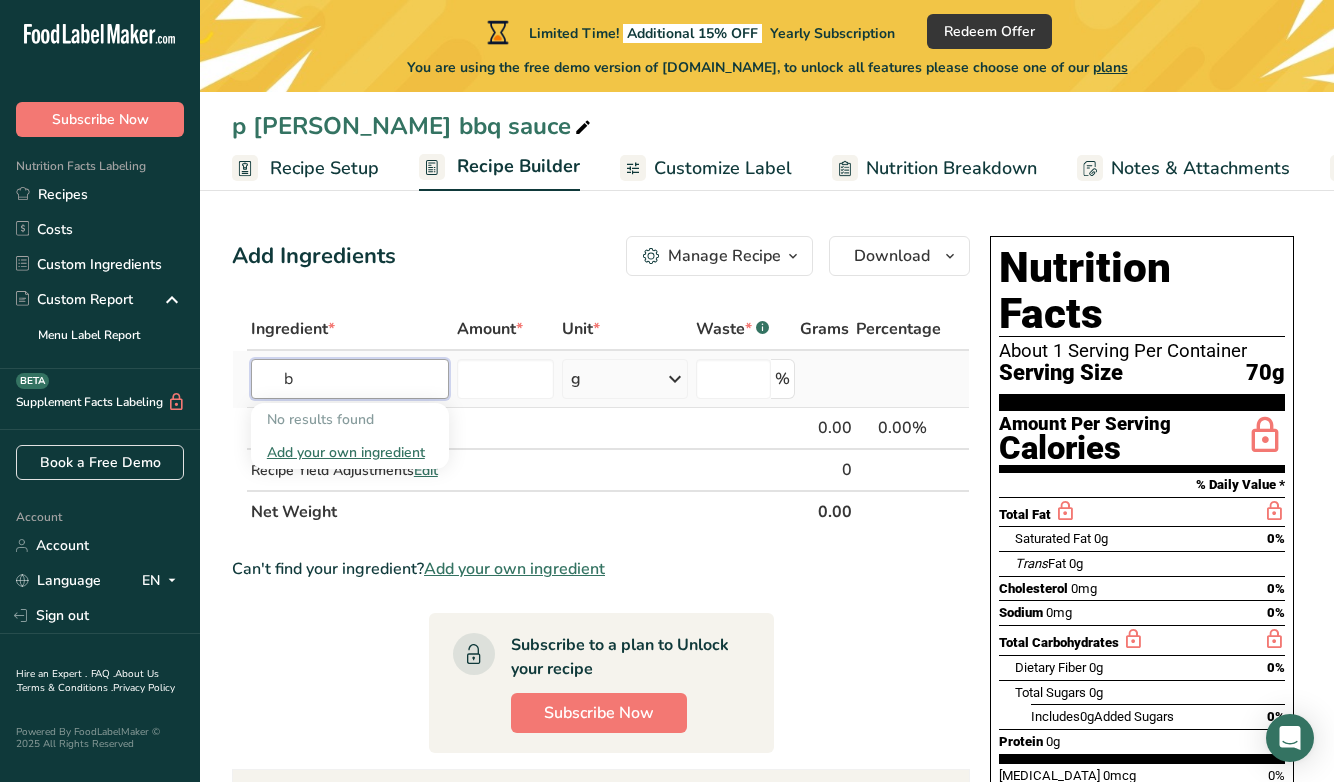 type 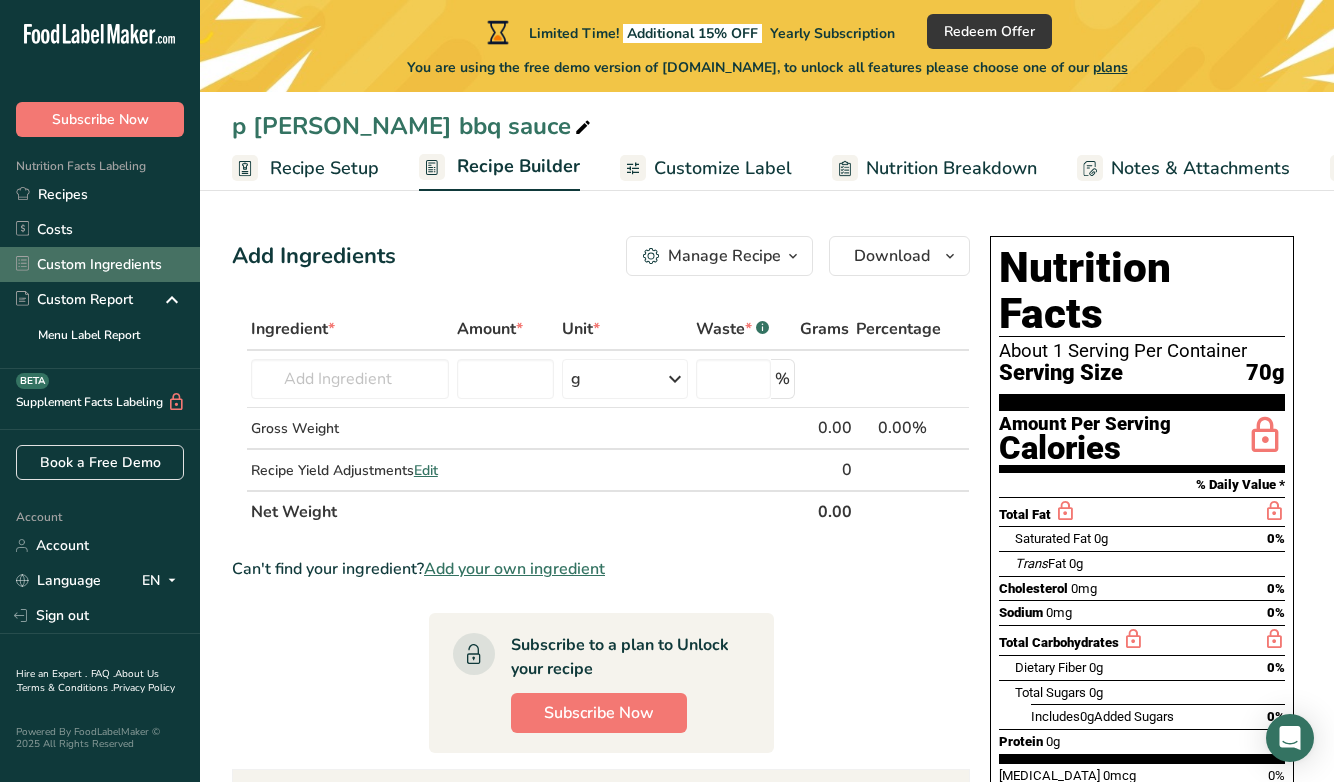 click on "Custom Ingredients" at bounding box center (100, 264) 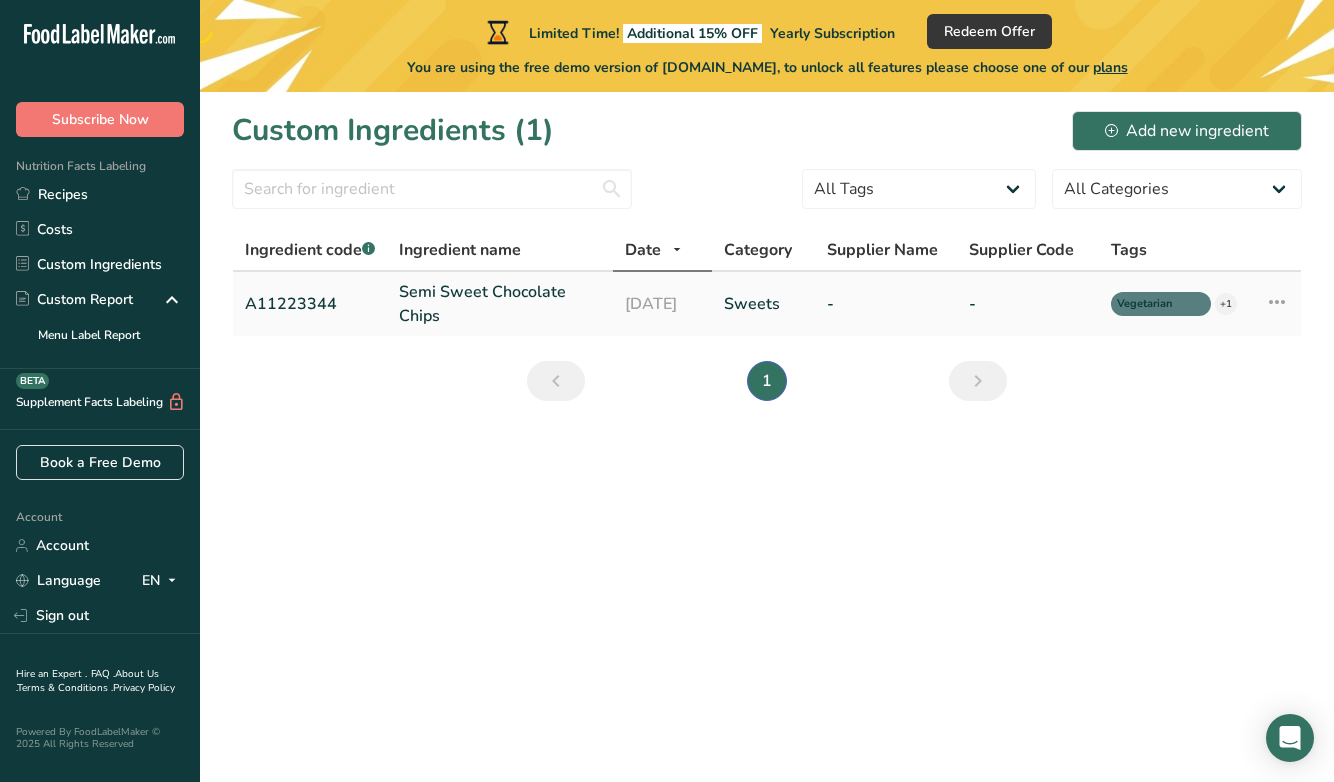 click on "Semi Sweet Chocolate Chips" at bounding box center [500, 304] 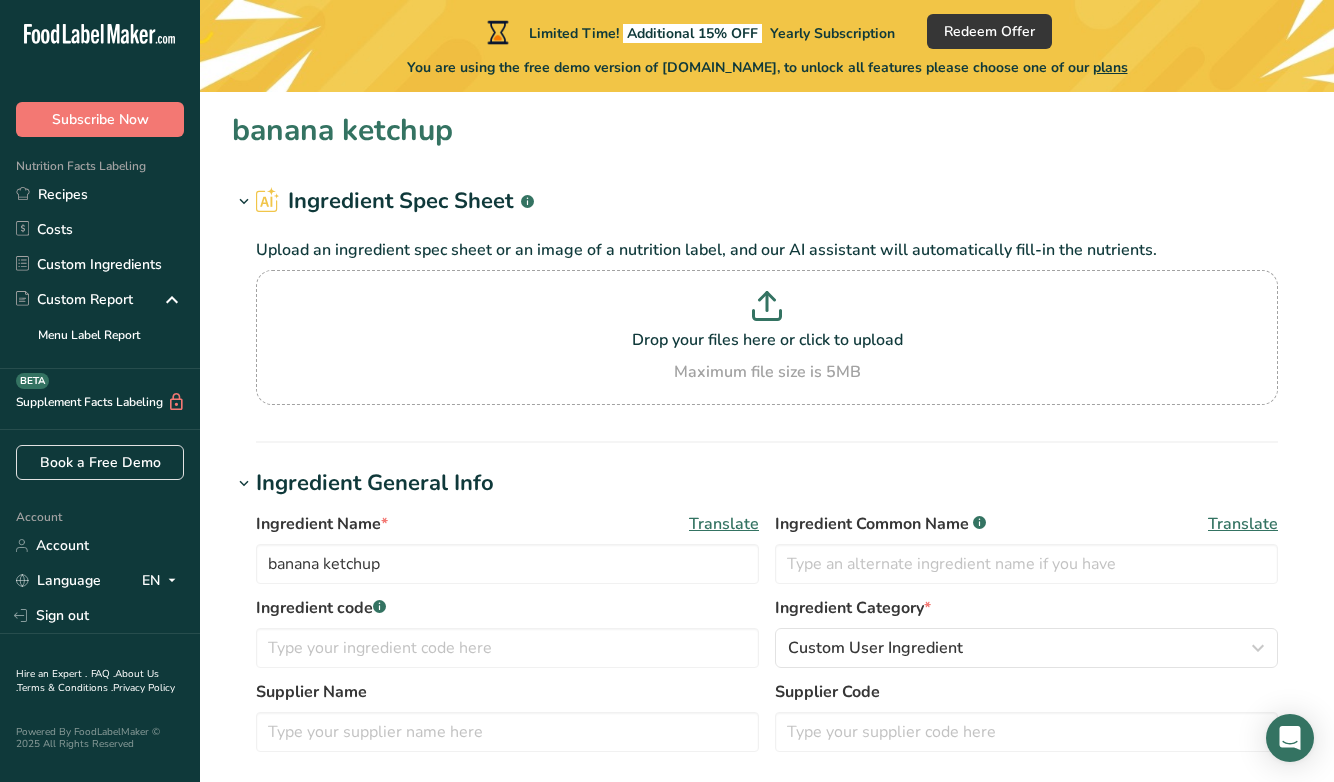 type on "Semi Sweet Chocolate Chips" 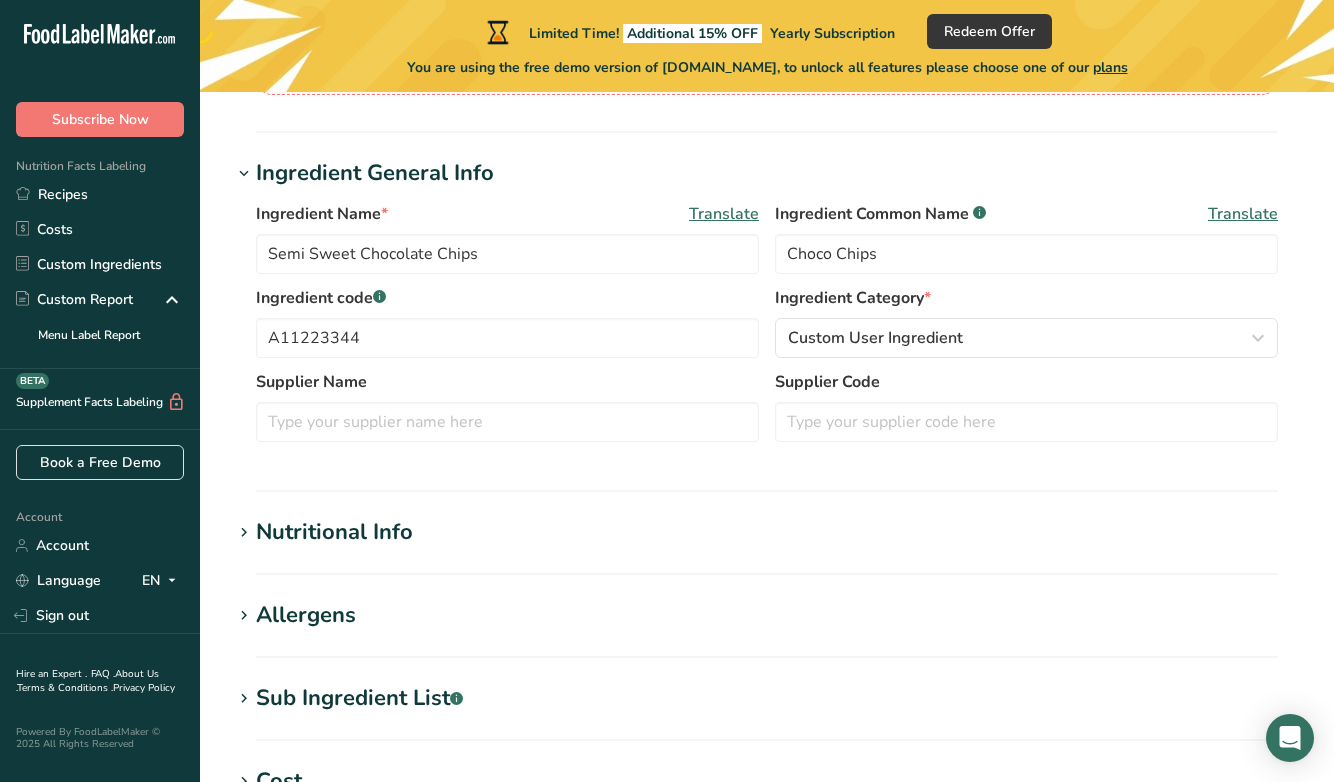 scroll, scrollTop: 331, scrollLeft: 0, axis: vertical 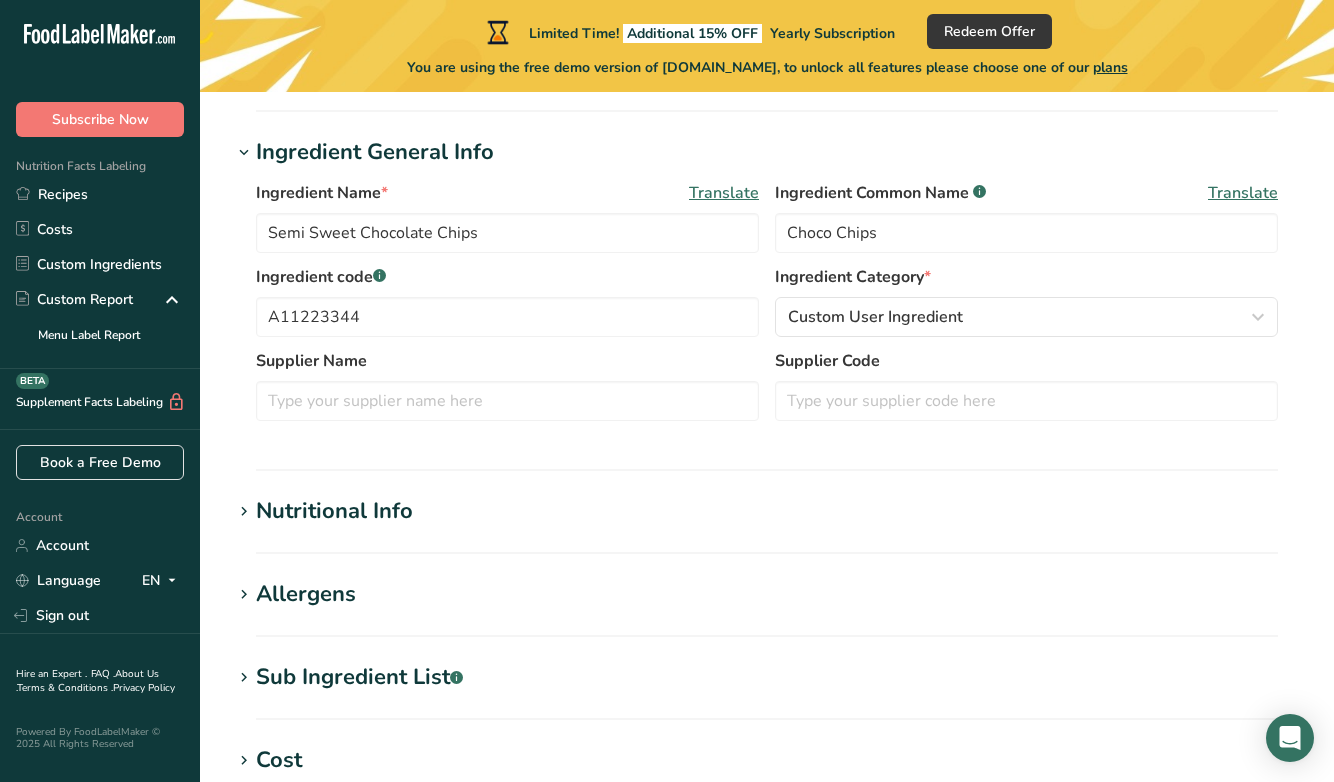 click on "Nutritional Info" at bounding box center (334, 511) 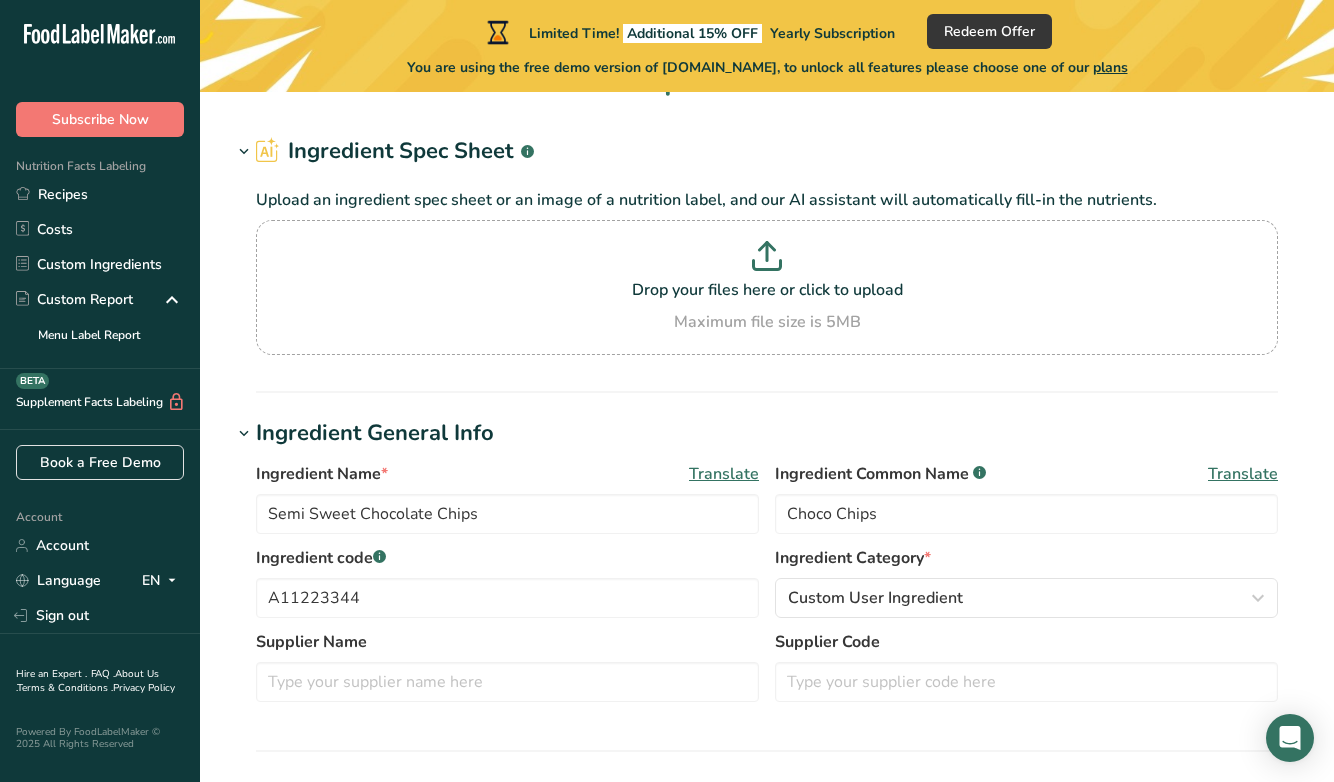 scroll, scrollTop: 0, scrollLeft: 0, axis: both 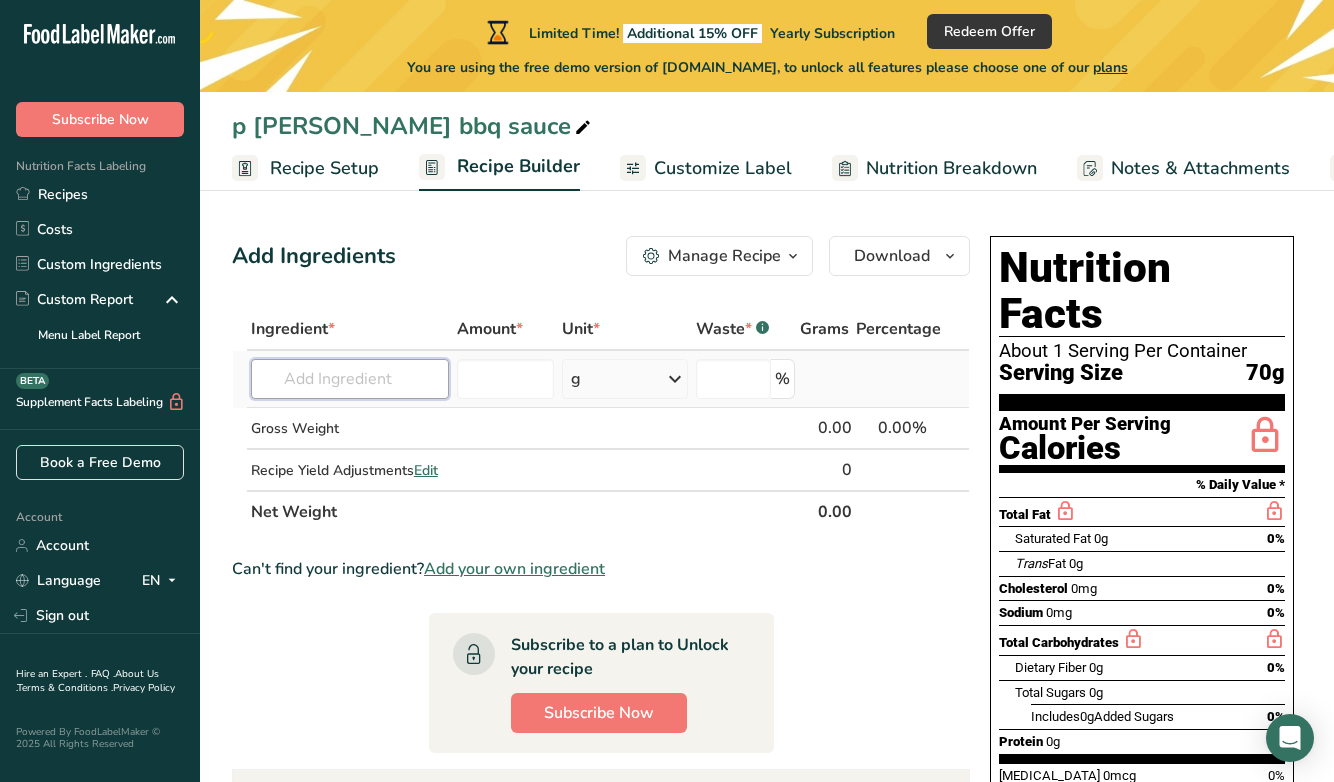 click at bounding box center [350, 379] 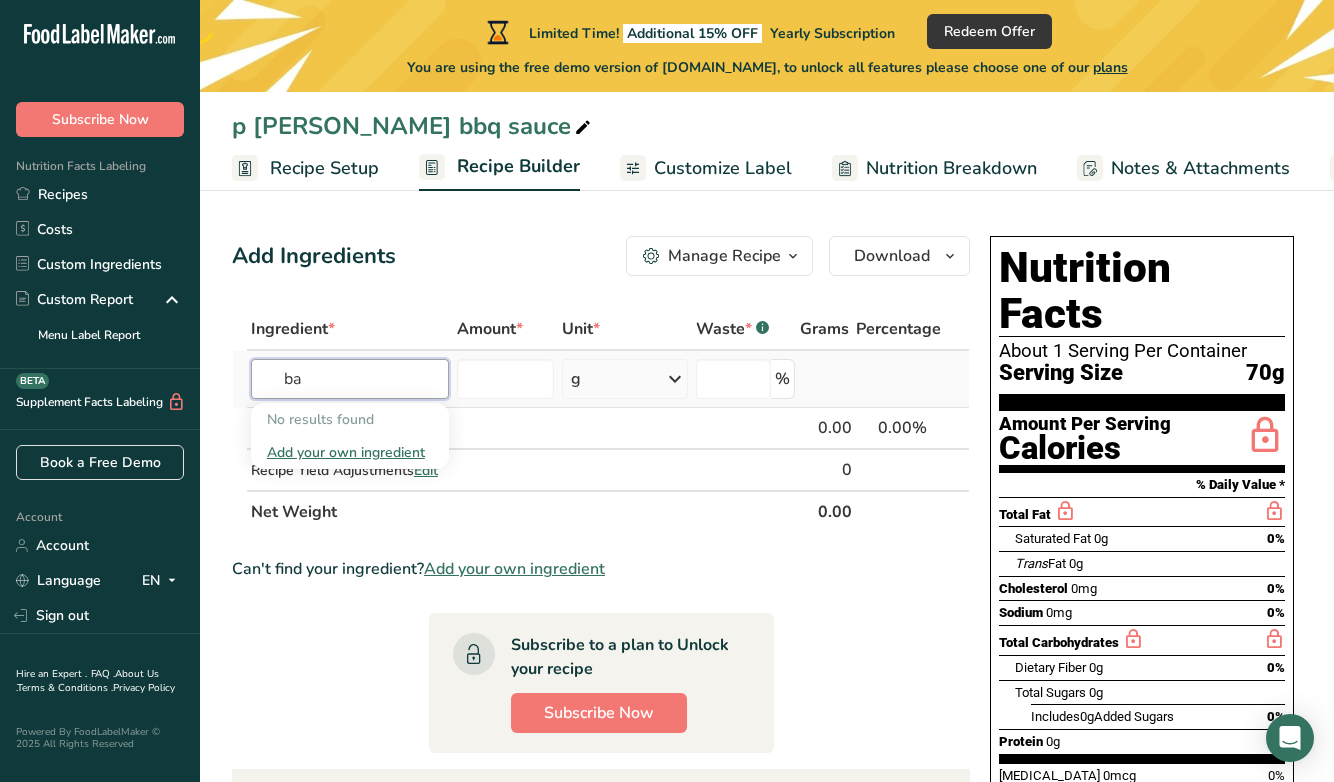 type on "b" 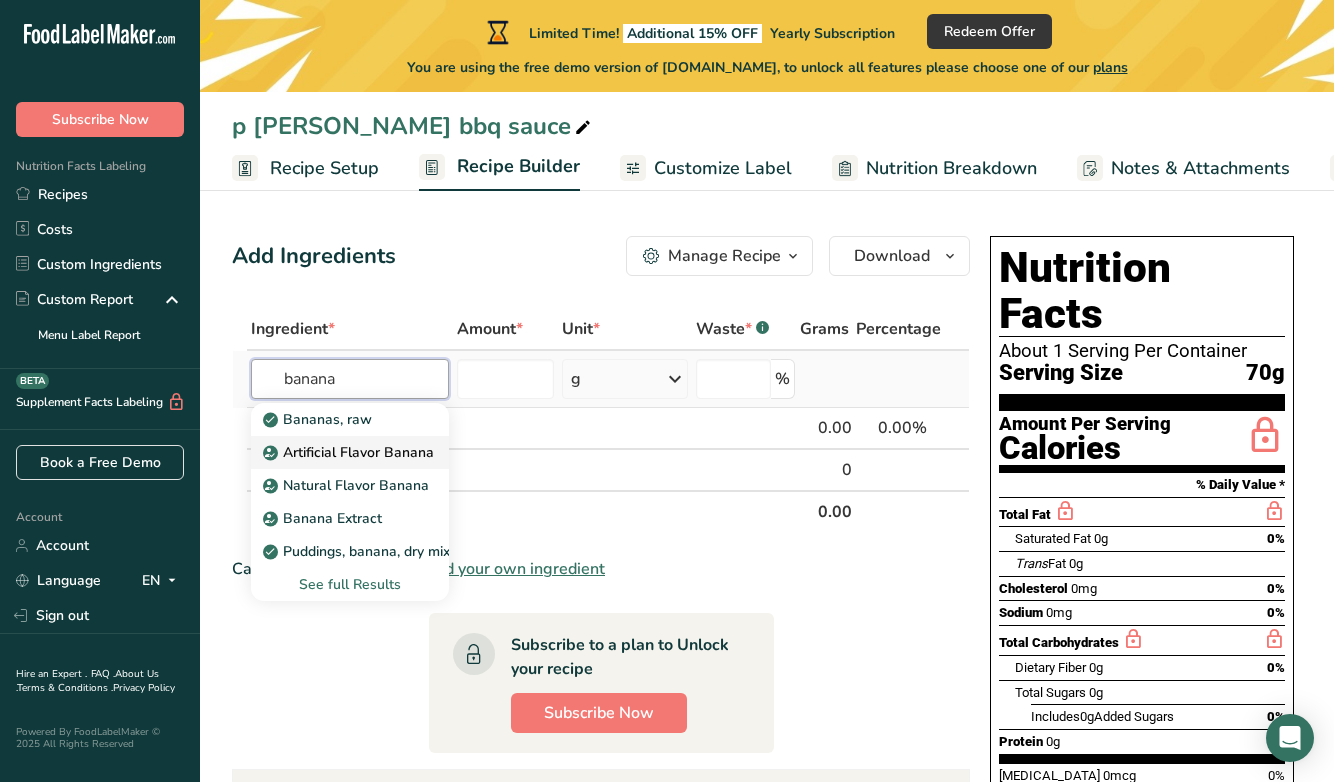 type on "banana" 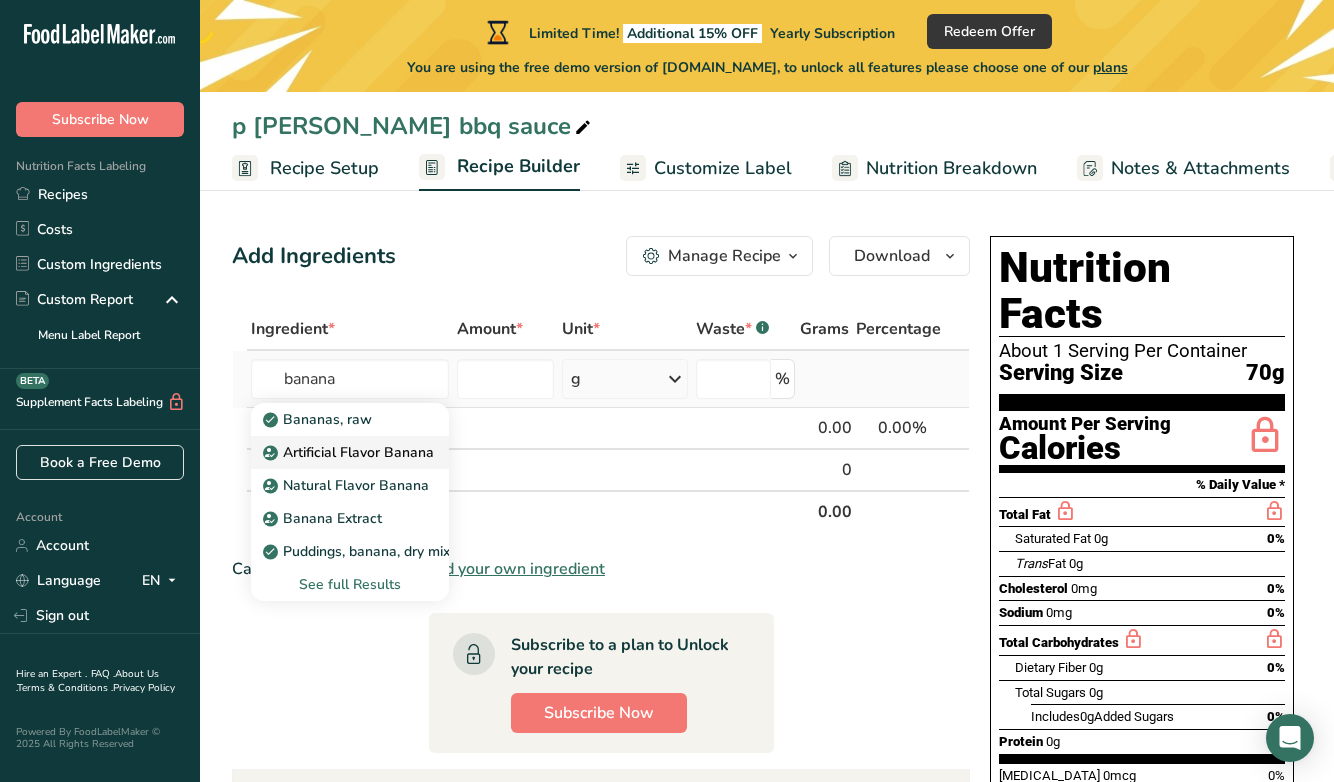 type 